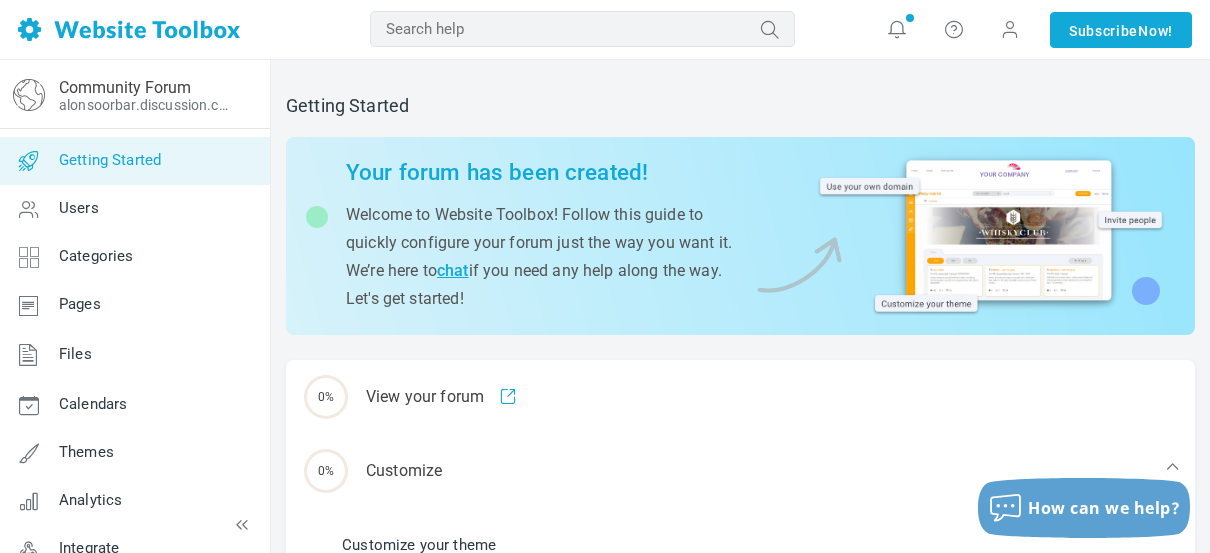 scroll, scrollTop: 0, scrollLeft: 0, axis: both 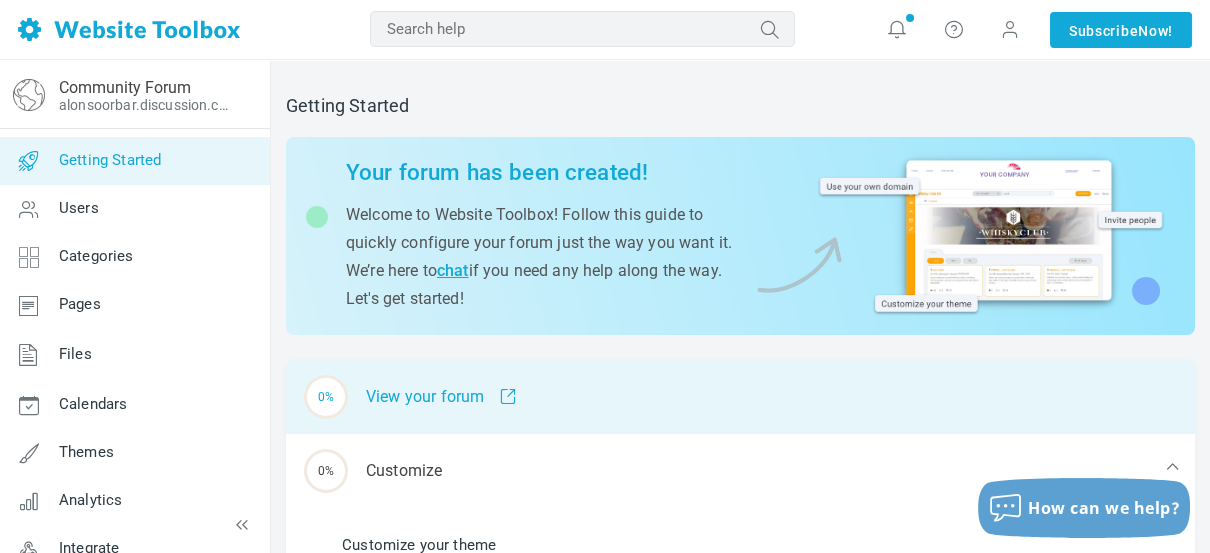 click at bounding box center (500, 397) 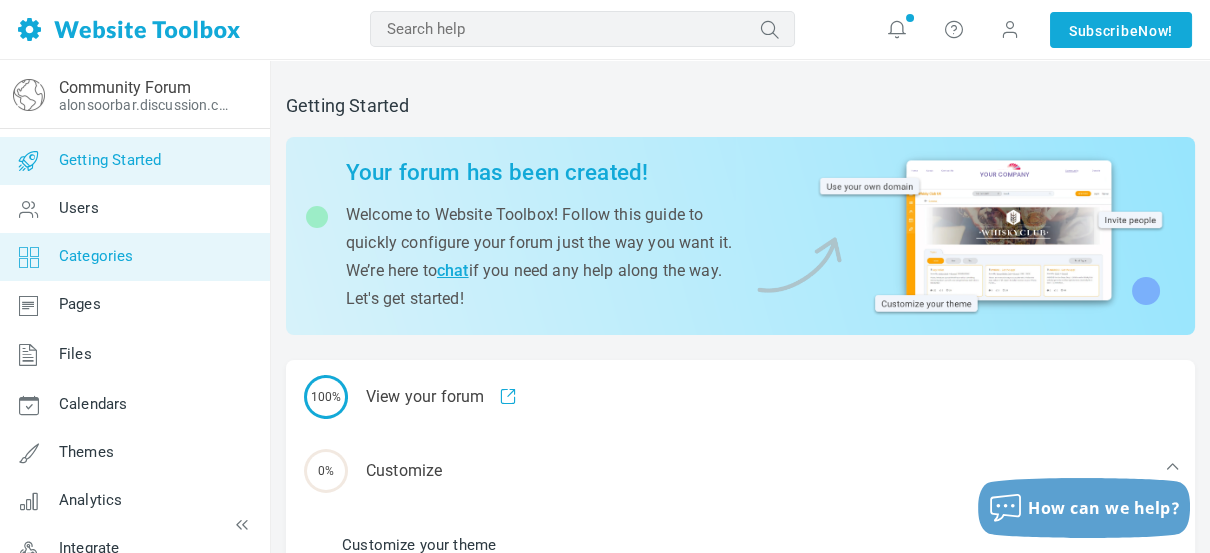 click on "Categories" at bounding box center (96, 256) 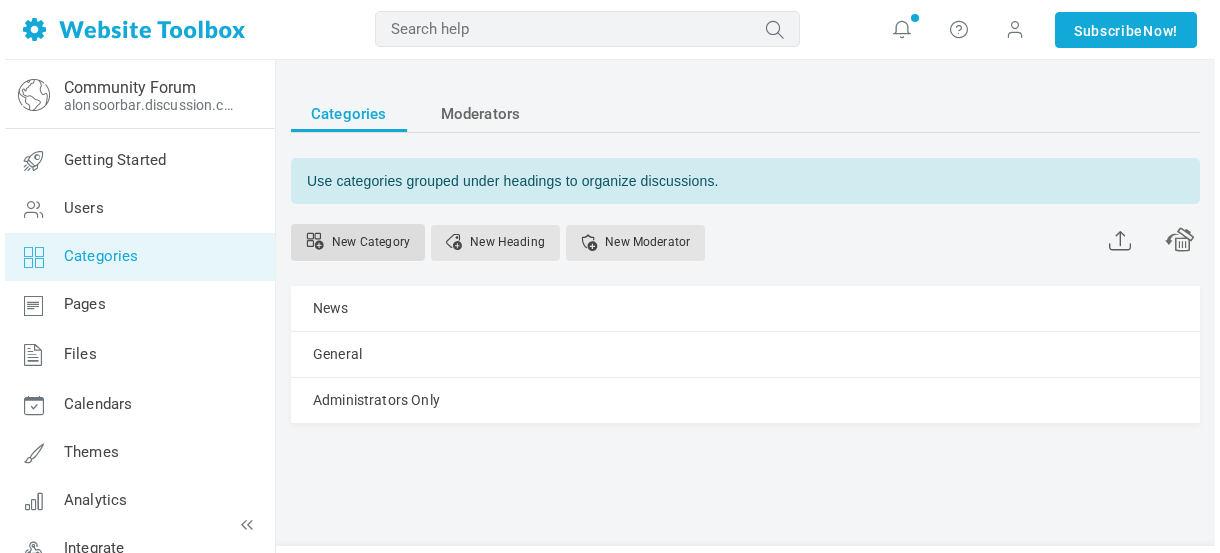 scroll, scrollTop: 0, scrollLeft: 0, axis: both 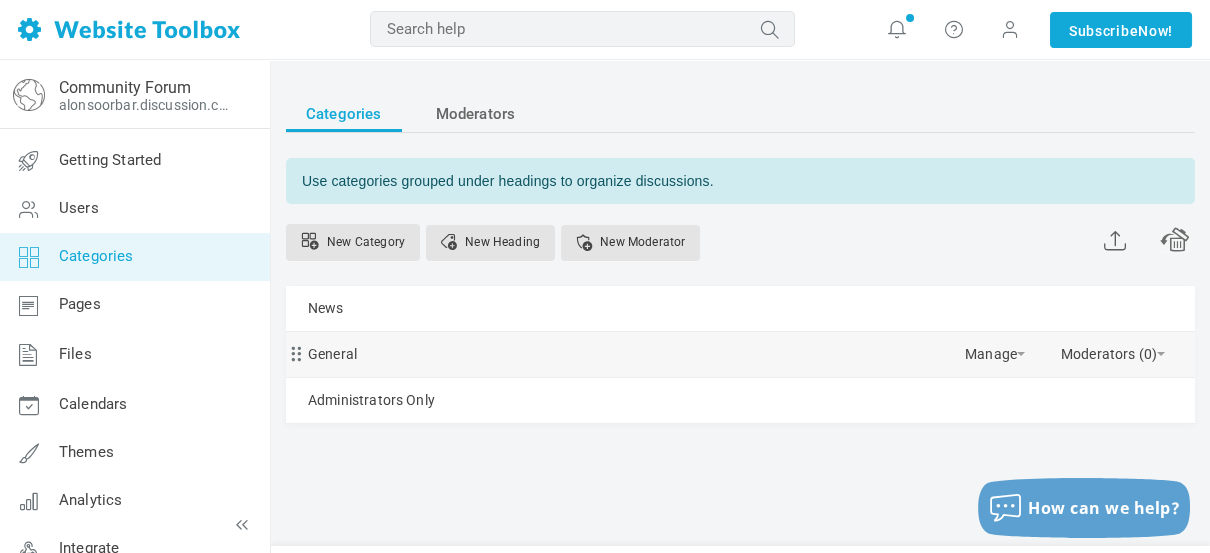 click on "General
Manage
Edit
Delete
View Category
Change Permissions
Copy Permissions
Privacy
New Subcategory
Unindent
Indent
Moderators (0)
Add Moderator" at bounding box center [740, 354] 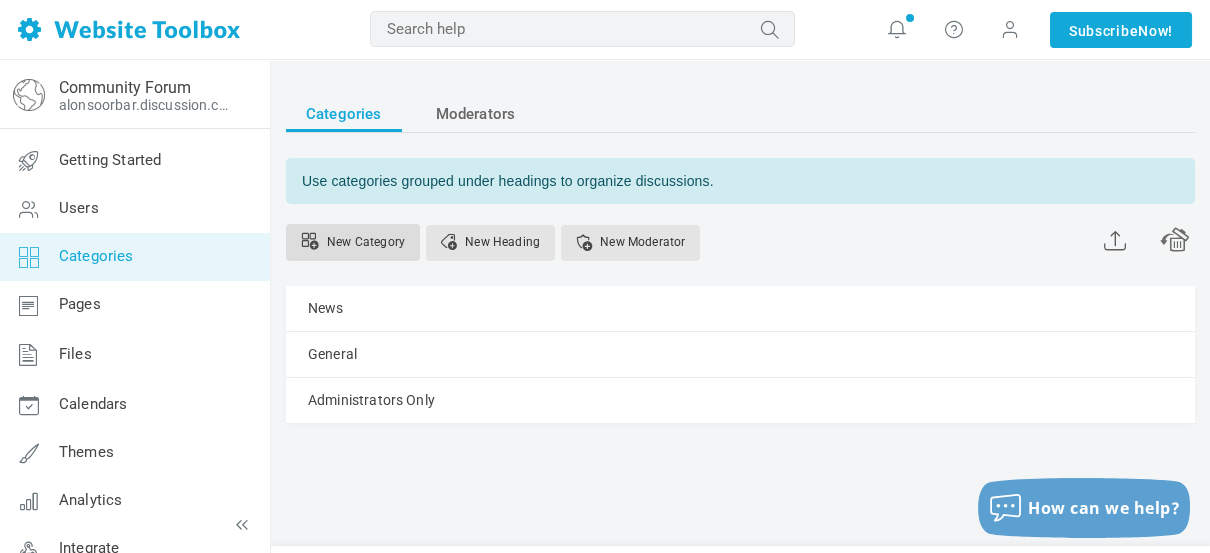 click on "New Category" at bounding box center (353, 242) 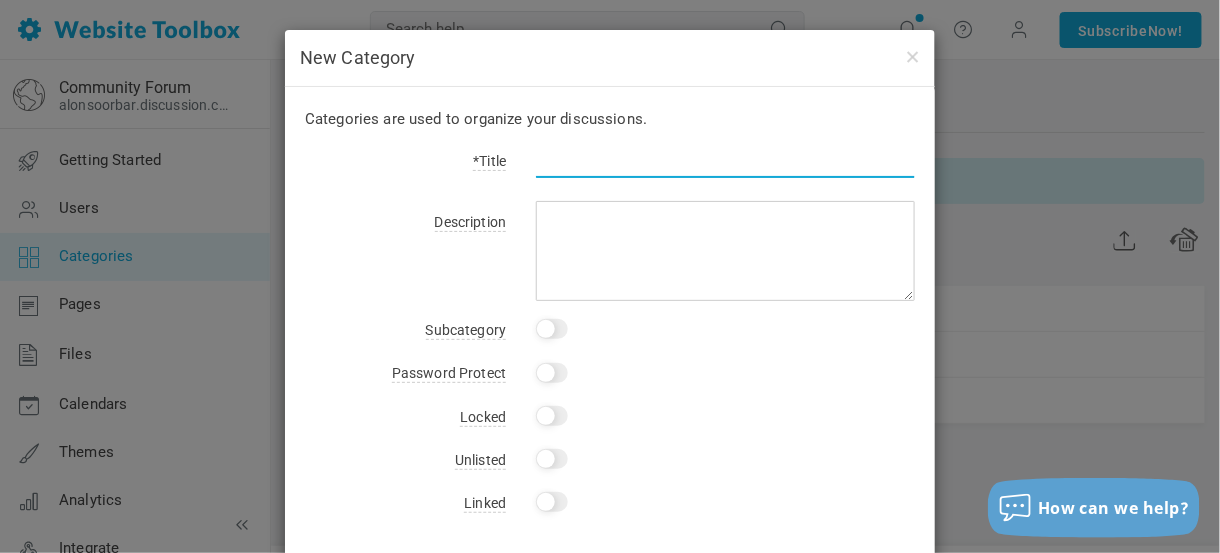 click at bounding box center (725, 159) 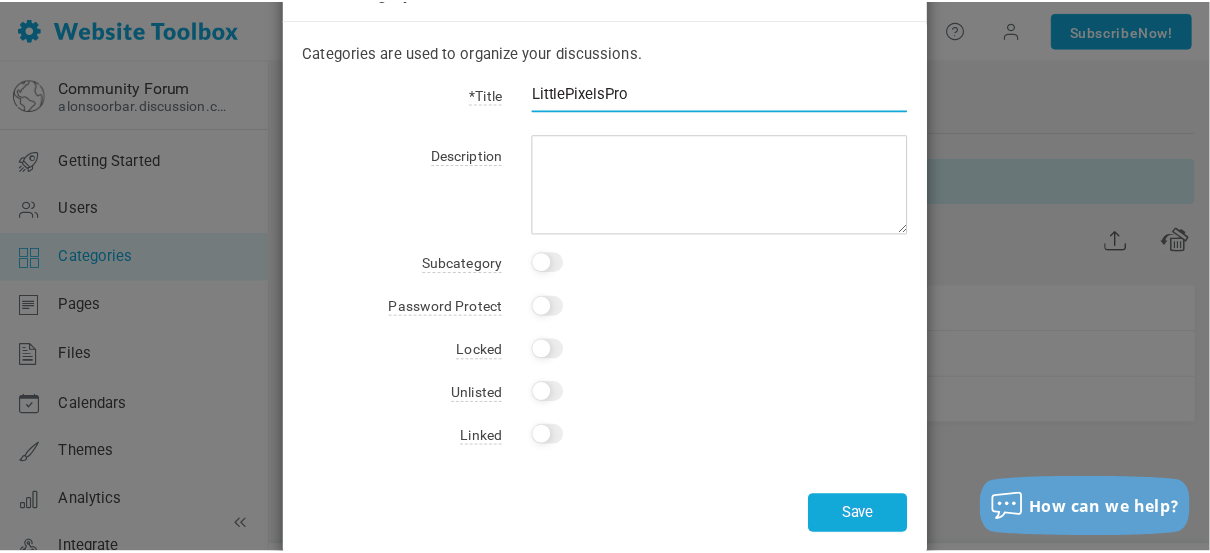 scroll, scrollTop: 95, scrollLeft: 0, axis: vertical 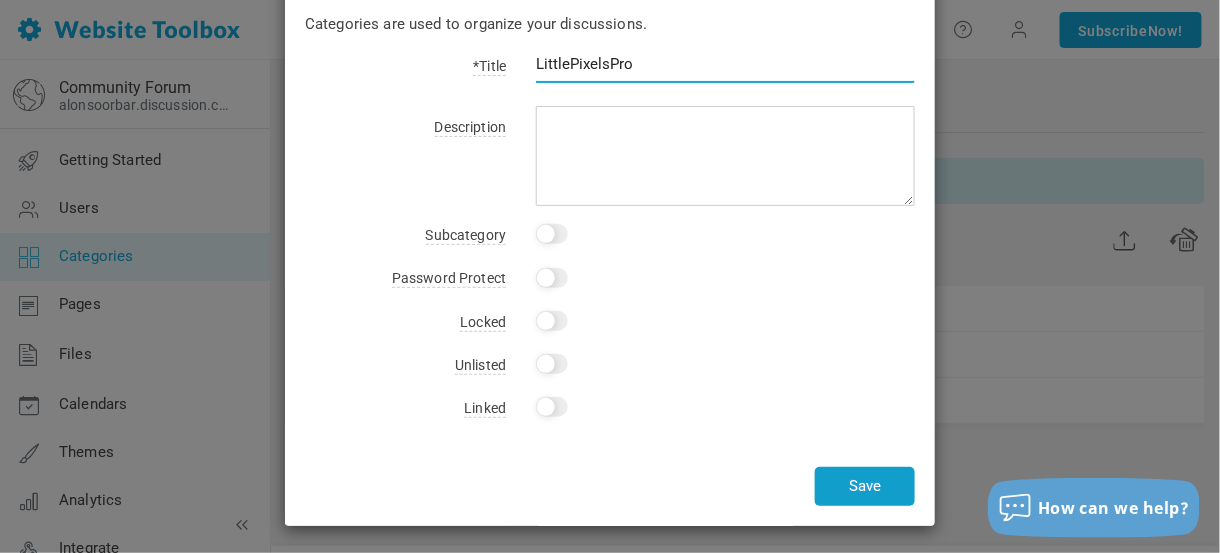 type on "LittlePixelsPro" 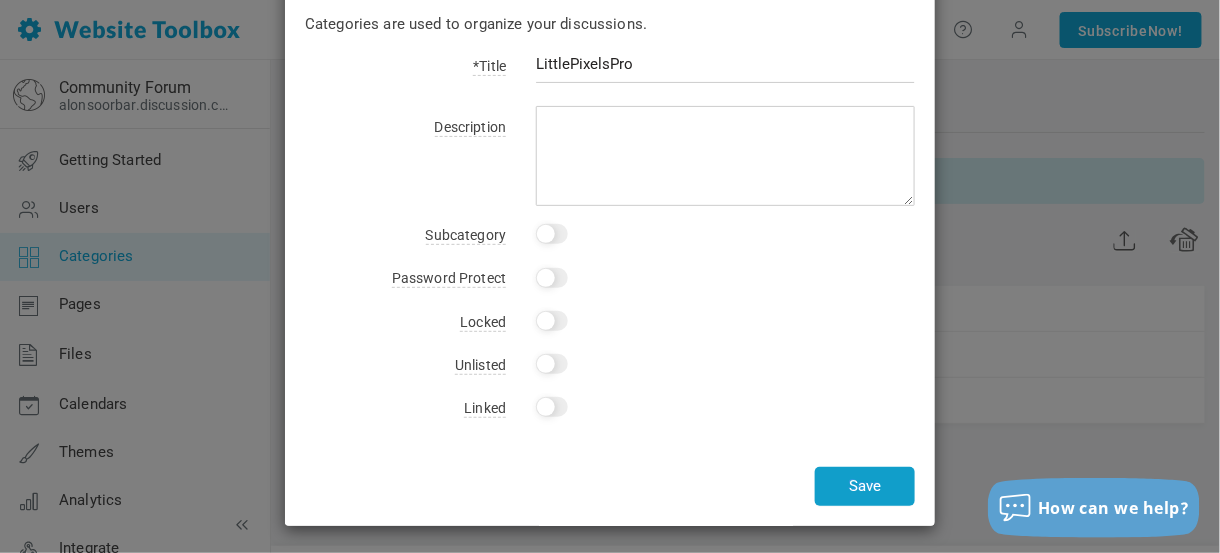 click on "Save" at bounding box center (865, 486) 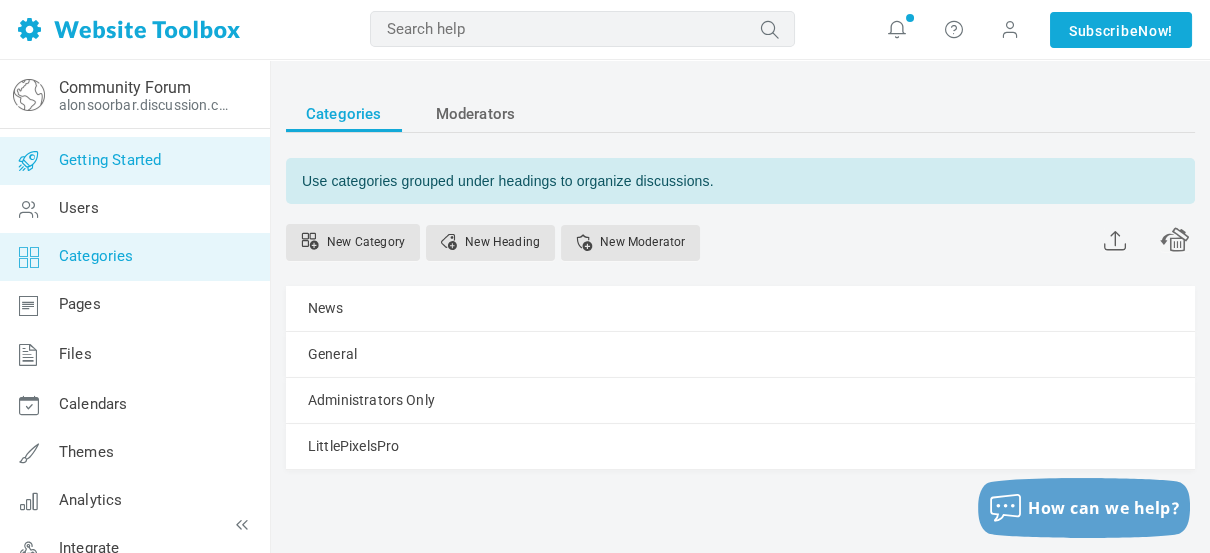 click on "Getting Started" at bounding box center (110, 160) 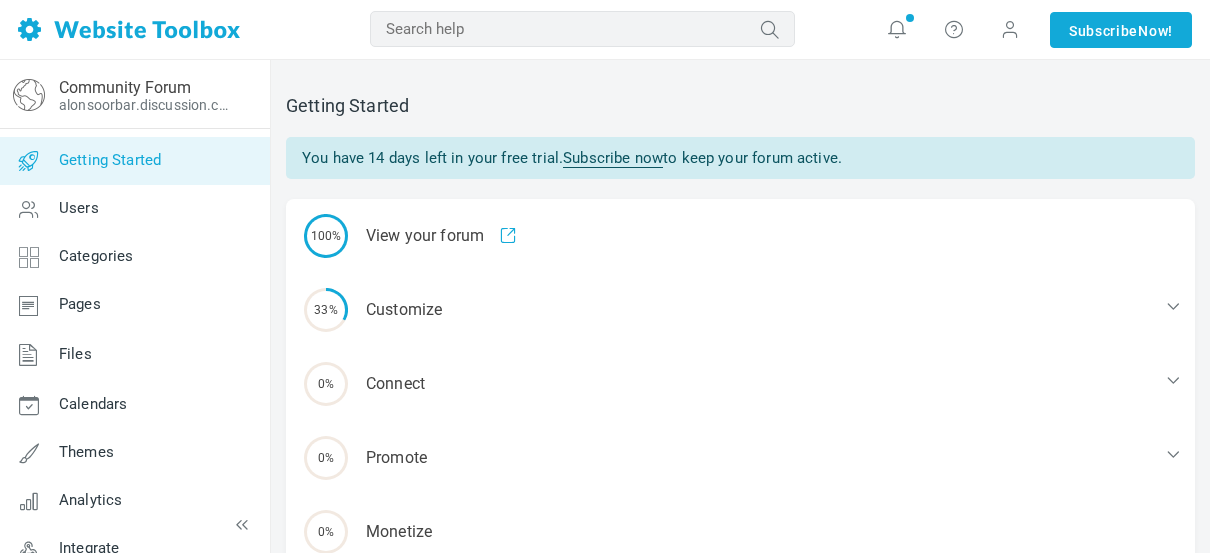 scroll, scrollTop: 0, scrollLeft: 0, axis: both 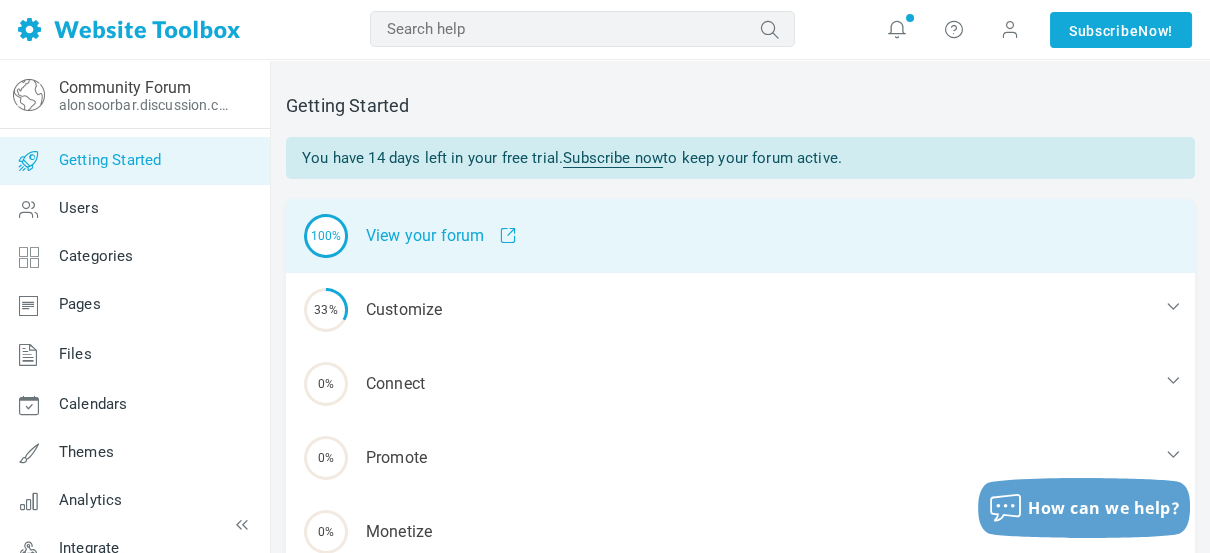 click on "100%
View your forum" at bounding box center (740, 236) 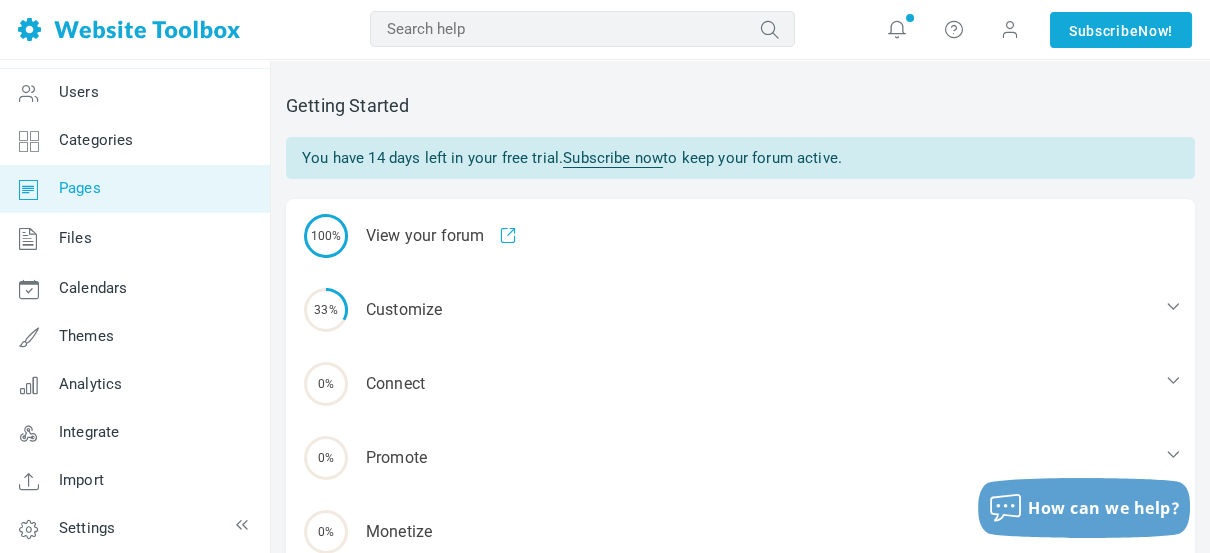 scroll, scrollTop: 122, scrollLeft: 0, axis: vertical 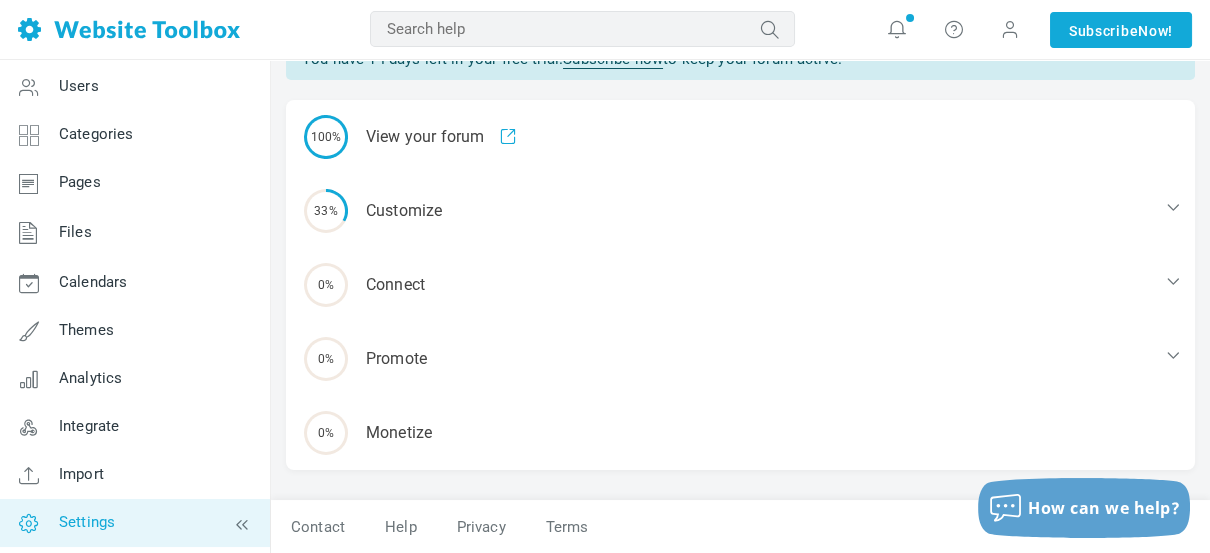 click on "Settings" at bounding box center (134, 523) 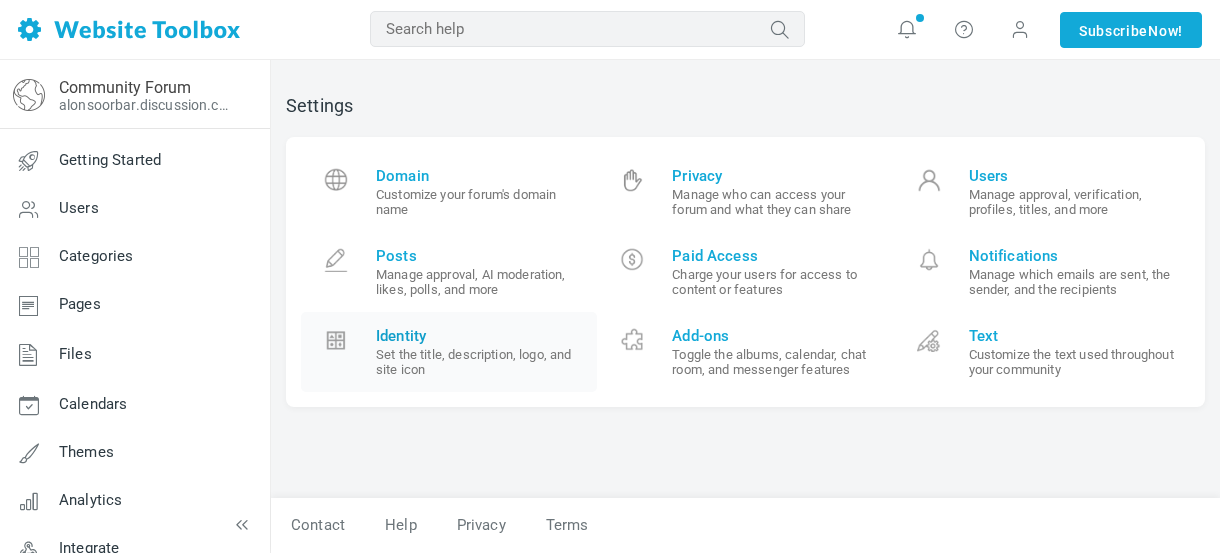 scroll, scrollTop: 0, scrollLeft: 0, axis: both 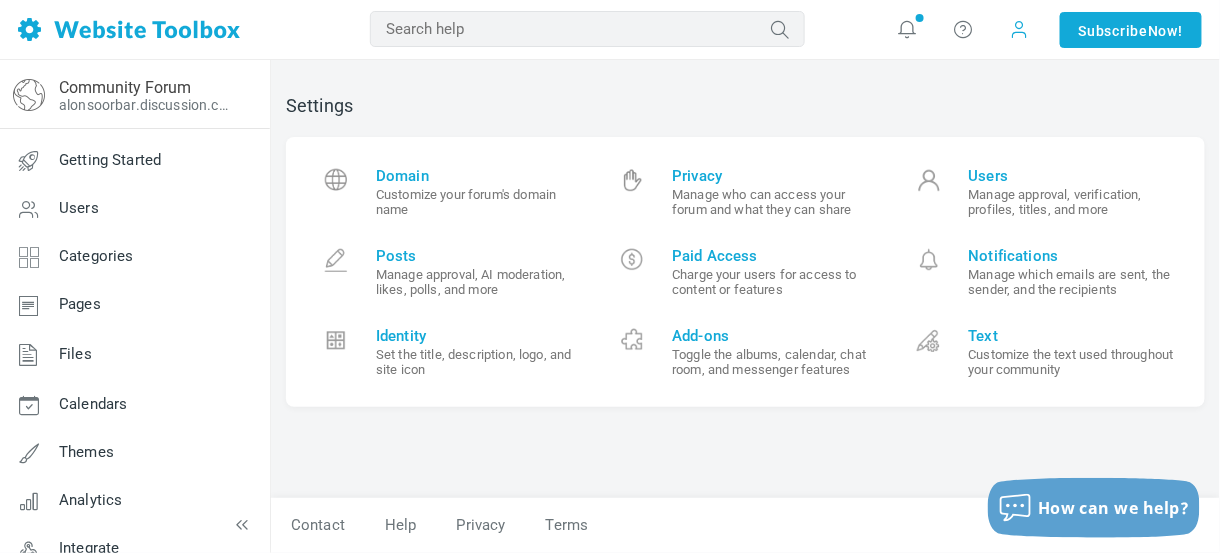 click at bounding box center [1020, 29] 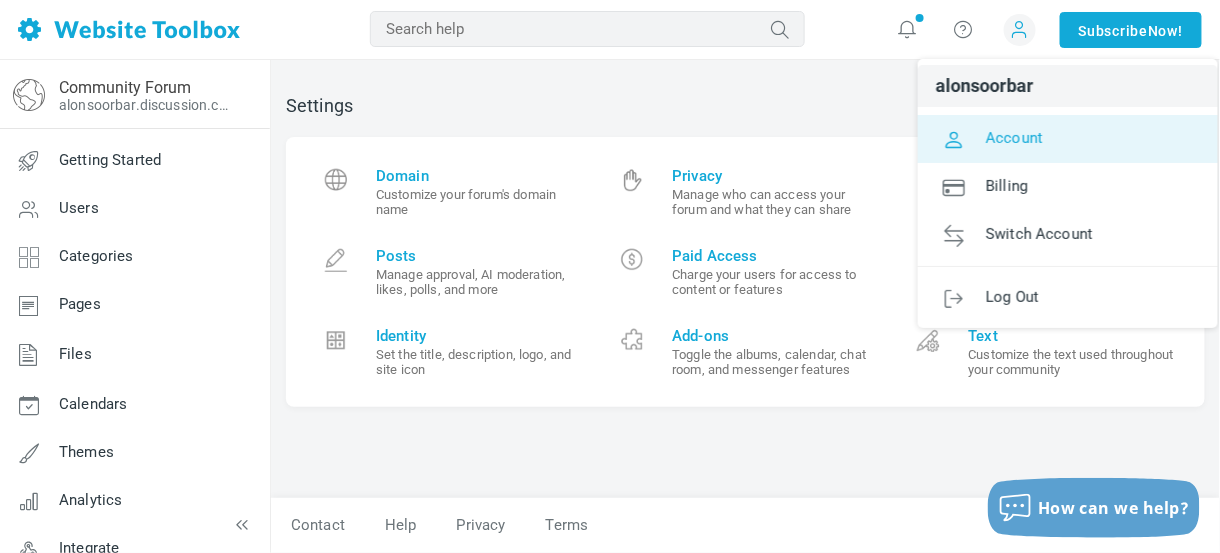 click on "Account" at bounding box center (1068, 139) 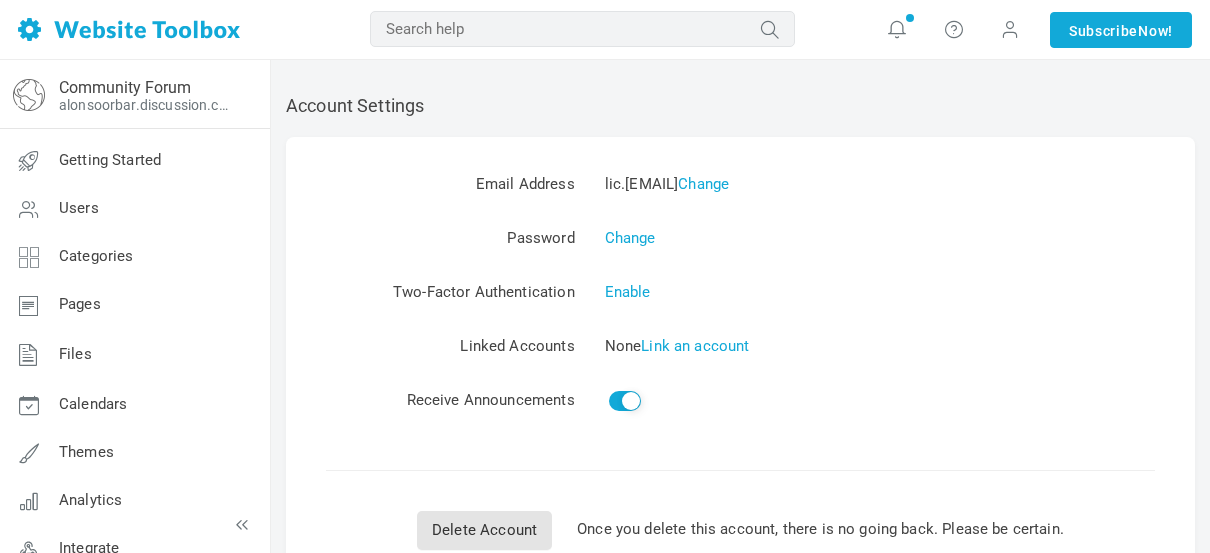 scroll, scrollTop: 0, scrollLeft: 0, axis: both 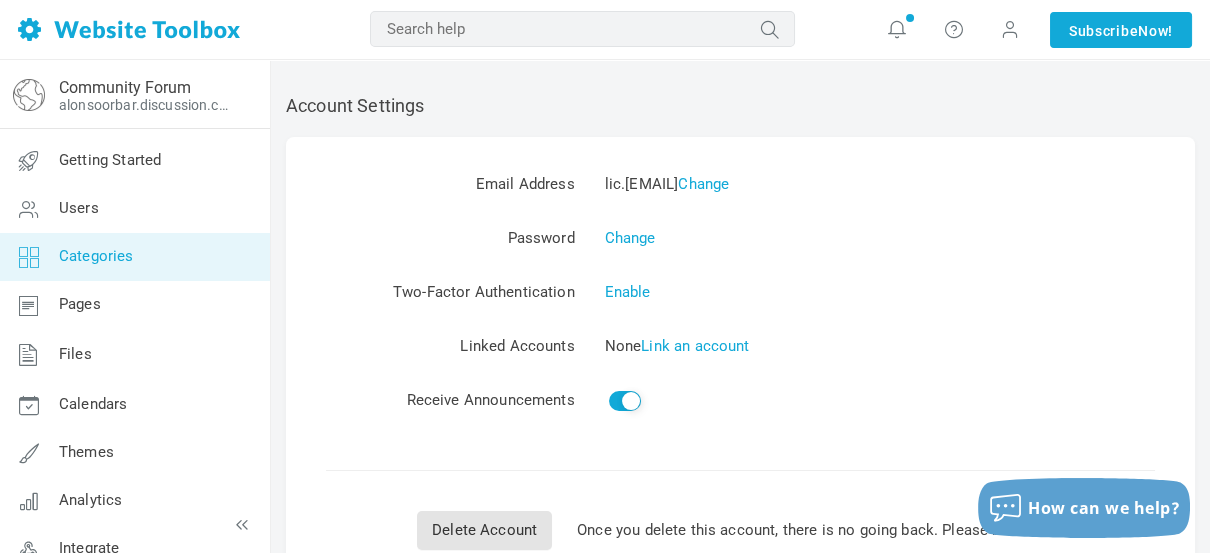 click on "Categories" at bounding box center (134, 257) 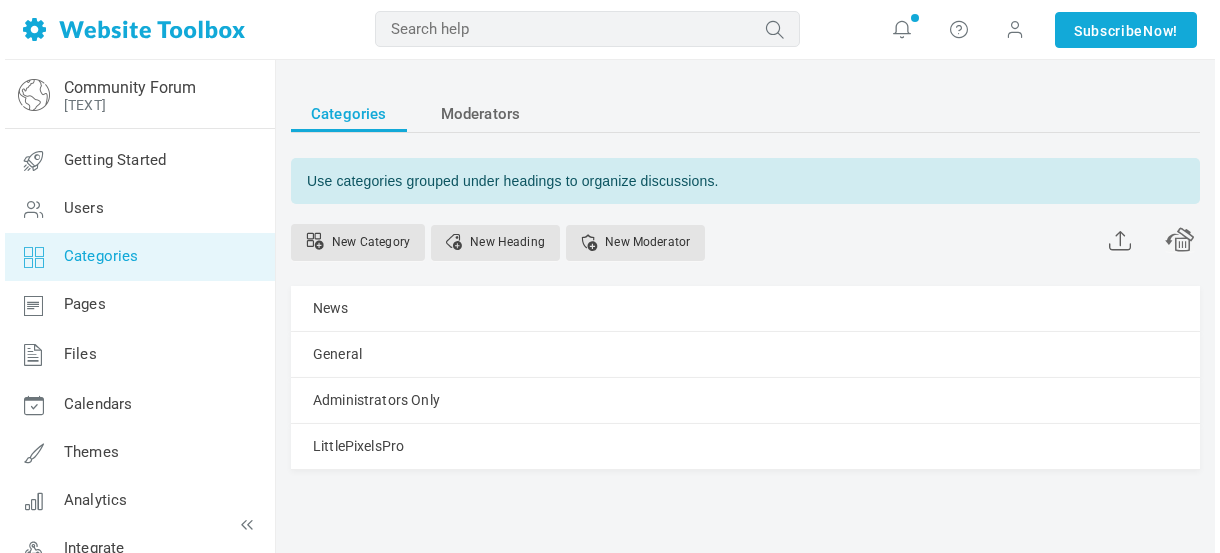 scroll, scrollTop: 0, scrollLeft: 0, axis: both 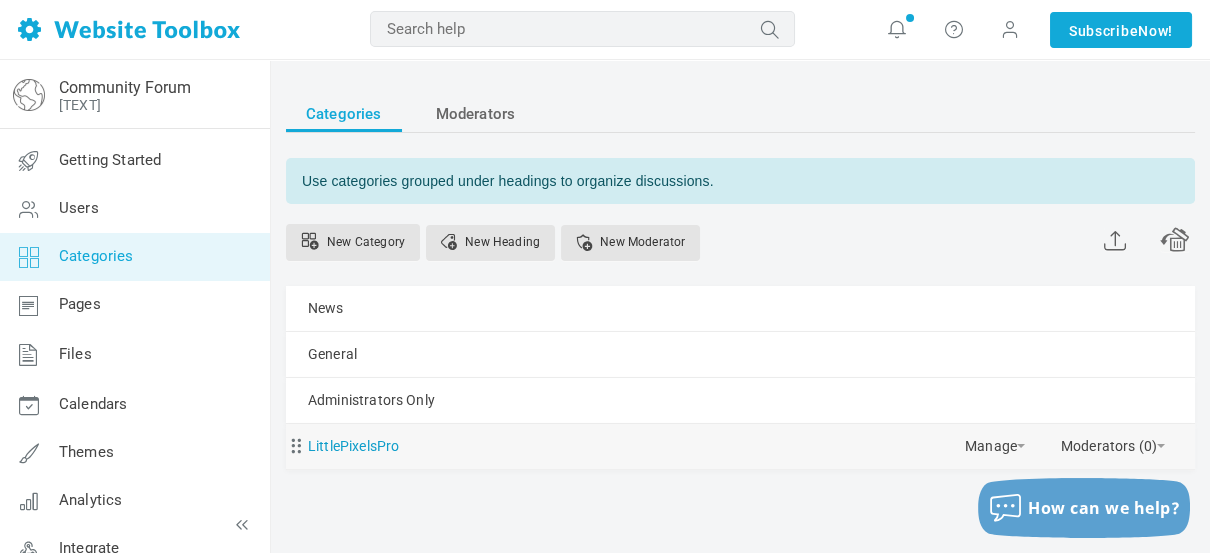 click on "LittlePixelsPro" at bounding box center (353, 446) 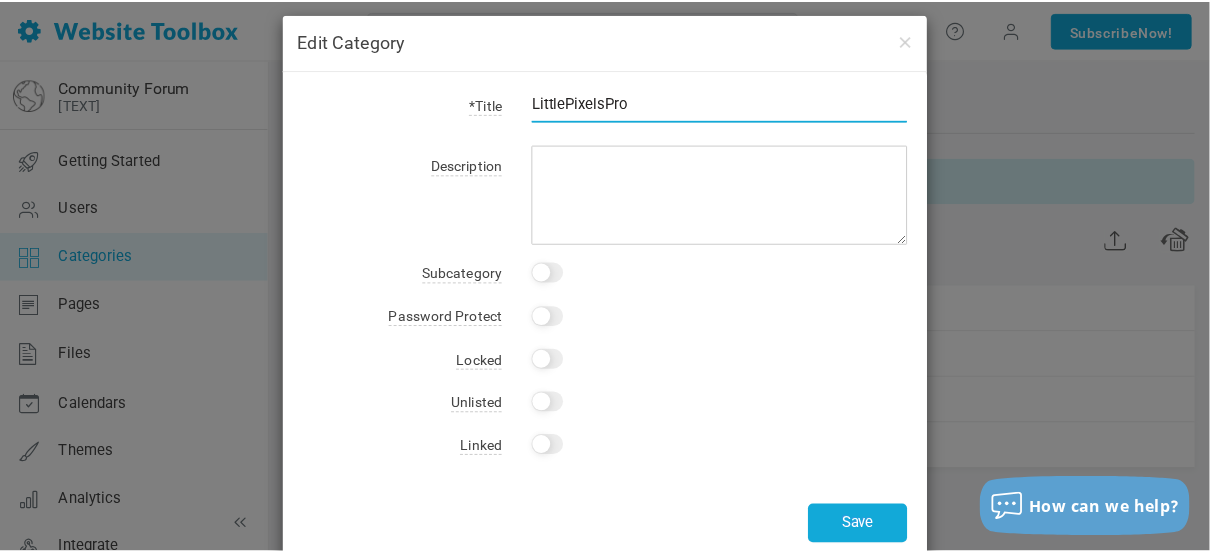 scroll, scrollTop: 0, scrollLeft: 0, axis: both 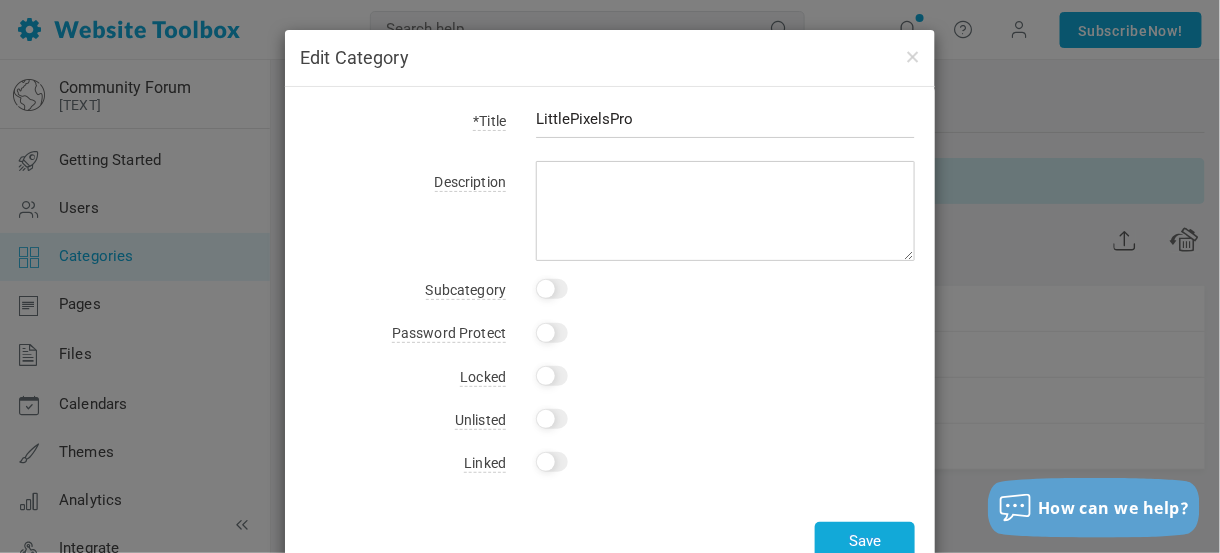 click on "Yes" at bounding box center [552, 462] 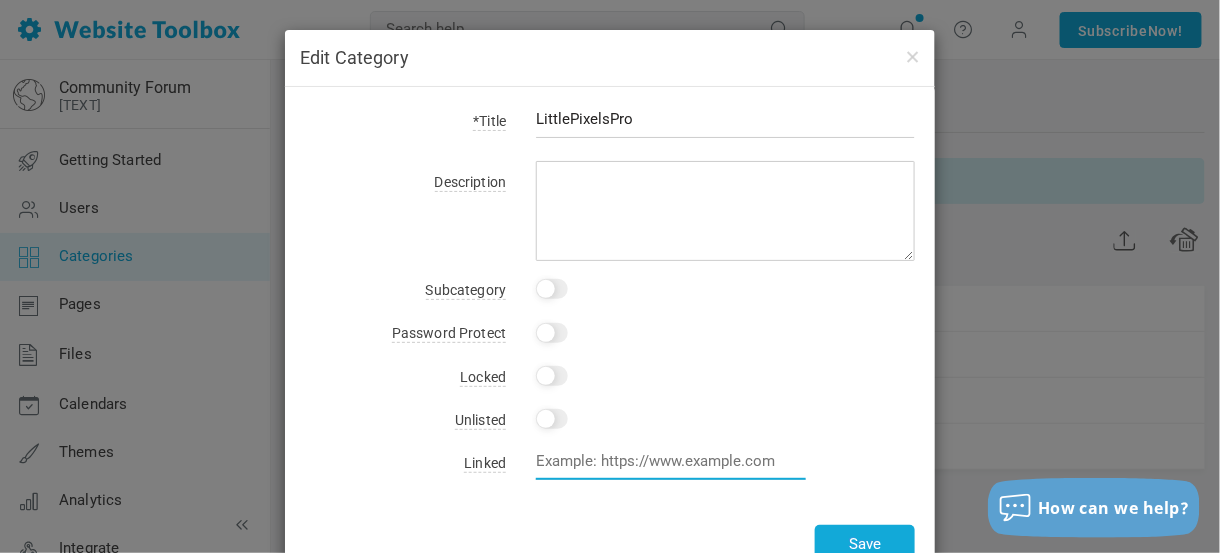 click at bounding box center (671, 461) 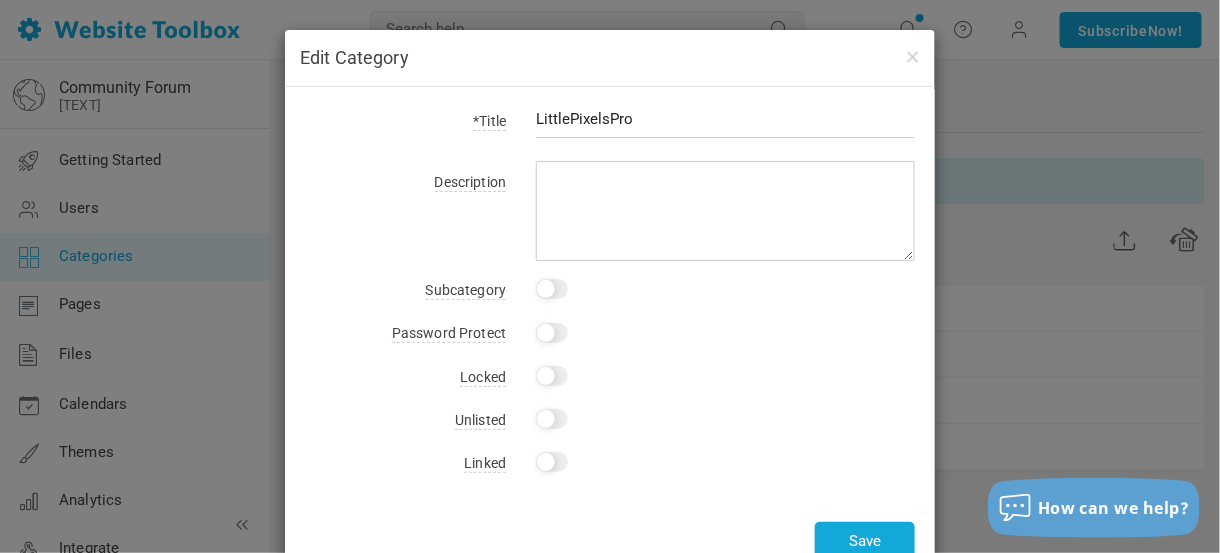 drag, startPoint x: 531, startPoint y: 421, endPoint x: 557, endPoint y: 405, distance: 30.528675 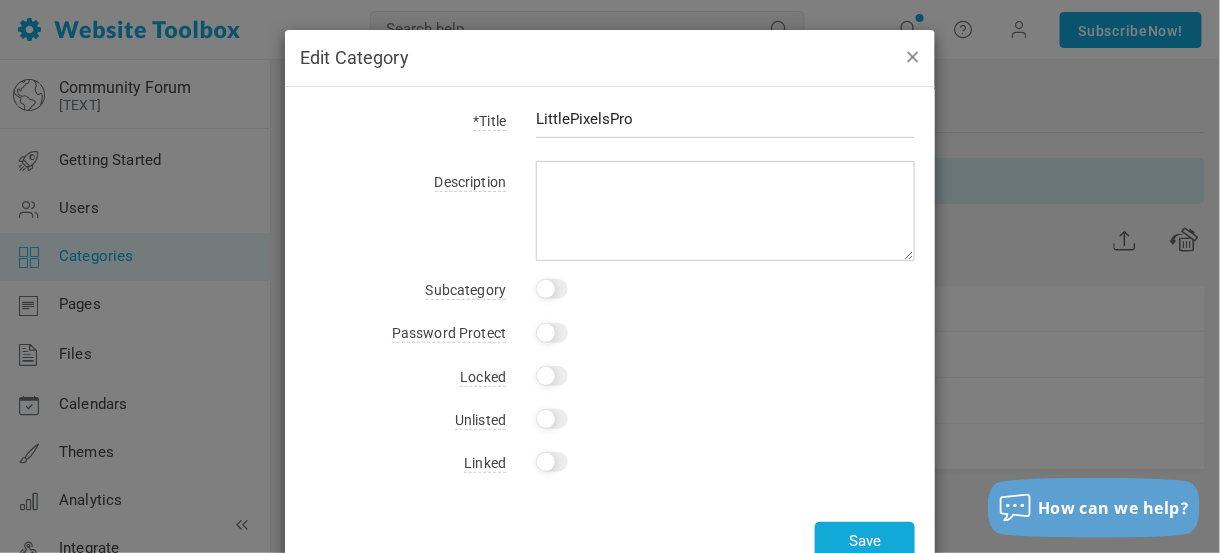 click at bounding box center (912, 56) 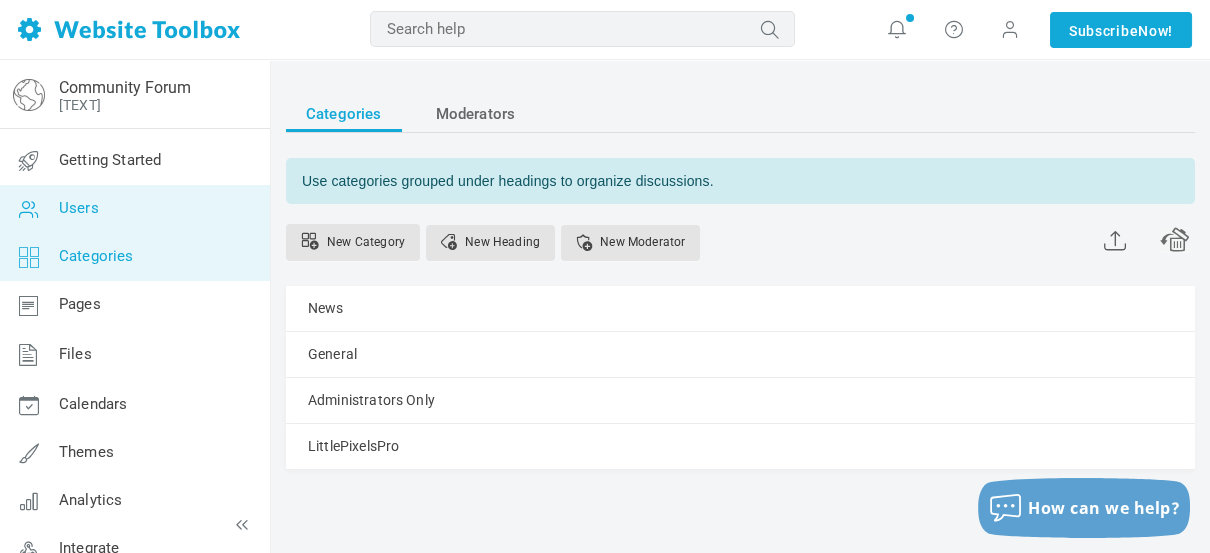 click on "Users" at bounding box center (134, 209) 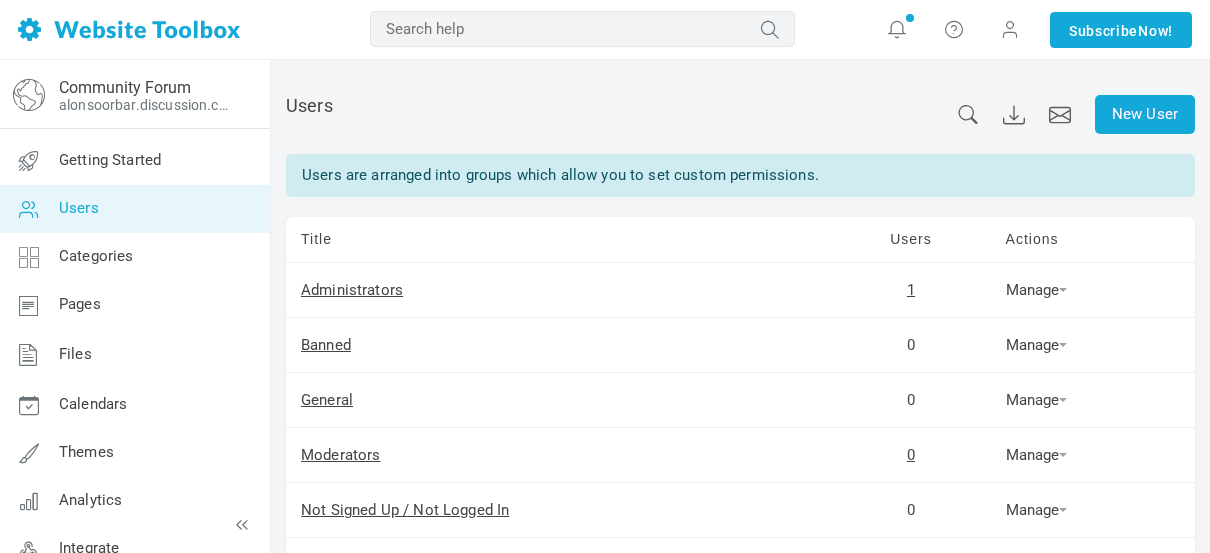 scroll, scrollTop: 0, scrollLeft: 0, axis: both 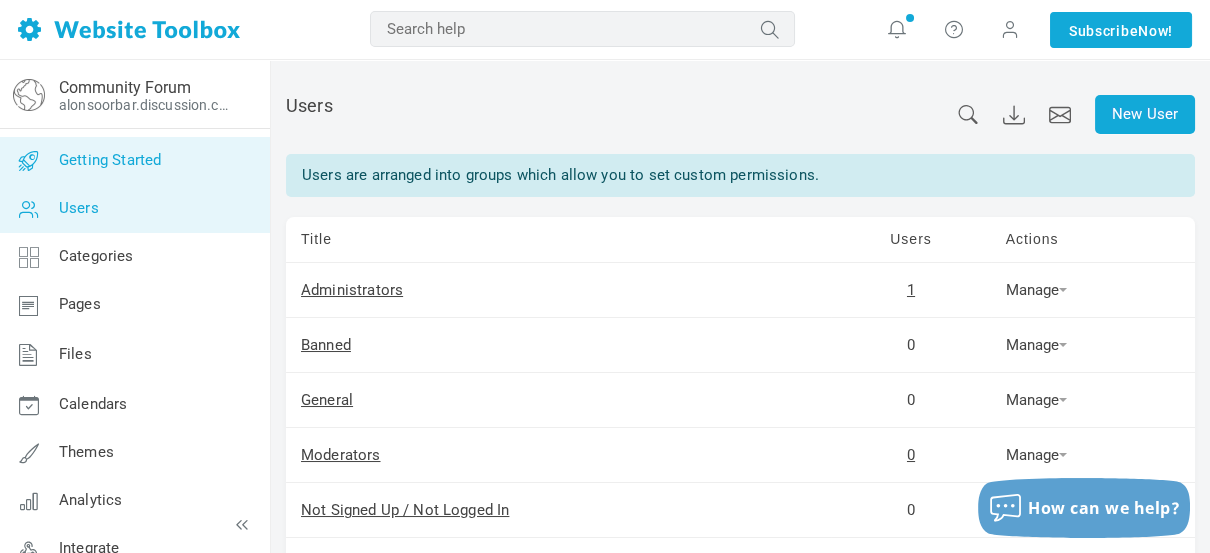 click on "Getting Started" at bounding box center [110, 160] 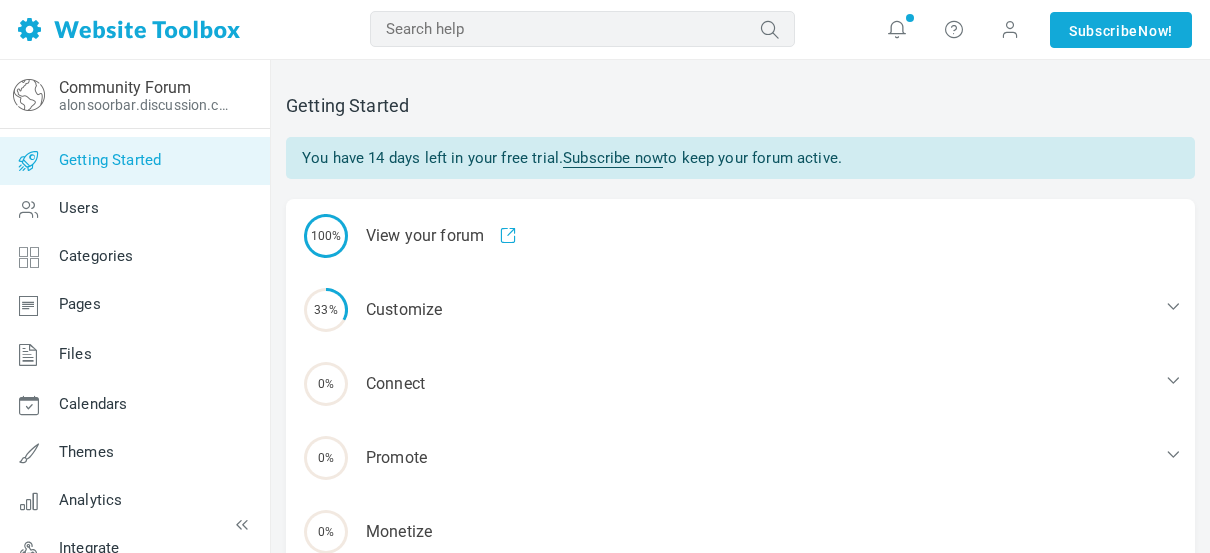 scroll, scrollTop: 0, scrollLeft: 0, axis: both 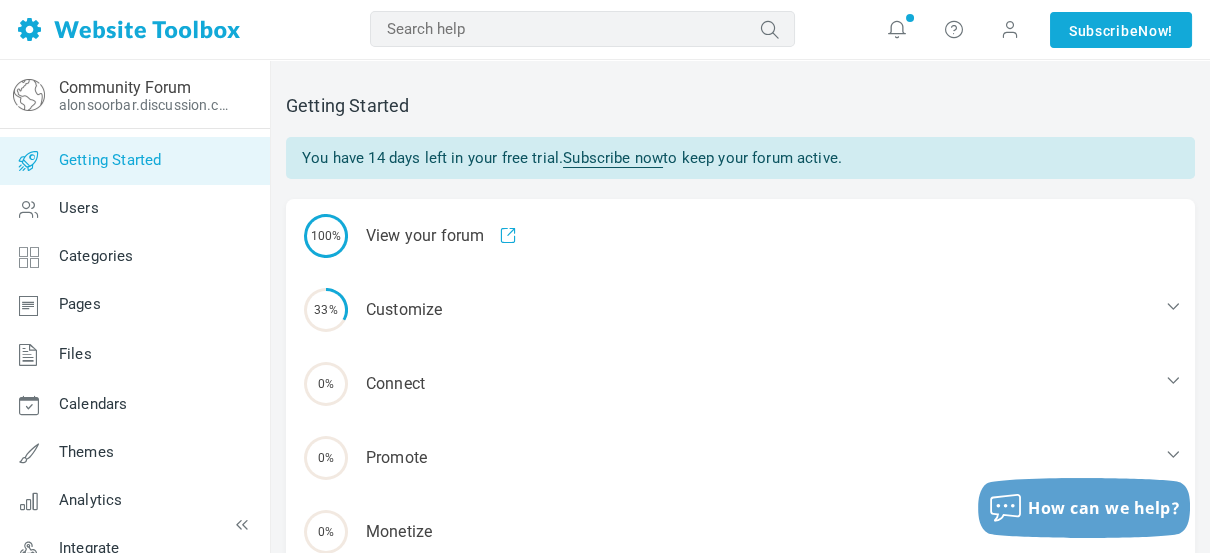 click at bounding box center (129, 29) 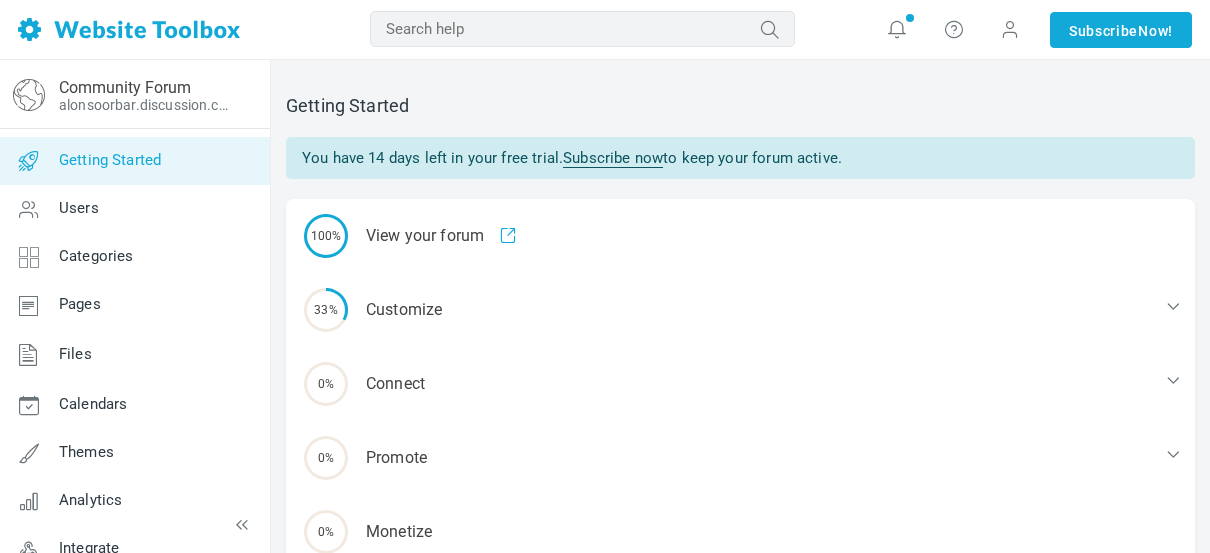 scroll, scrollTop: 0, scrollLeft: 0, axis: both 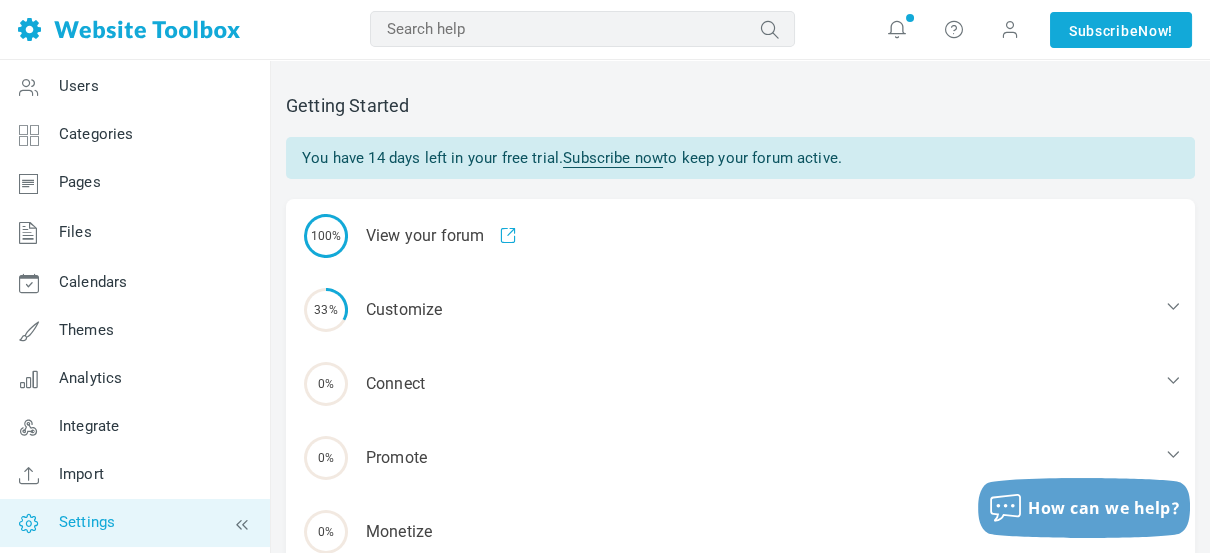 click on "Settings" at bounding box center (87, 522) 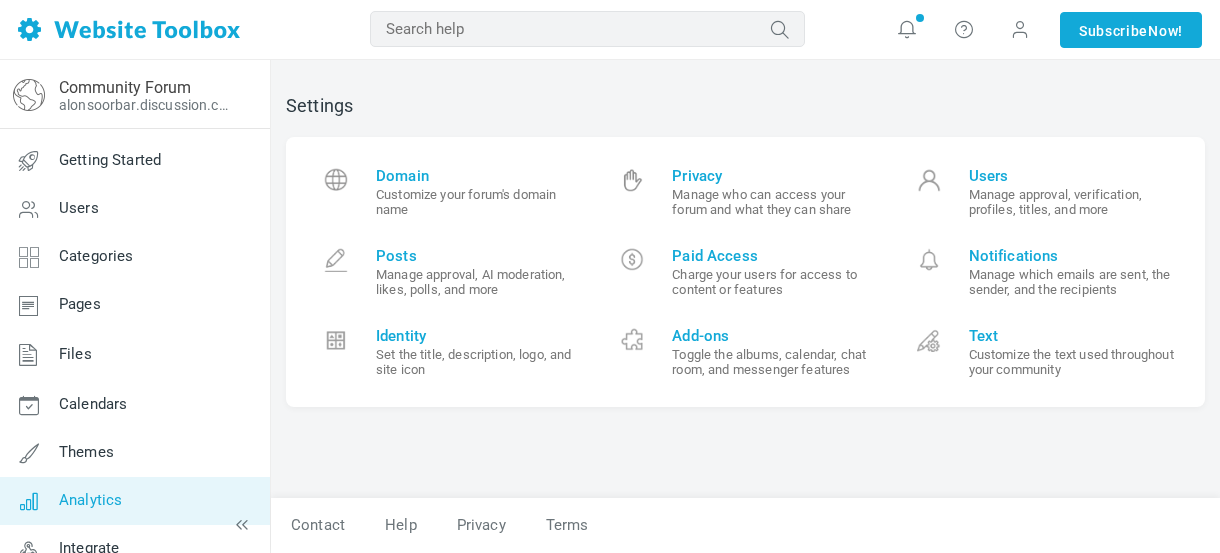 scroll, scrollTop: 0, scrollLeft: 0, axis: both 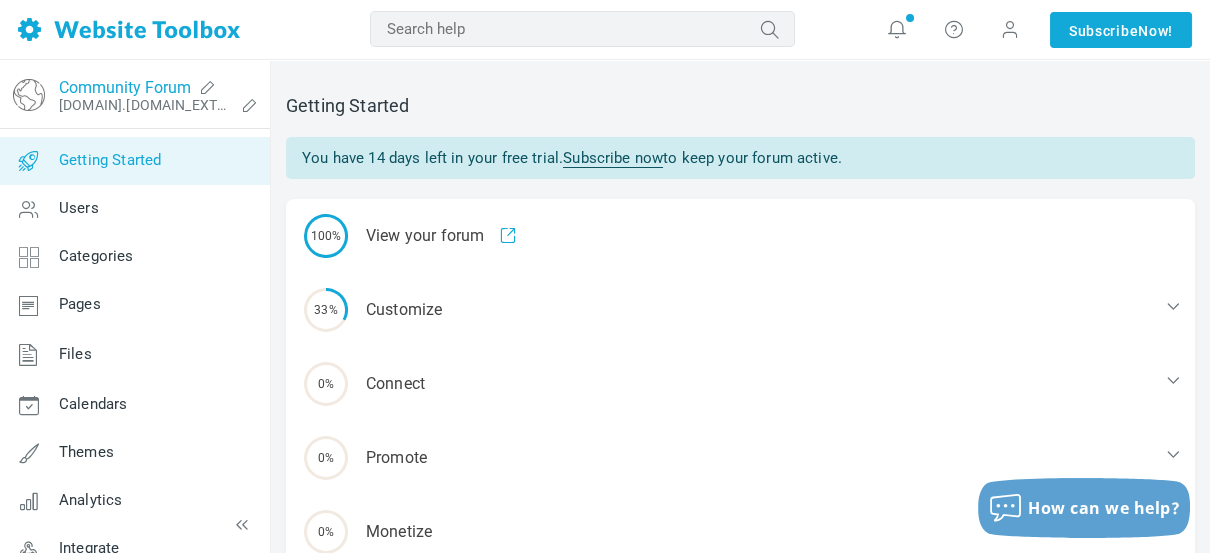 click on "Community Forum" at bounding box center [125, 87] 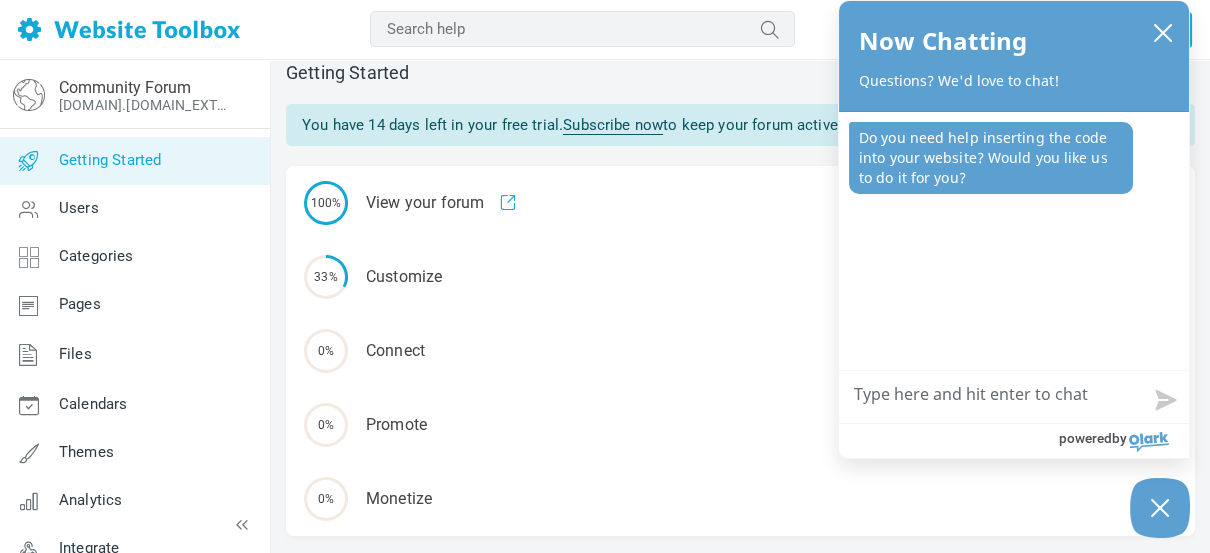 scroll, scrollTop: 0, scrollLeft: 0, axis: both 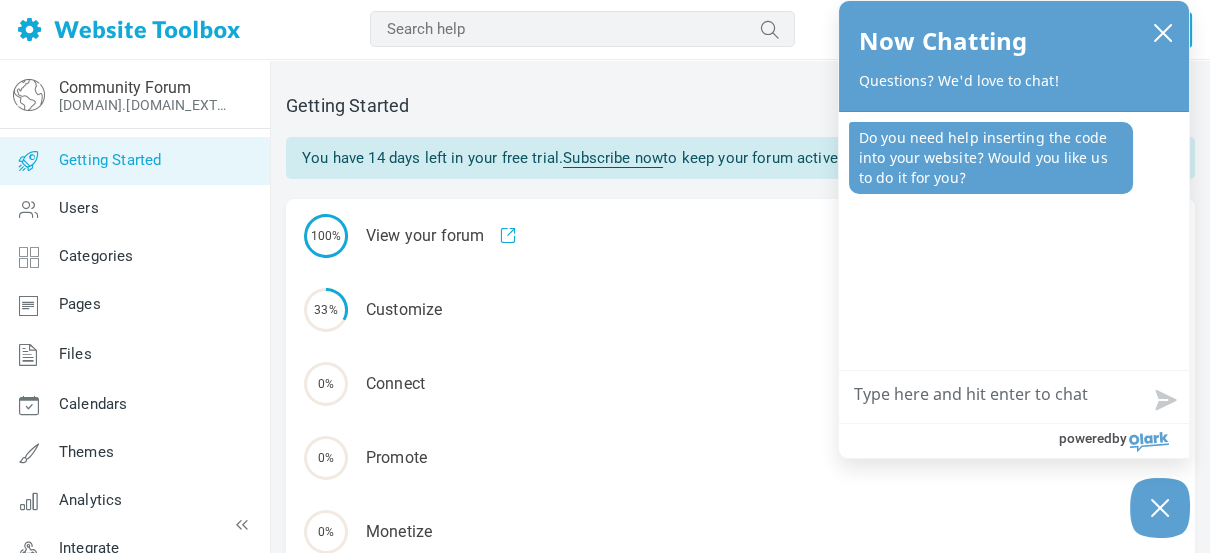 click on "How can we help?" at bounding box center (1014, 397) 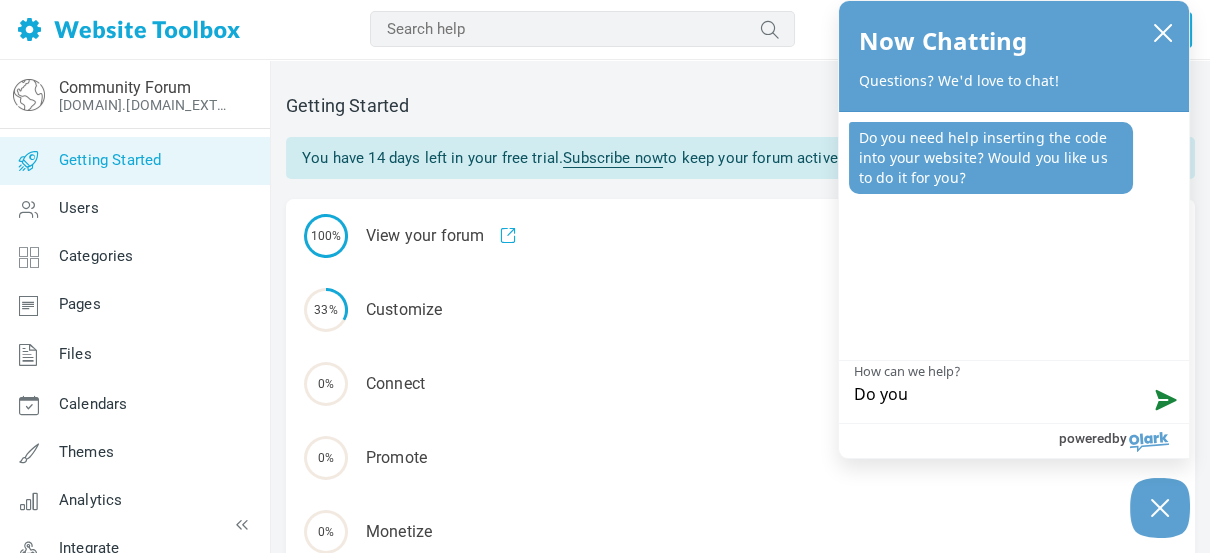 type on "Do you s" 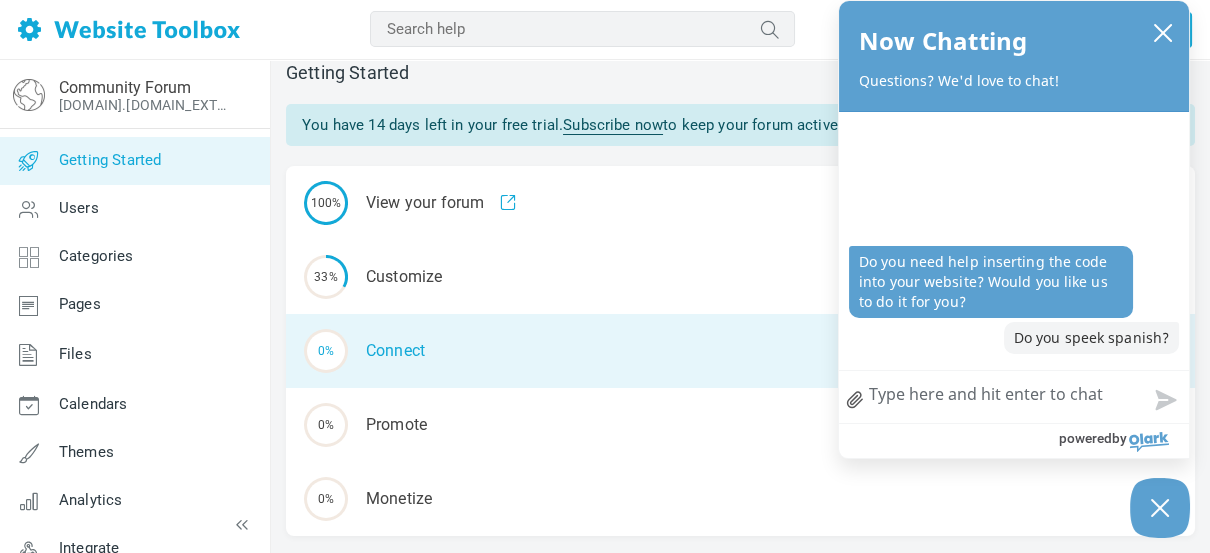 scroll, scrollTop: 0, scrollLeft: 0, axis: both 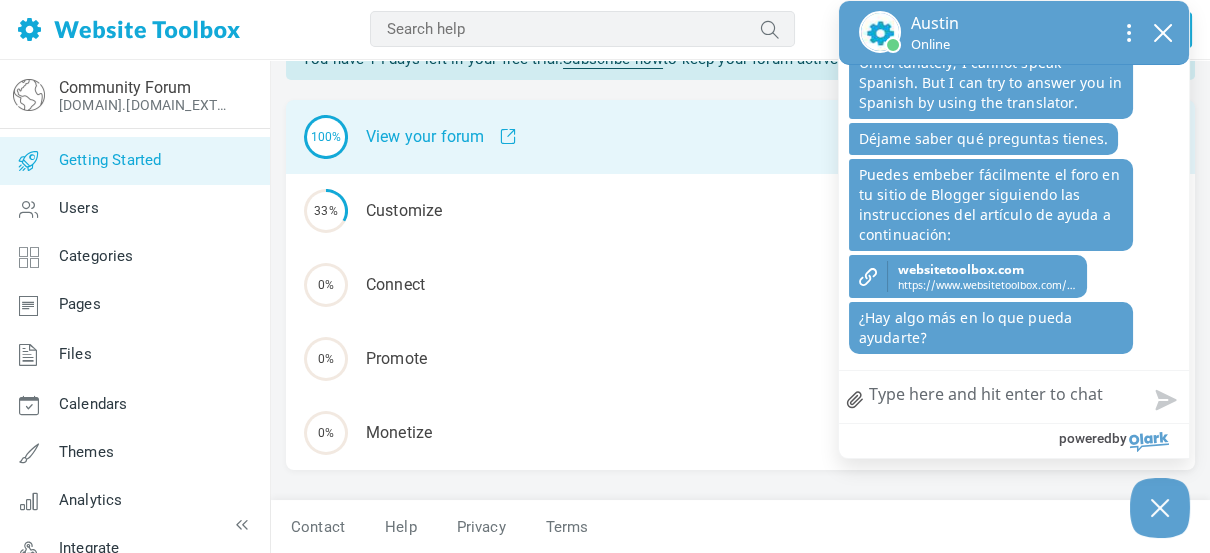 click on "100%
View your forum" at bounding box center (740, 137) 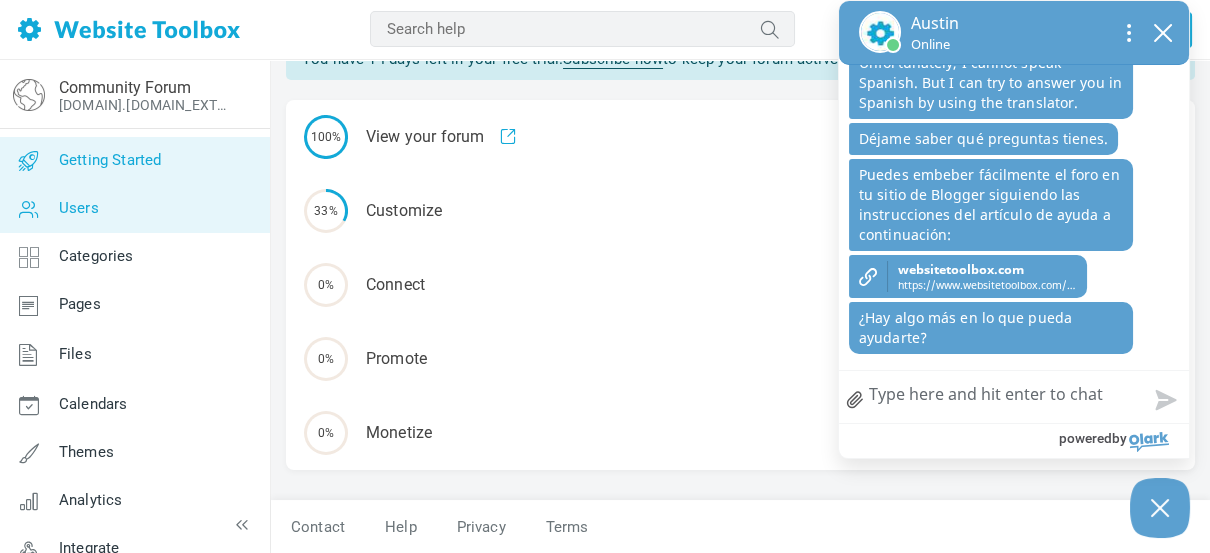click on "Users" at bounding box center [79, 208] 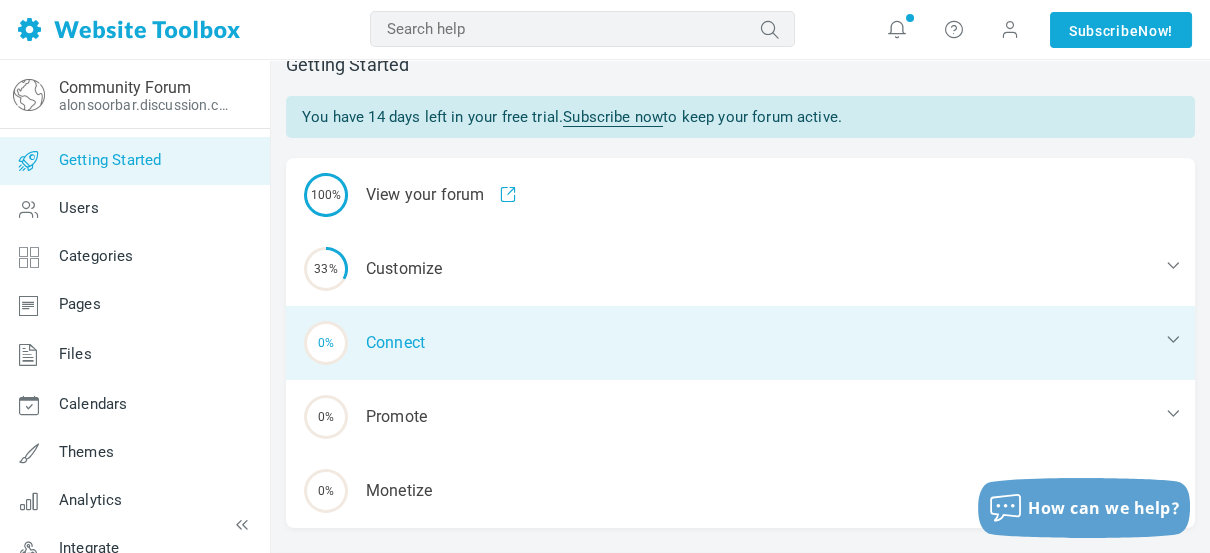 scroll, scrollTop: 99, scrollLeft: 0, axis: vertical 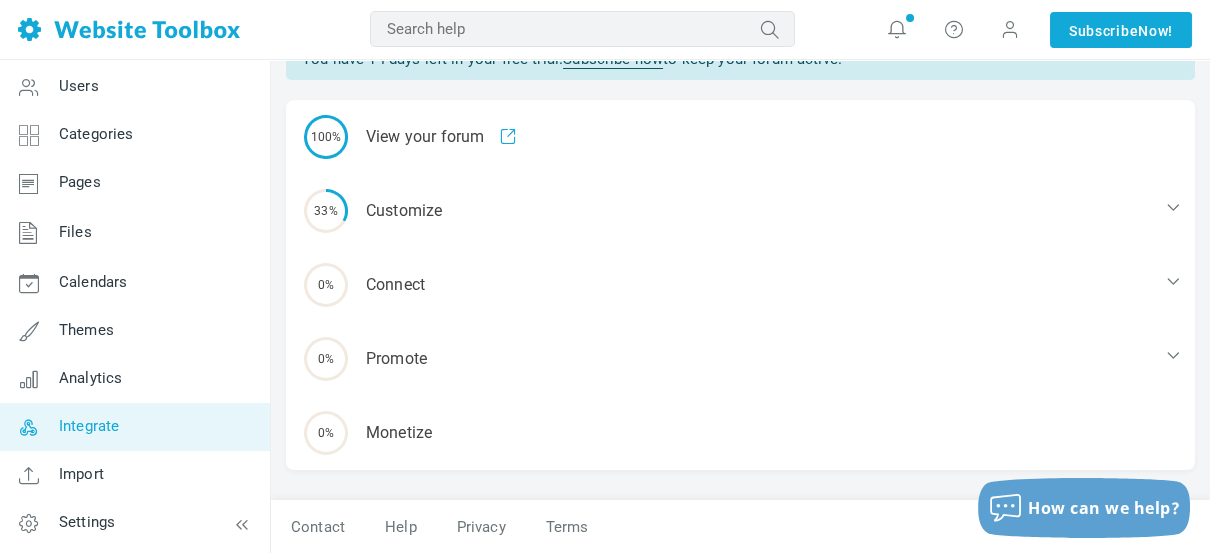 click on "Integrate" at bounding box center (134, 427) 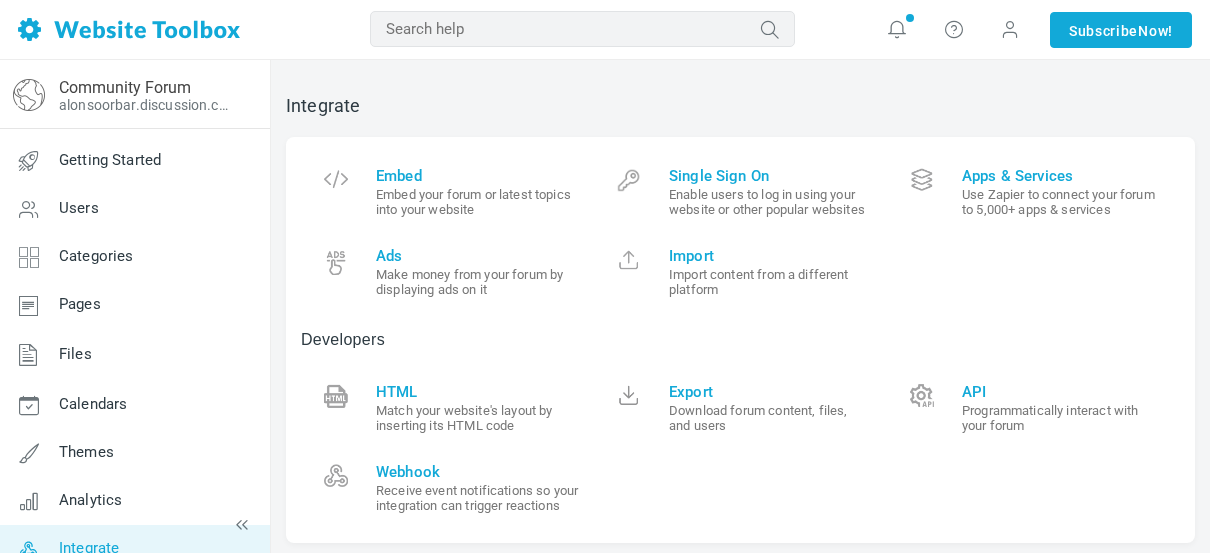 scroll, scrollTop: 0, scrollLeft: 0, axis: both 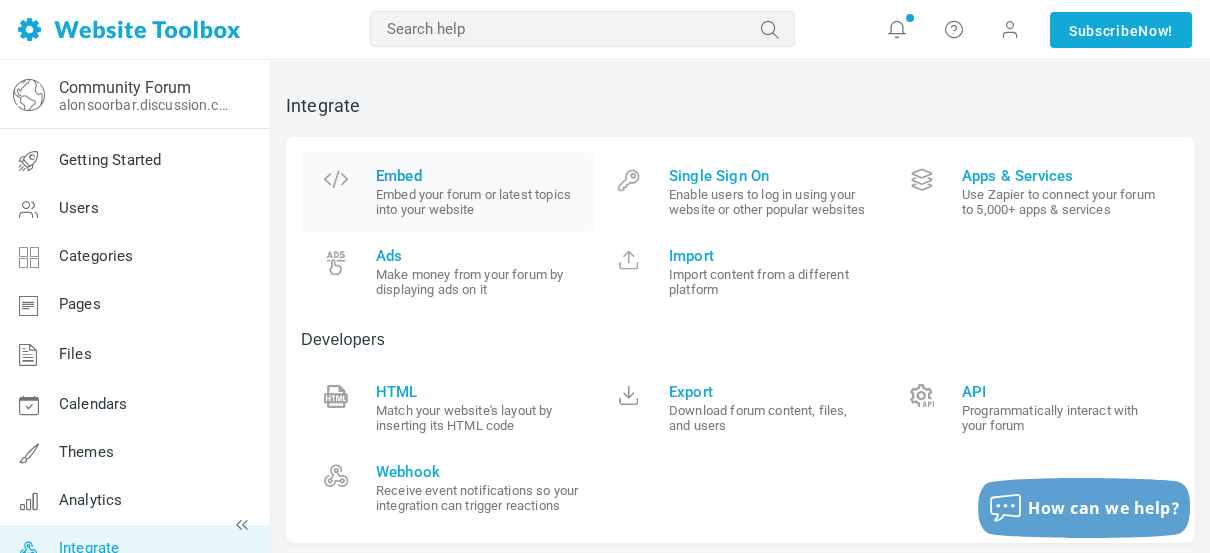 click on "Embed your  forum or latest topics into your website" at bounding box center (477, 202) 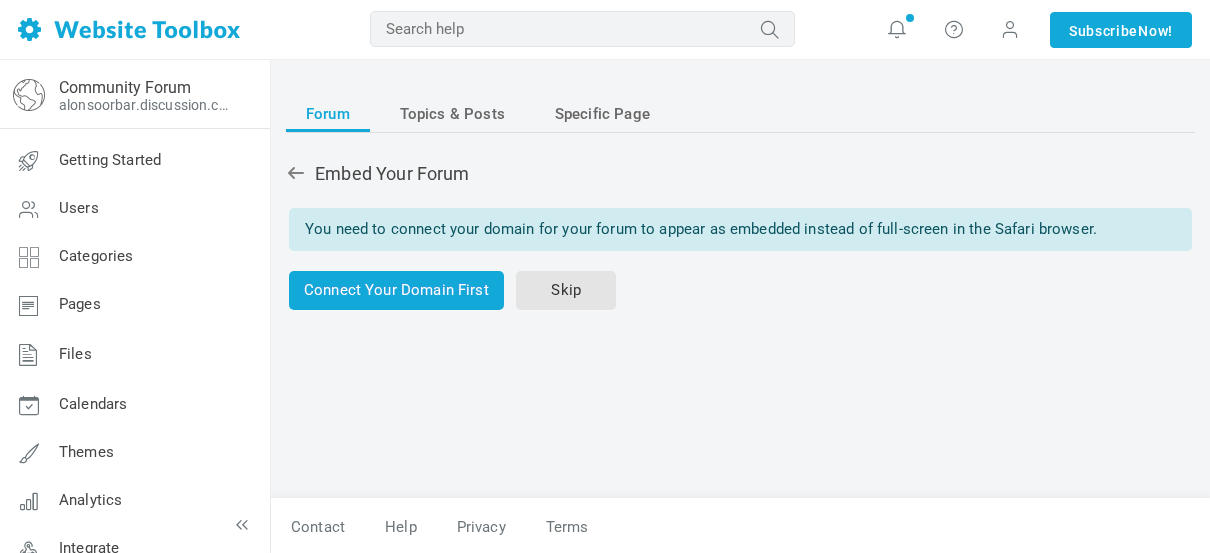 scroll, scrollTop: 0, scrollLeft: 0, axis: both 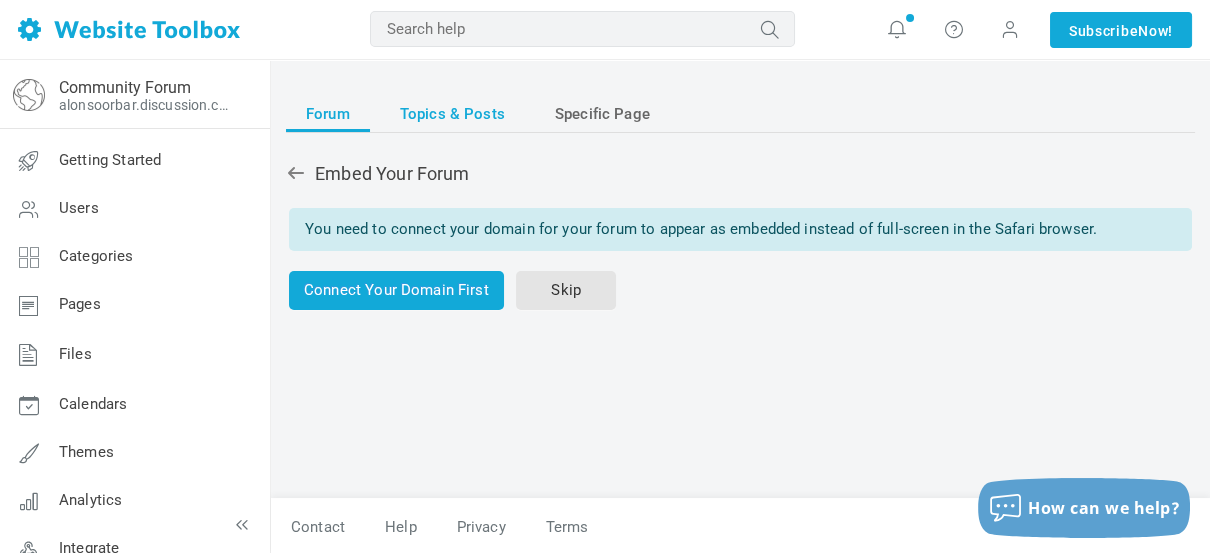 click on "Topics & Posts" at bounding box center [452, 114] 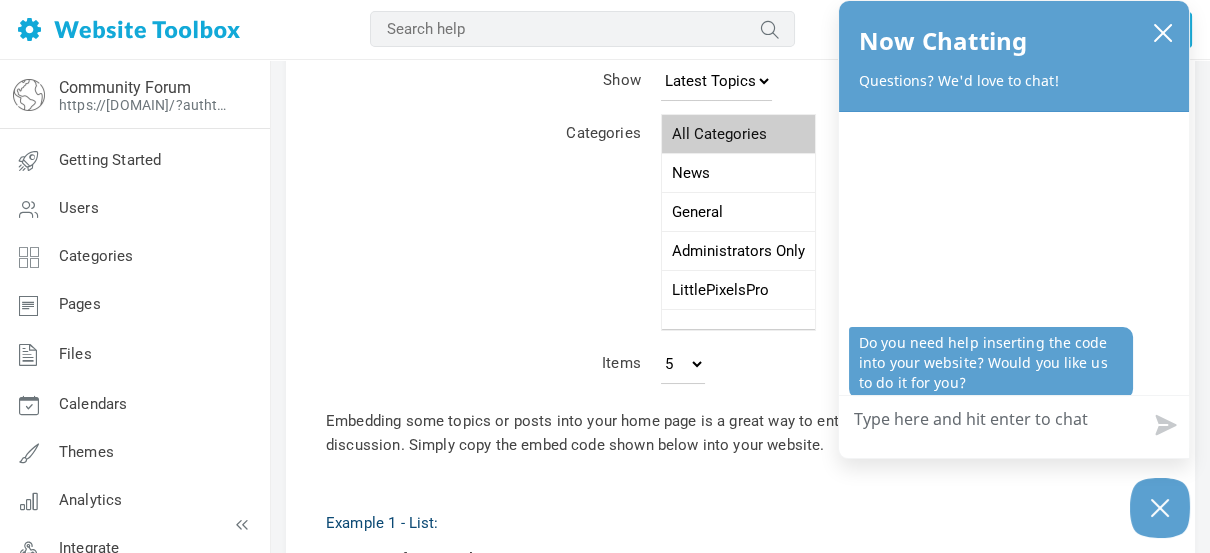 scroll, scrollTop: 99, scrollLeft: 0, axis: vertical 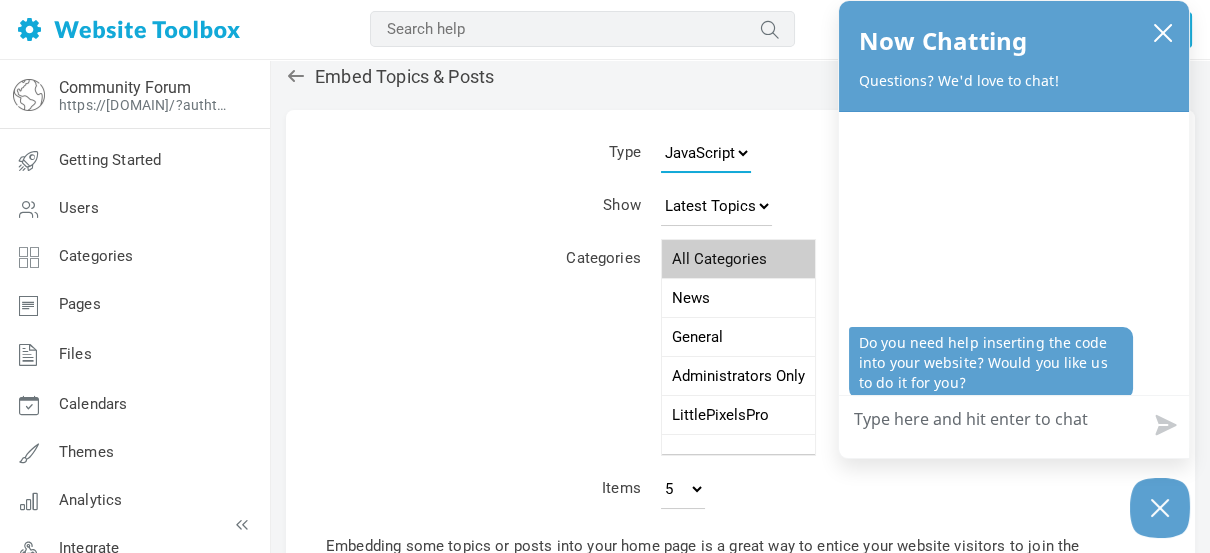 click on "JavaScript
JSON
RSS
XML" at bounding box center (706, 153) 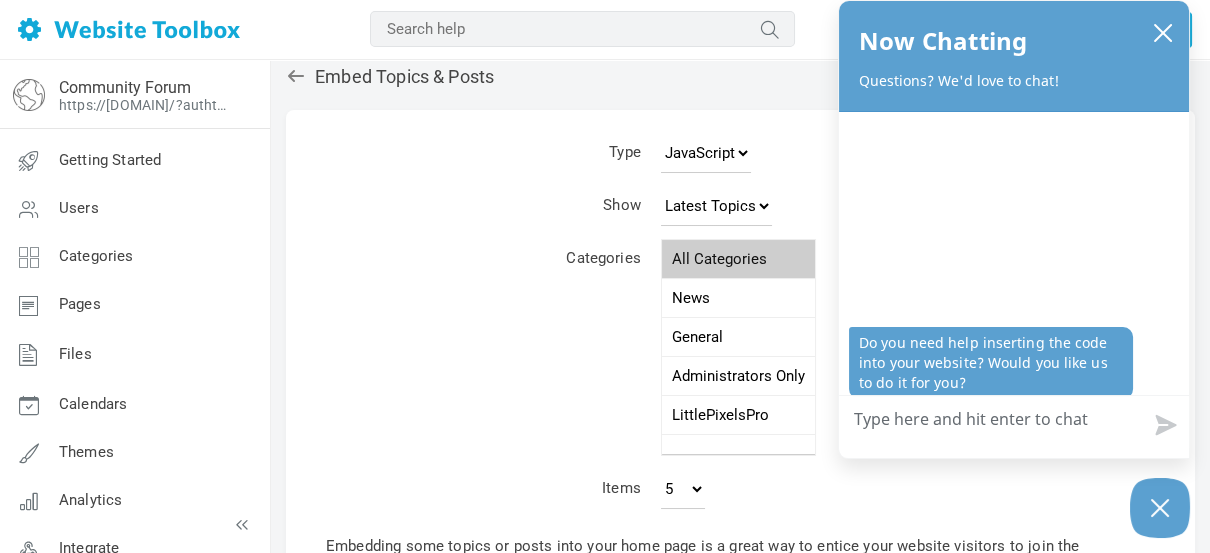 click on "Type" at bounding box center [546, 156] 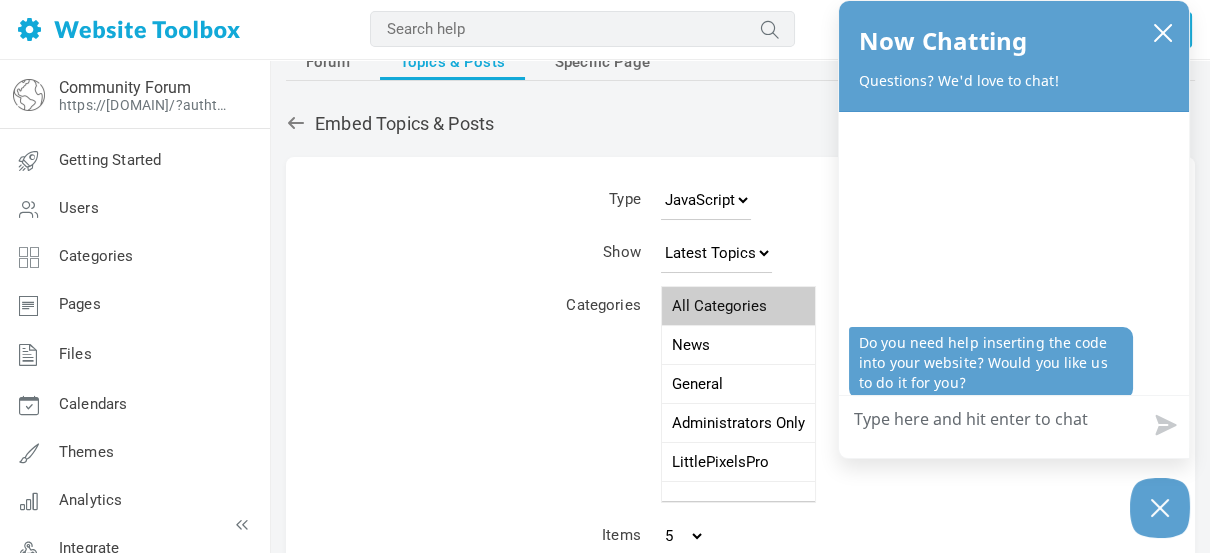 scroll, scrollTop: 99, scrollLeft: 0, axis: vertical 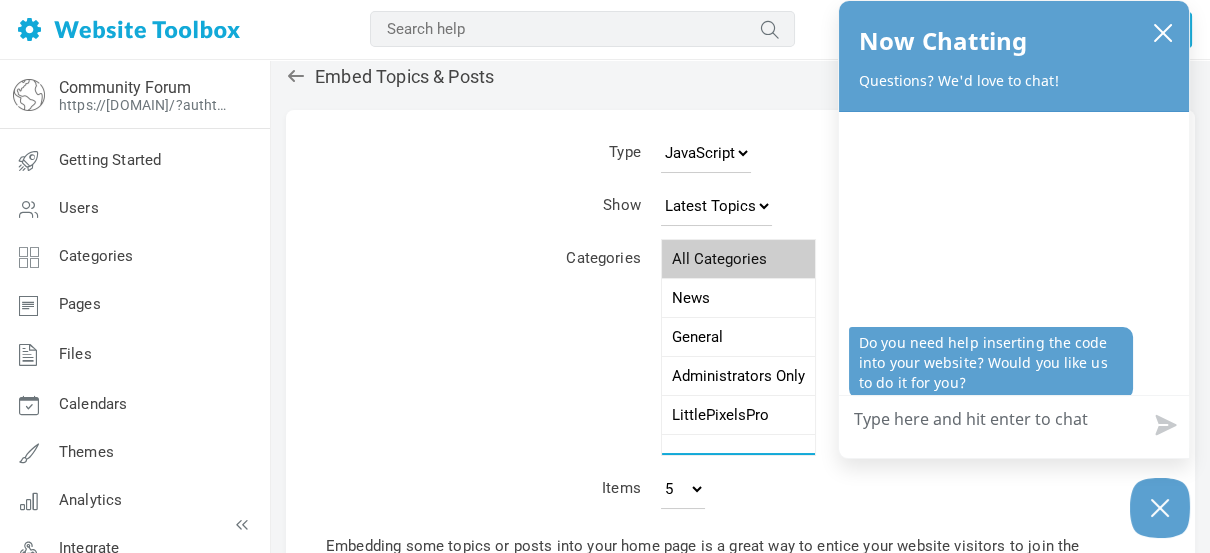 select on "986045" 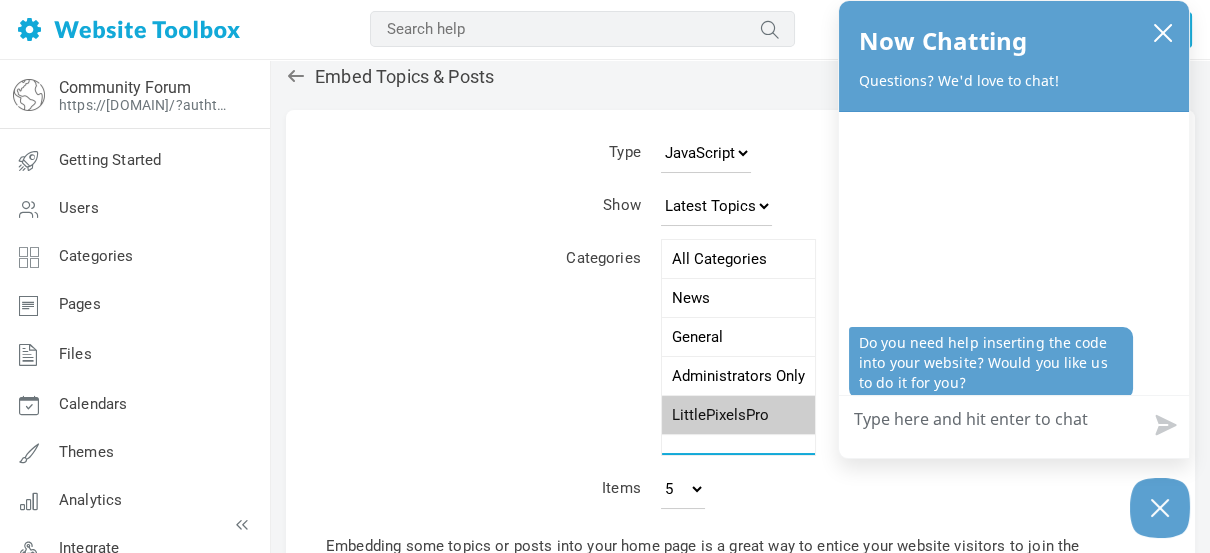 click on "LittlePixelsPro" at bounding box center [738, 415] 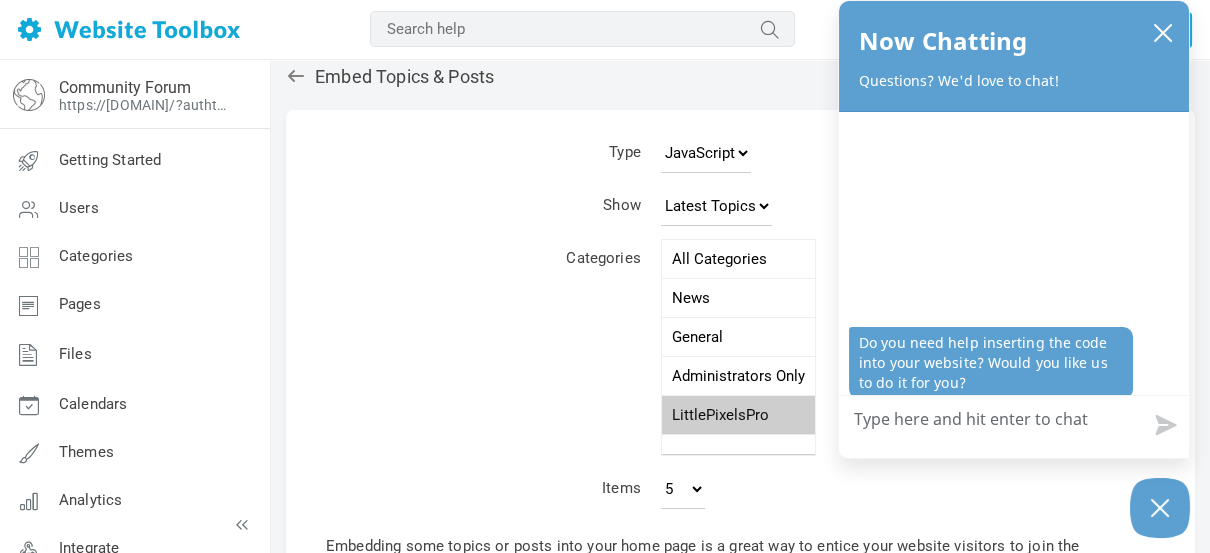 click on "Categories" at bounding box center [546, 156] 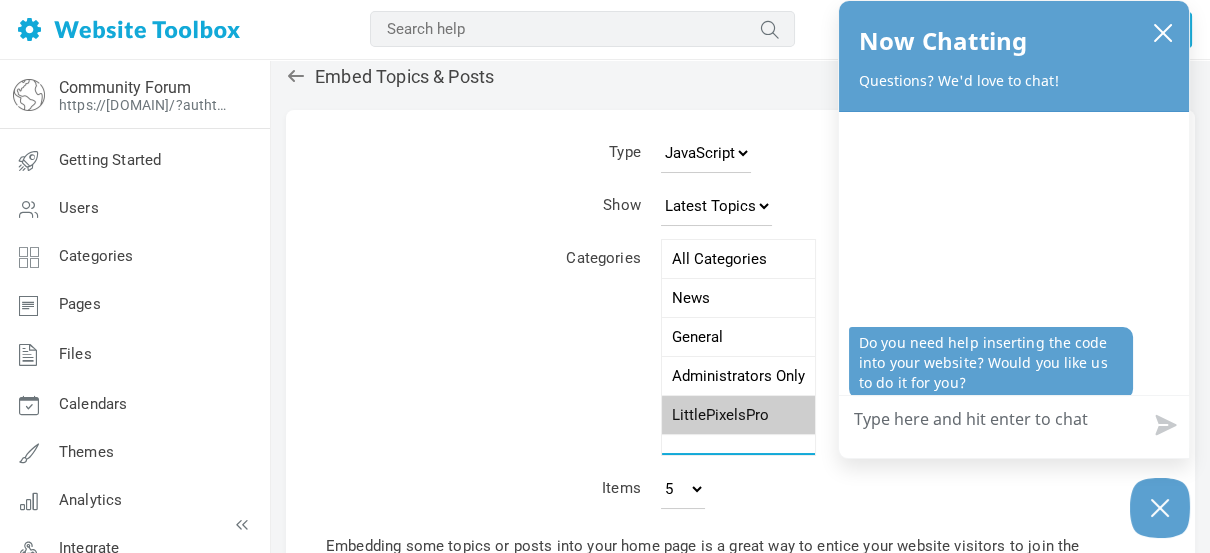 click on "LittlePixelsPro" at bounding box center [738, 415] 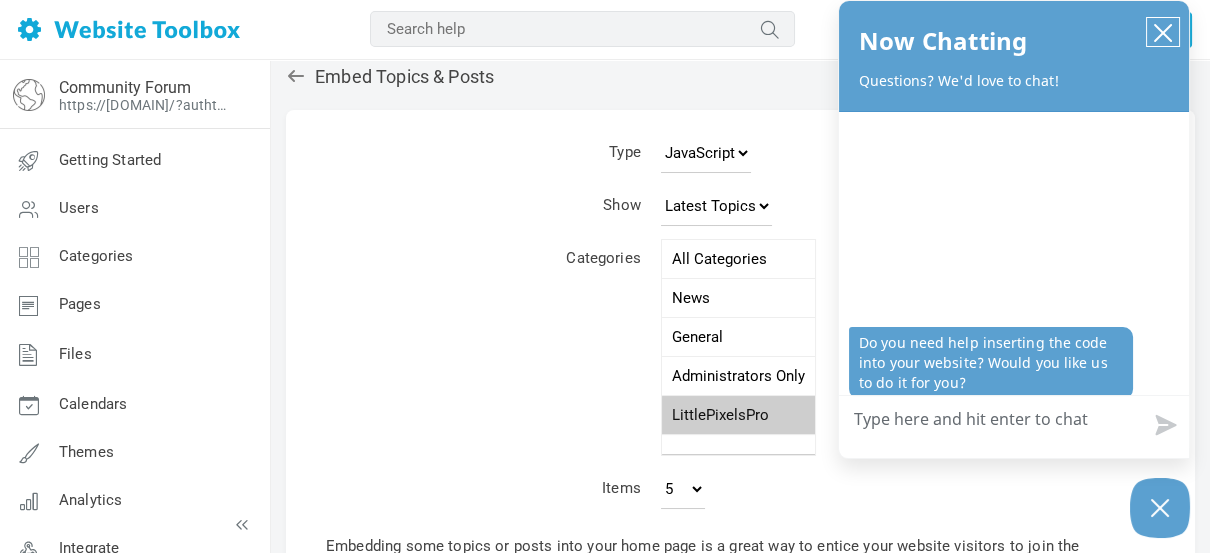 click at bounding box center [1163, 33] 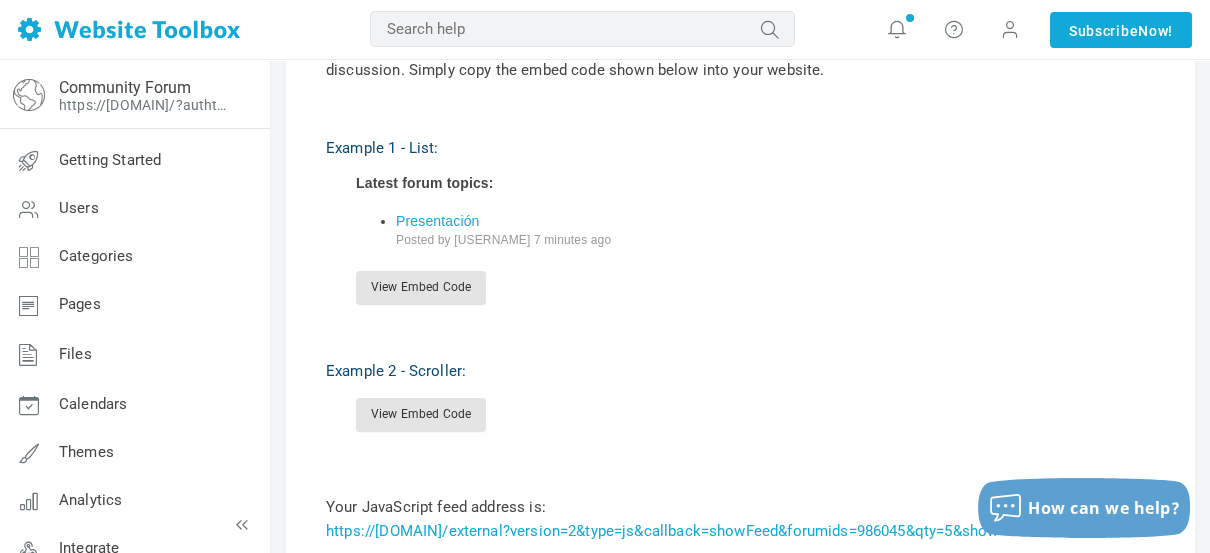 scroll, scrollTop: 600, scrollLeft: 0, axis: vertical 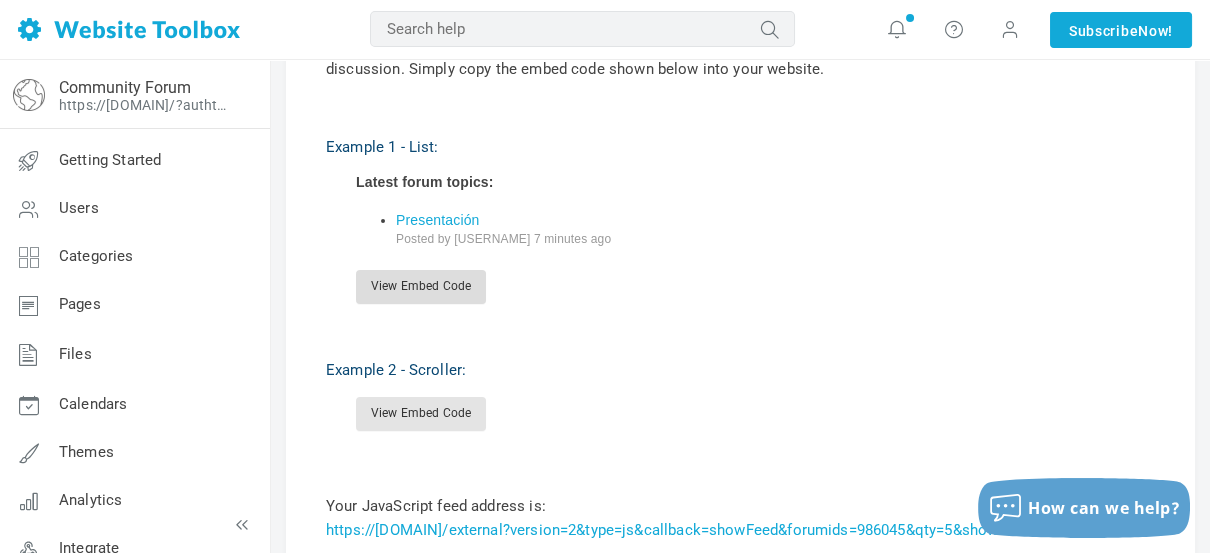 click on "View Embed Code" at bounding box center (421, 287) 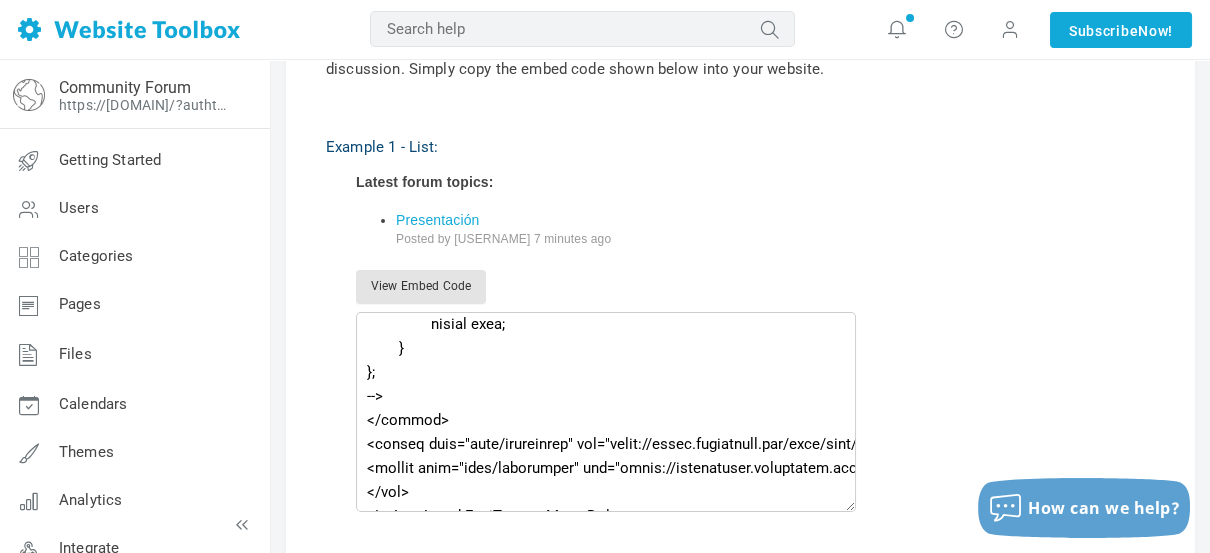 scroll, scrollTop: 3892, scrollLeft: 0, axis: vertical 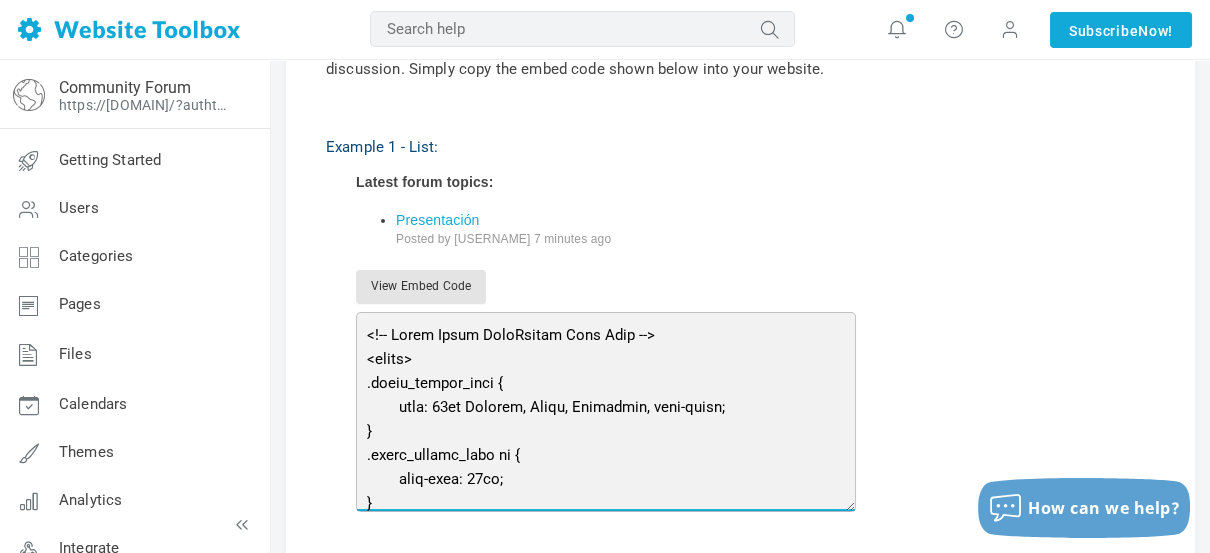 drag, startPoint x: 651, startPoint y: 458, endPoint x: 356, endPoint y: 332, distance: 320.78186 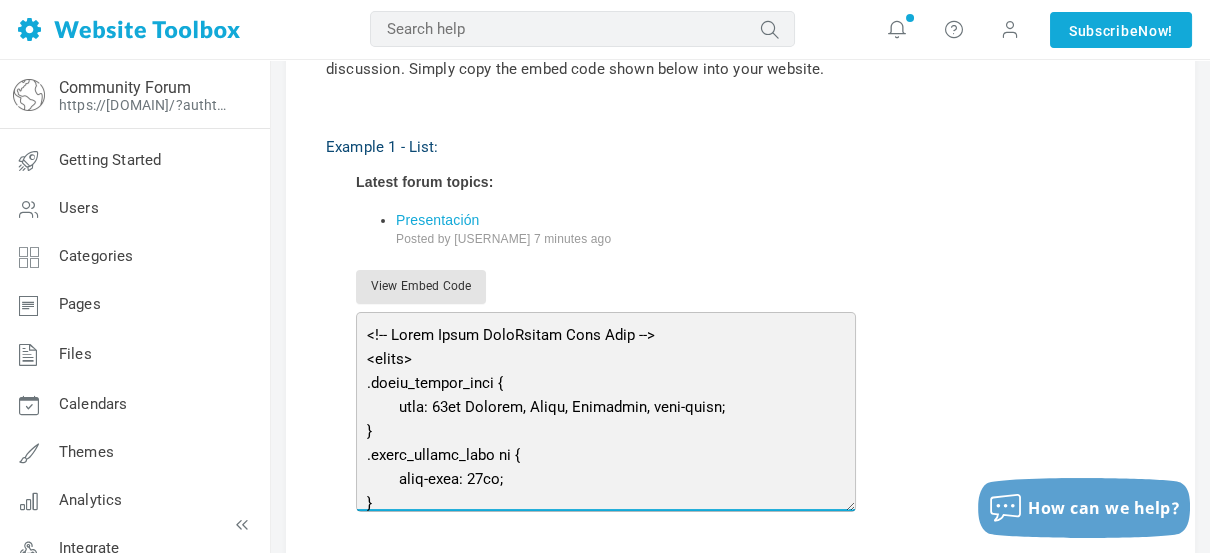 click at bounding box center (606, 412) 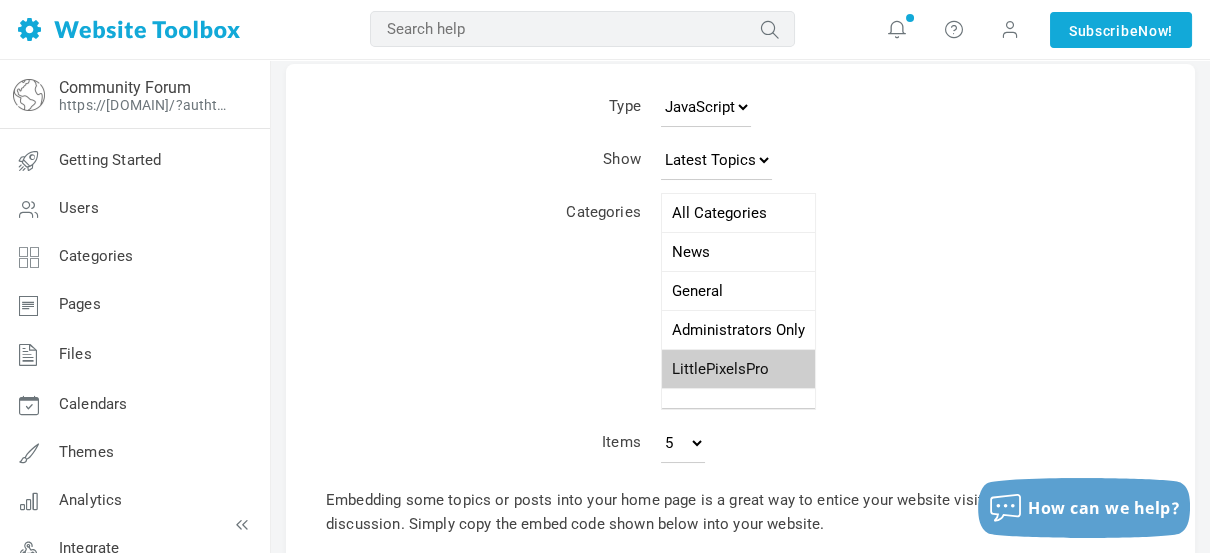scroll, scrollTop: 99, scrollLeft: 0, axis: vertical 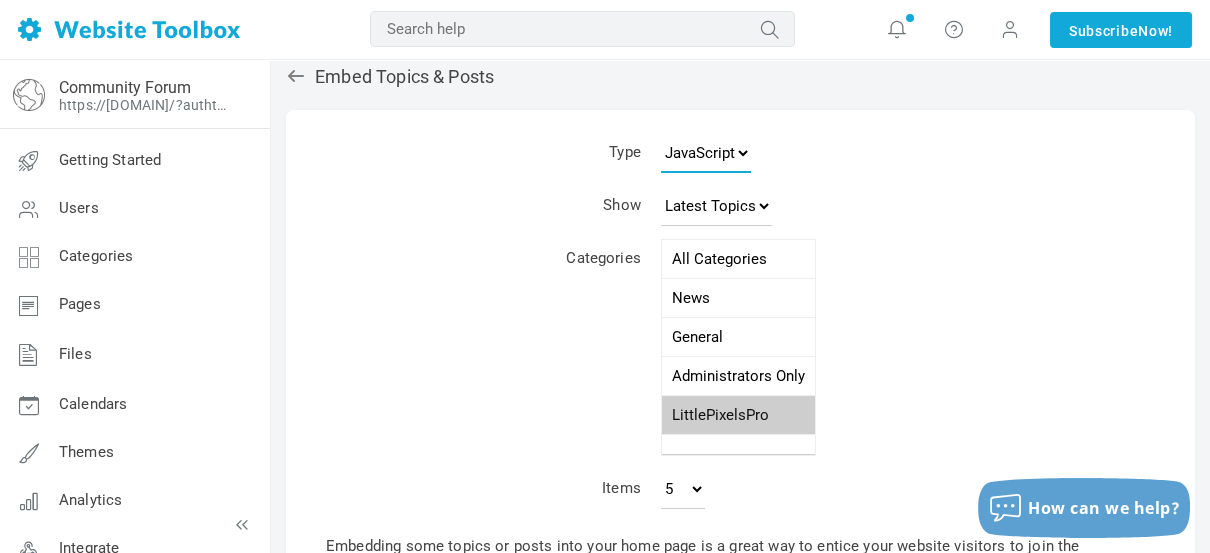click on "JavaScript
JSON
RSS
XML" at bounding box center (706, 153) 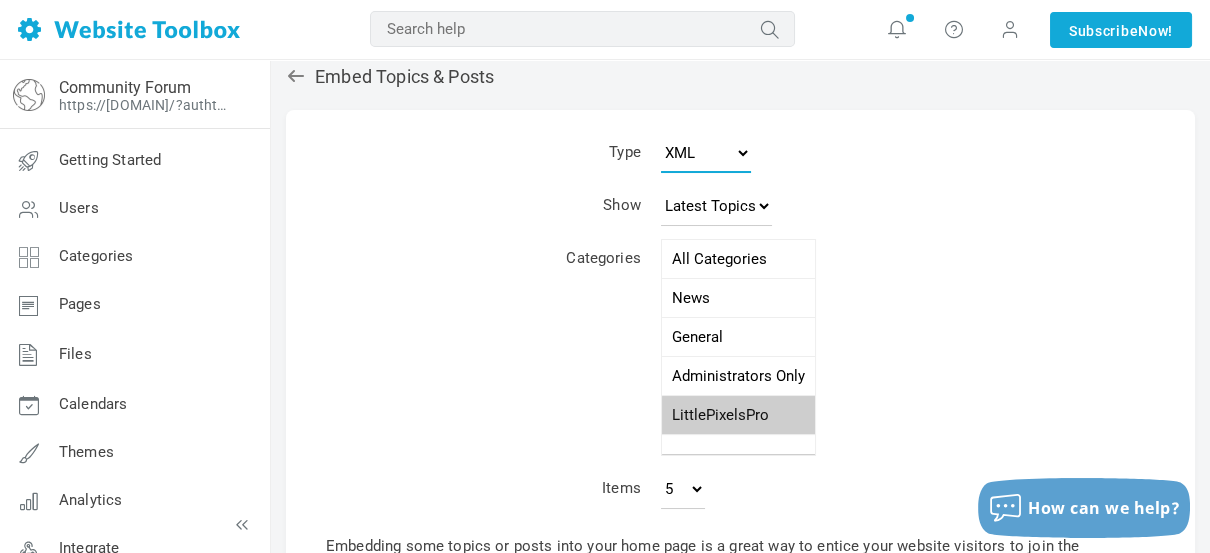 click on "JavaScript
JSON
RSS
XML" at bounding box center [706, 153] 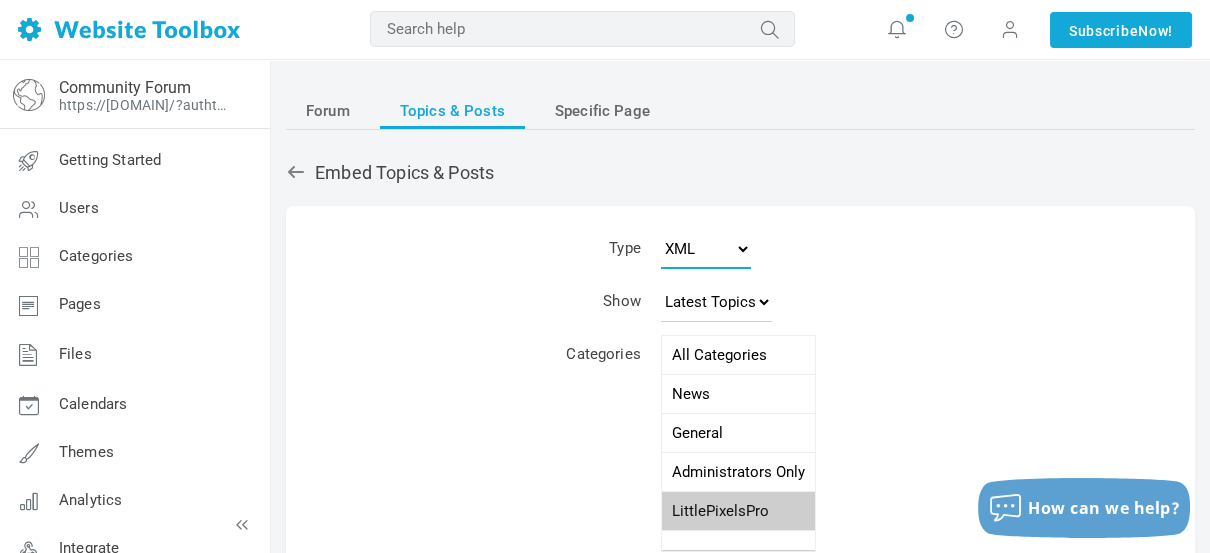 scroll, scrollTop: 0, scrollLeft: 0, axis: both 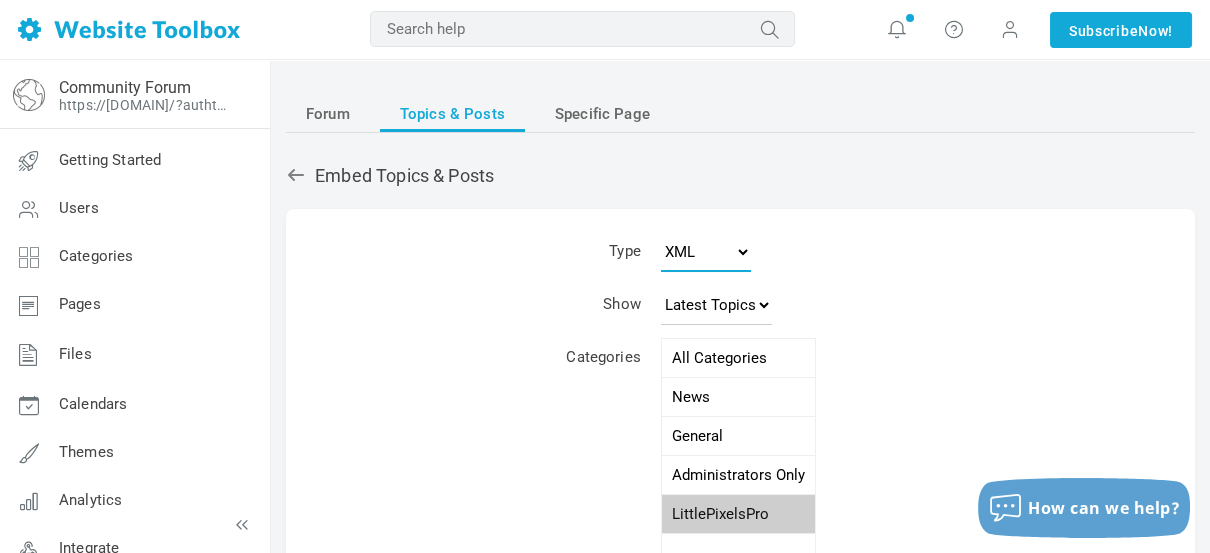 click on "JavaScript
JSON
RSS
XML" at bounding box center (706, 252) 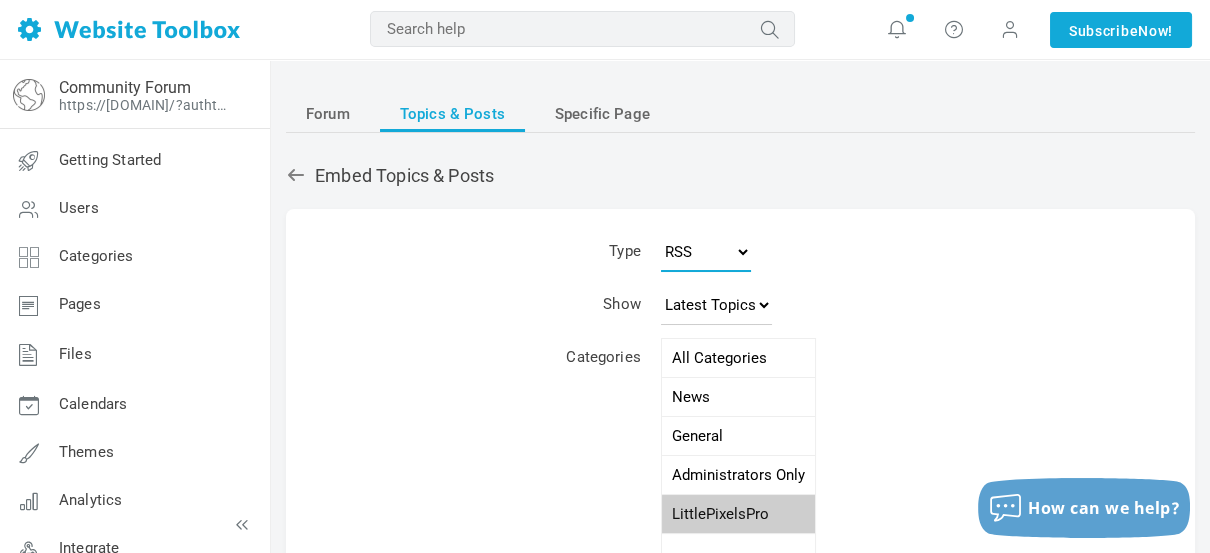 click on "JavaScript
JSON
RSS
XML" at bounding box center [706, 252] 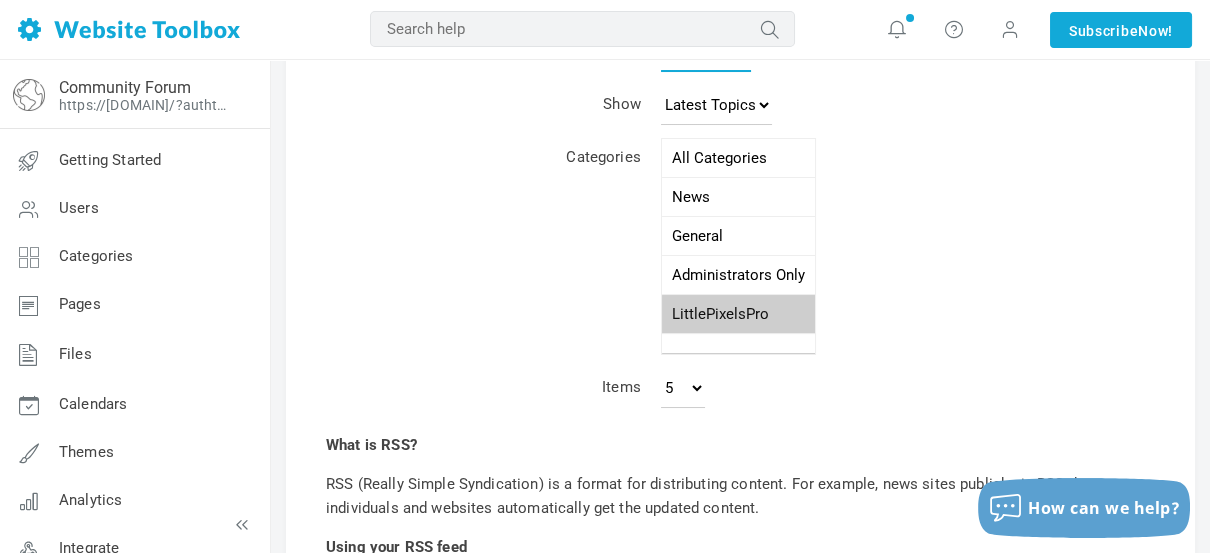 scroll, scrollTop: 99, scrollLeft: 0, axis: vertical 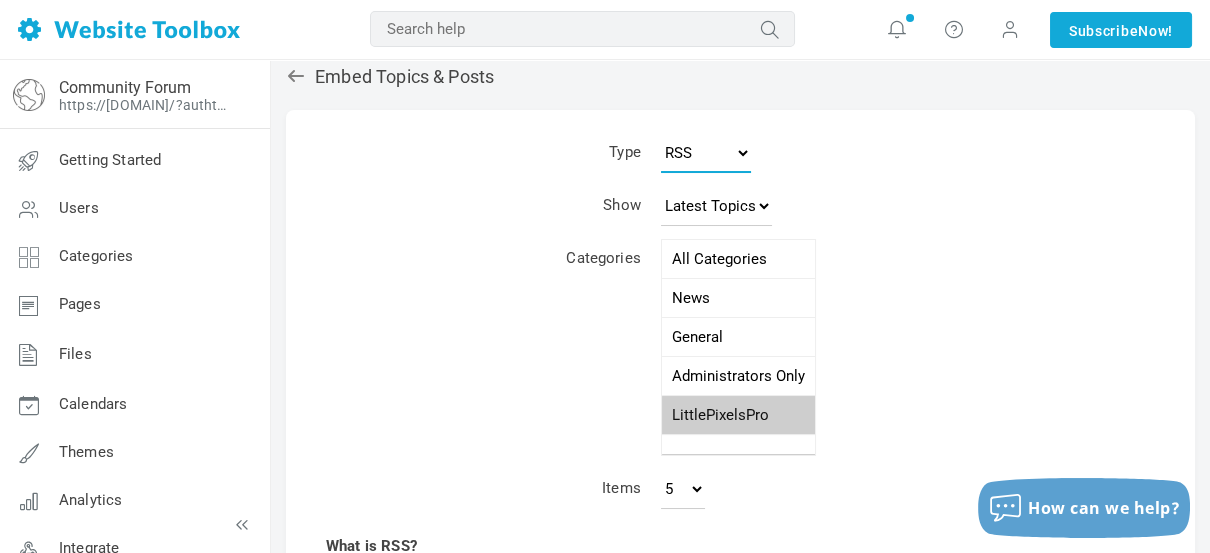 click on "JavaScript
JSON
RSS
XML" at bounding box center (706, 153) 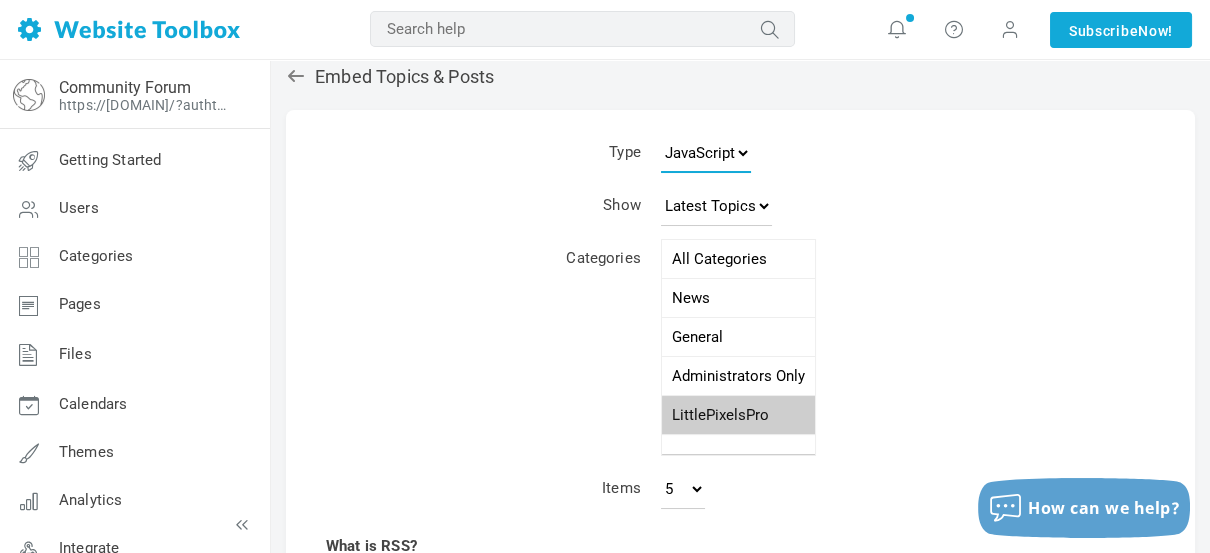 click on "JavaScript
JSON
RSS
XML" at bounding box center (706, 153) 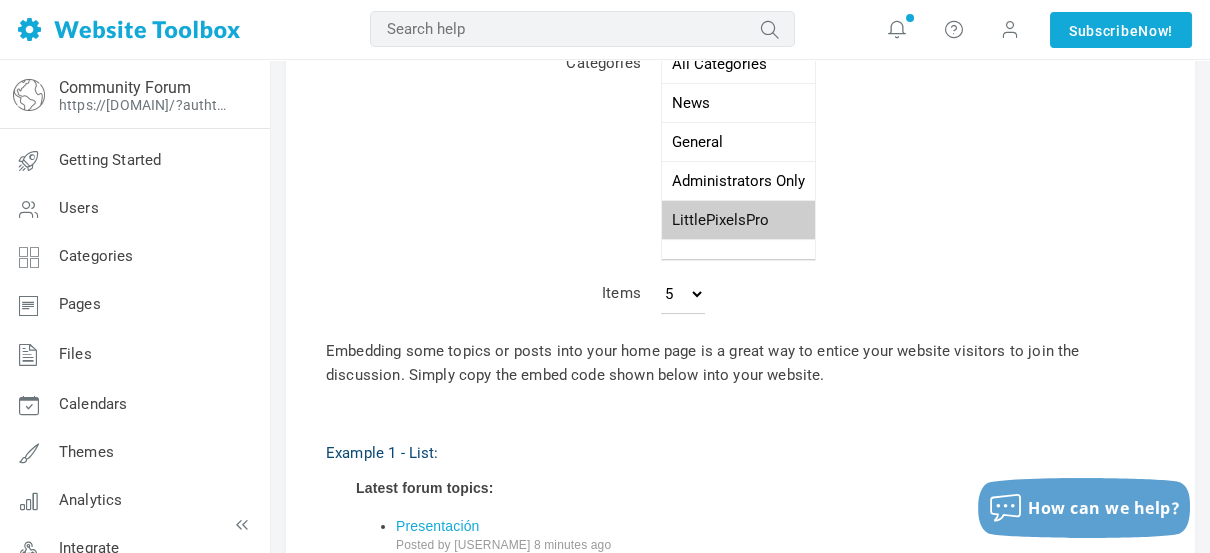 scroll, scrollTop: 300, scrollLeft: 0, axis: vertical 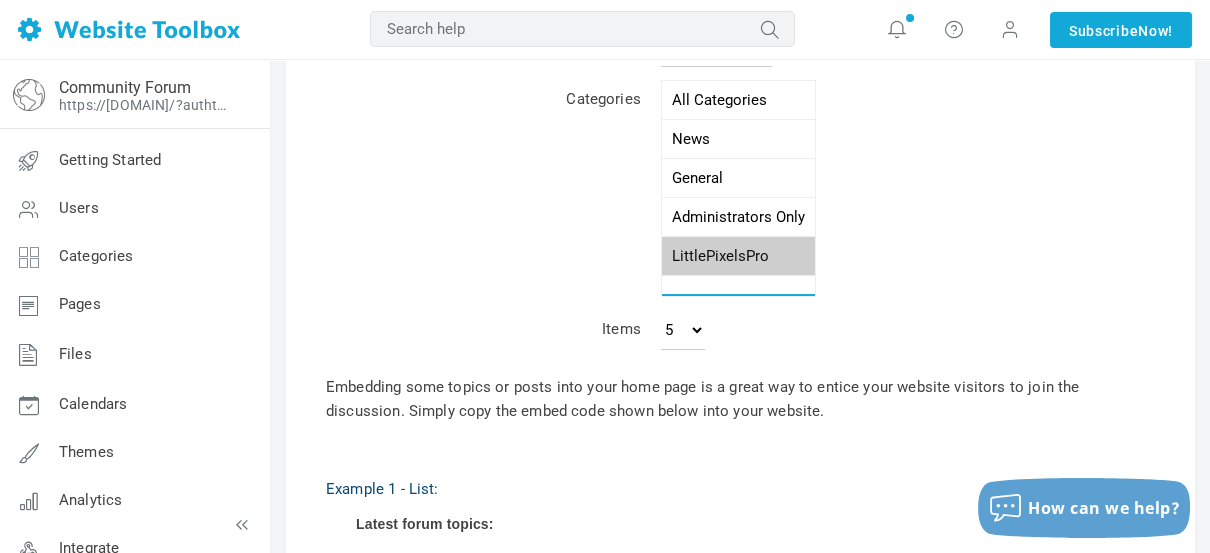 click on "All Categories
News
General
Administrators Only
LittlePixelsPro" at bounding box center [738, 188] 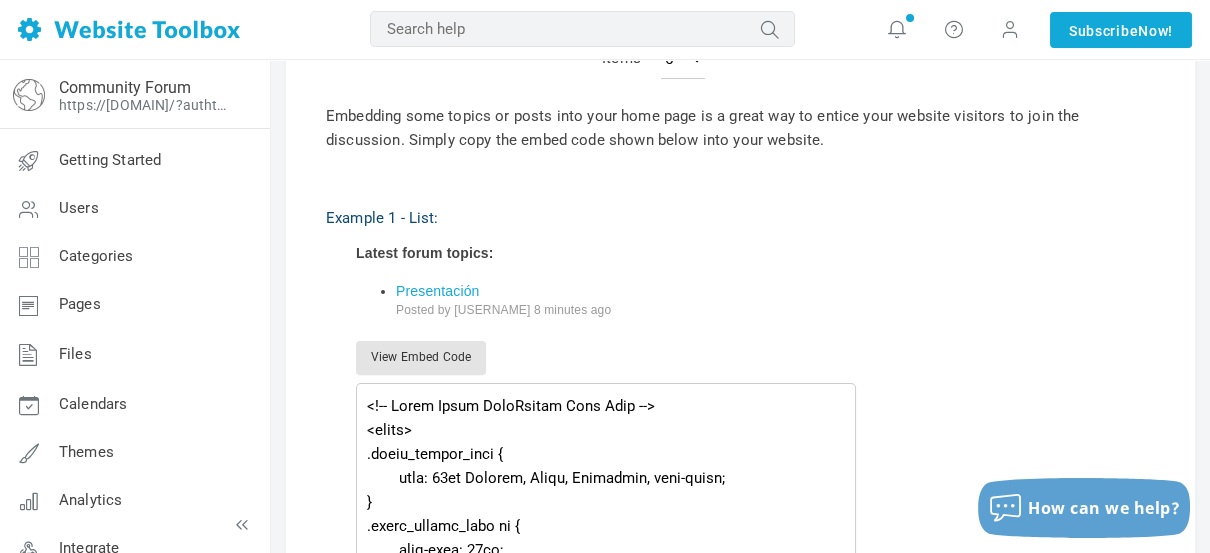 scroll, scrollTop: 558, scrollLeft: 0, axis: vertical 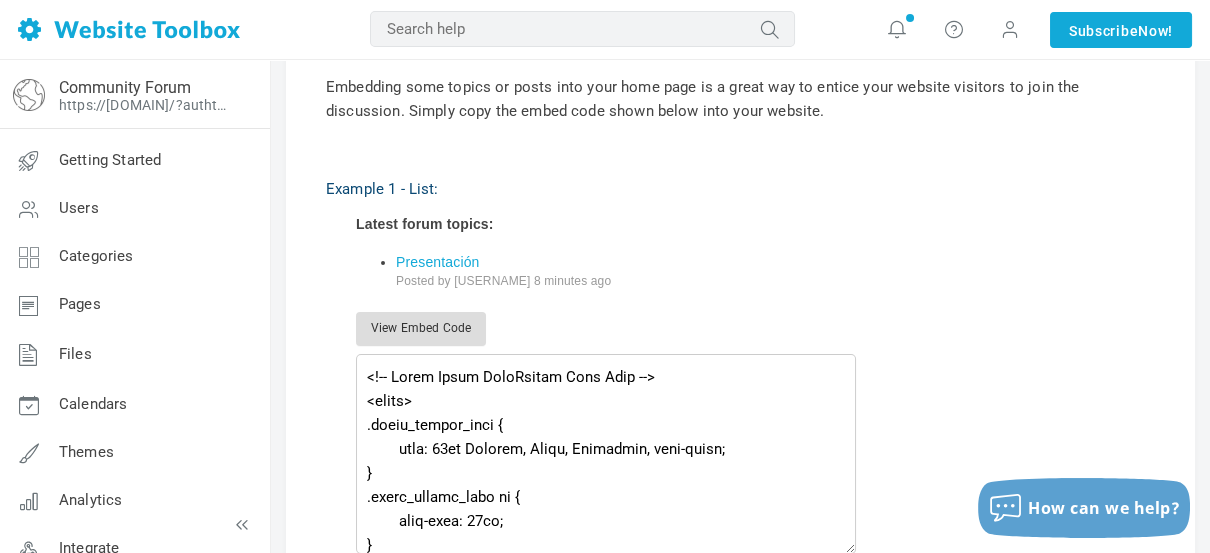 click on "View Embed Code" at bounding box center (421, 329) 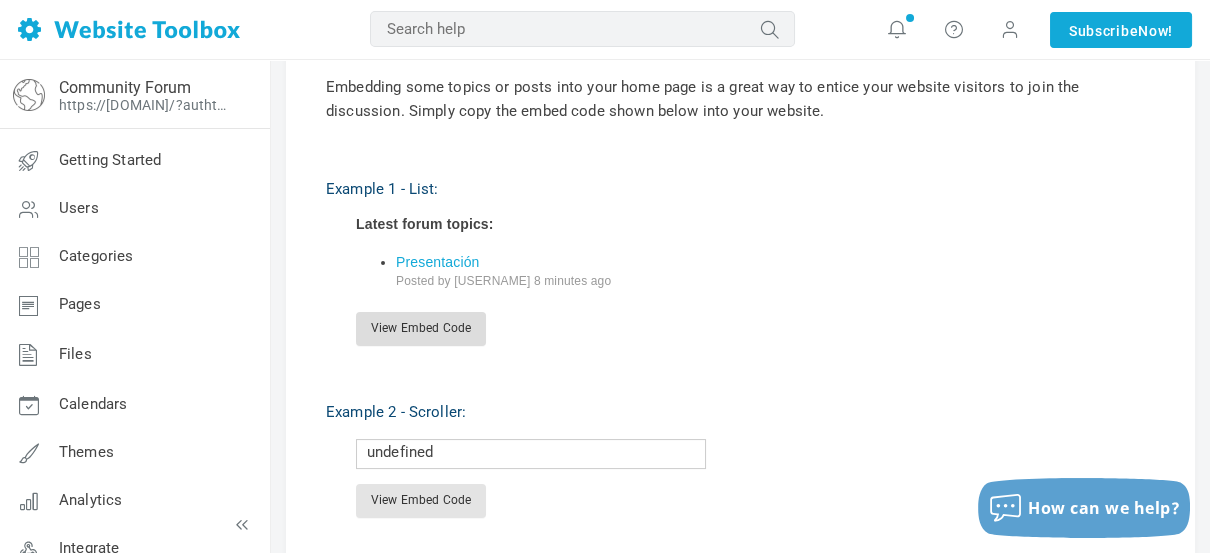 click on "View Embed Code" at bounding box center (421, 329) 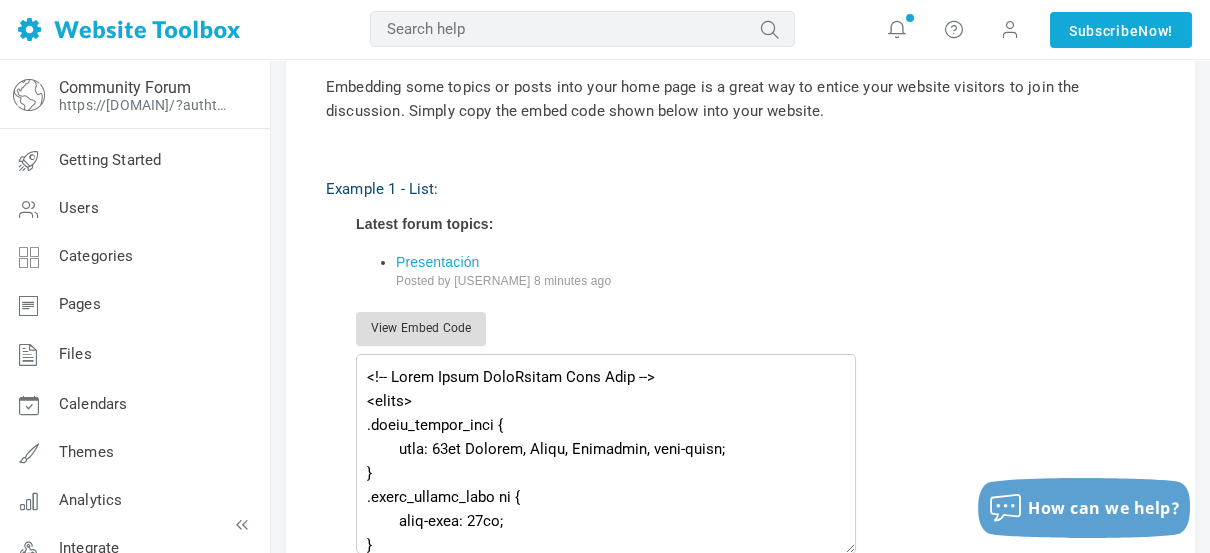 click on "View Embed Code" at bounding box center [421, 329] 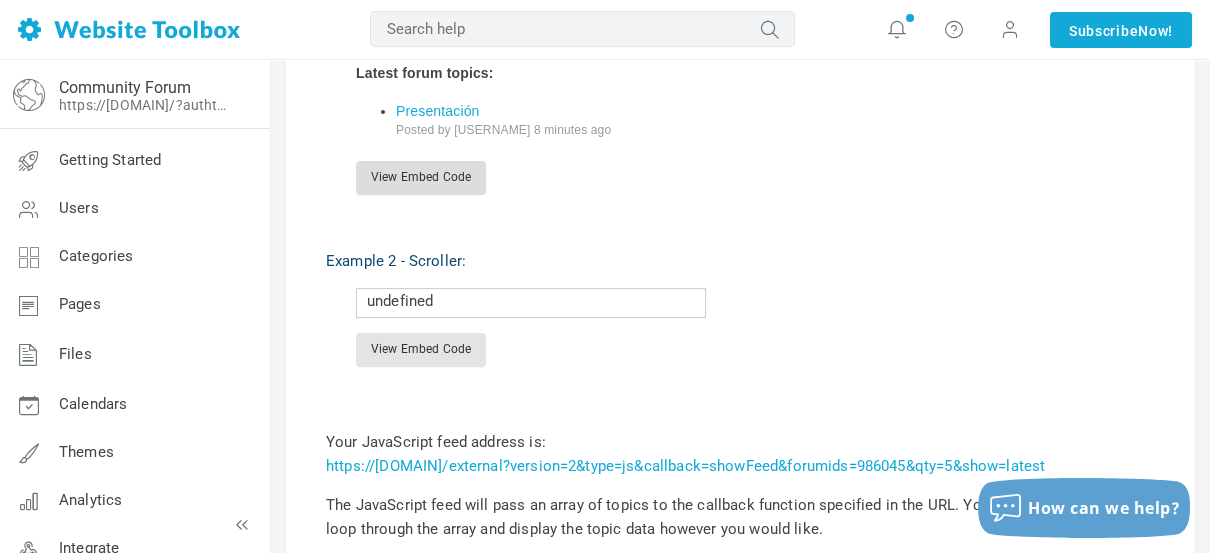 scroll, scrollTop: 758, scrollLeft: 0, axis: vertical 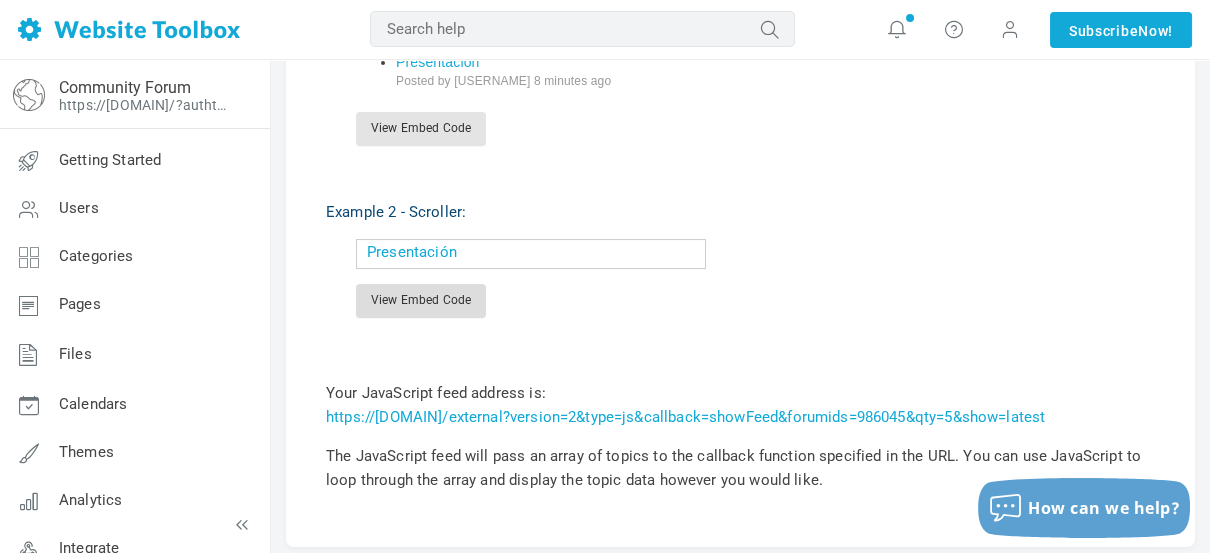 click on "View Embed Code" at bounding box center (421, 301) 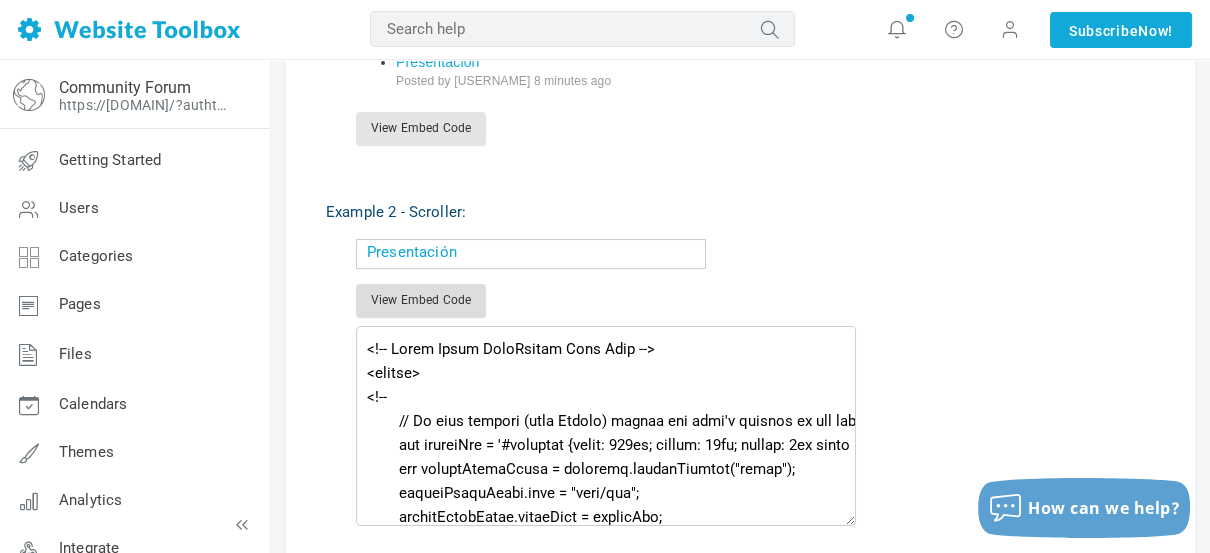 click on "View Embed Code" at bounding box center [421, 301] 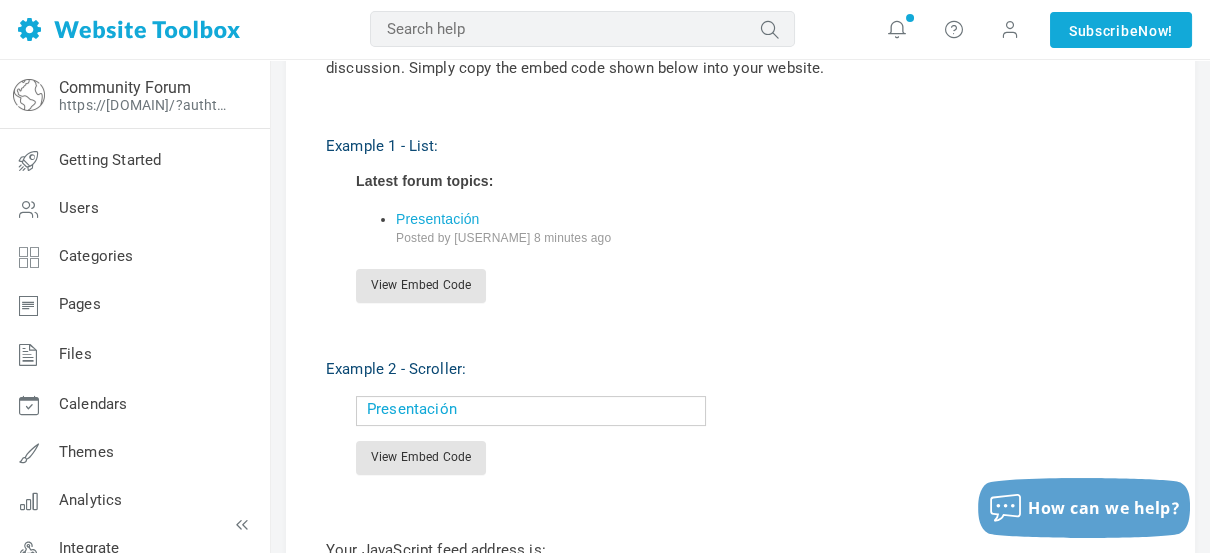 scroll, scrollTop: 558, scrollLeft: 0, axis: vertical 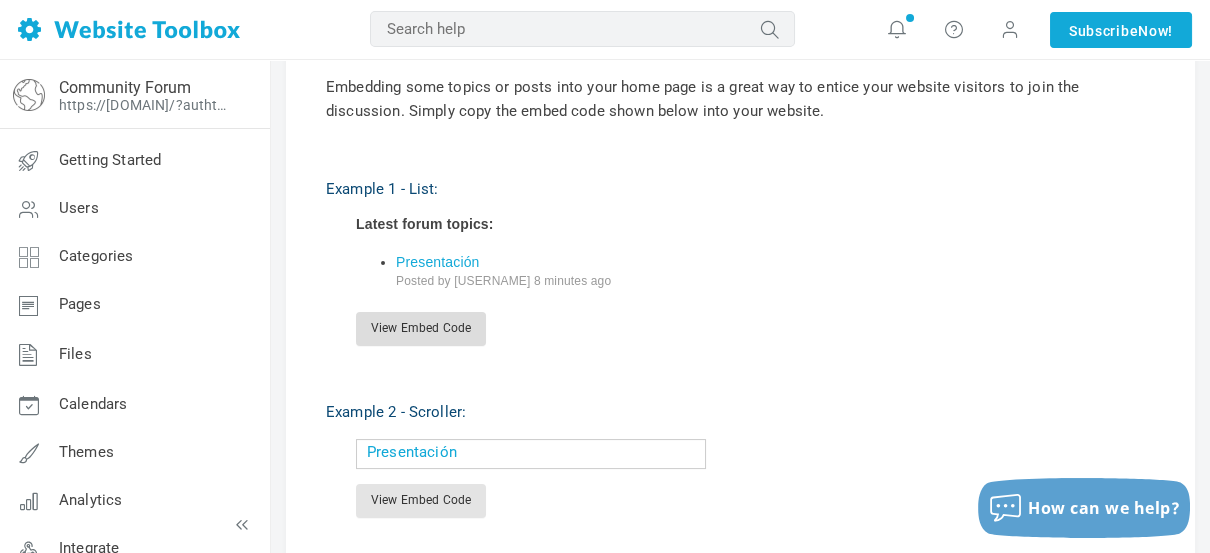 click on "View Embed Code" at bounding box center (421, 329) 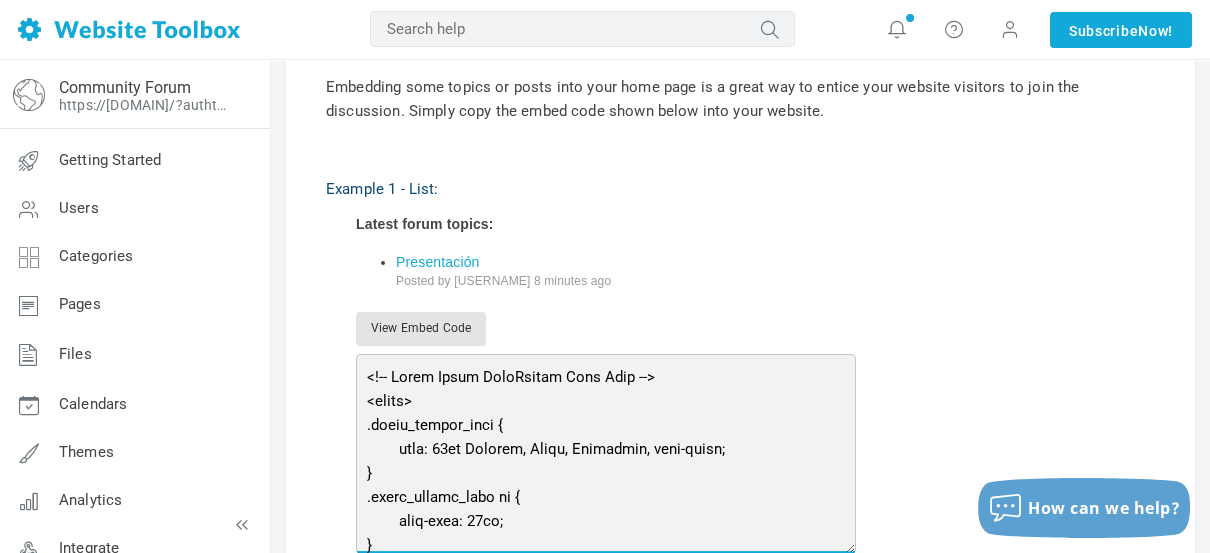click at bounding box center (606, 454) 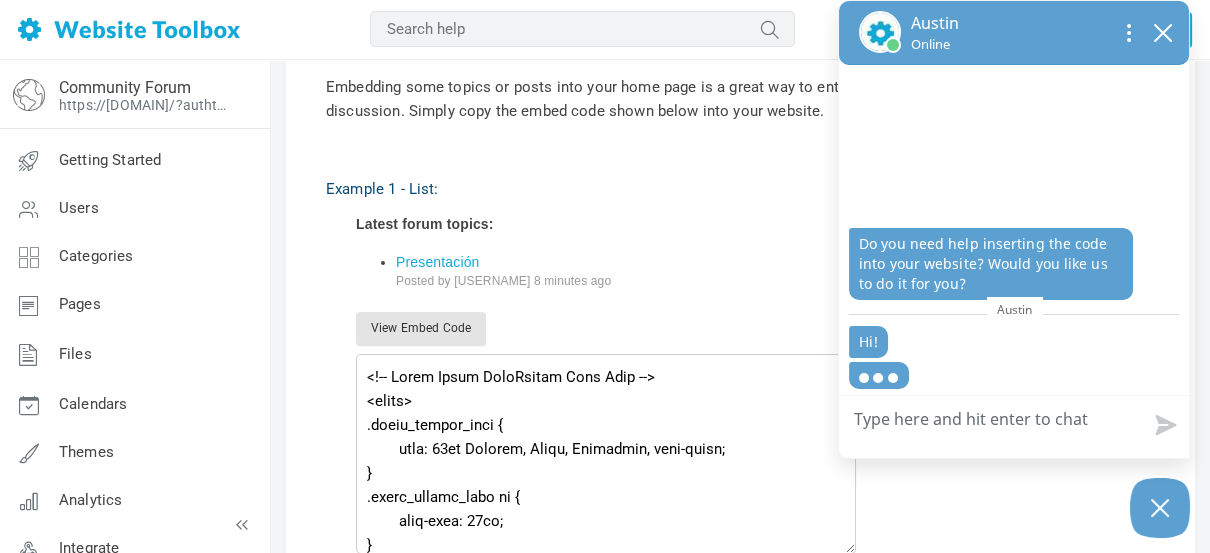 click on "Type
JavaScript
JSON
RSS
XML
Show
Latest Topics
Top Topics
New Topics
New Posts
Time Period
All Time
Year
Quarter
Month
Week
Today
Categories
All Categories
News
General
Administrators Only
LittlePixelsPro
Items
5
10
15
25
50
100
200
What is RSS?
RSS (Really Simple Syndication) is a format for distributing content.
For example, news sites publish via RSS then individuals and websites automatically get the updated content.
Using your RSS feed
The RSS feed for your  forum is:
https://alonsoorbar.discussion.community/external?type=rss&forumids=986045&qty=5&show=latest
Viewing multiple RSS feeds
RSS Readers will download and display  multiple  RSS feeds for you all at once. We recommend using  Feedreader" at bounding box center (740, 302) 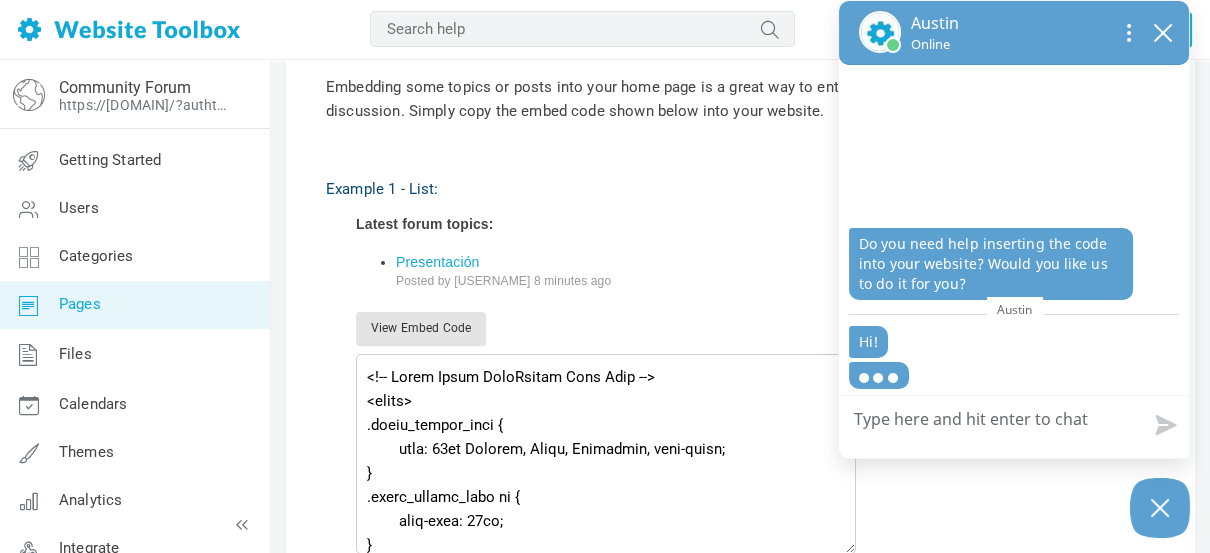 scroll, scrollTop: 99, scrollLeft: 0, axis: vertical 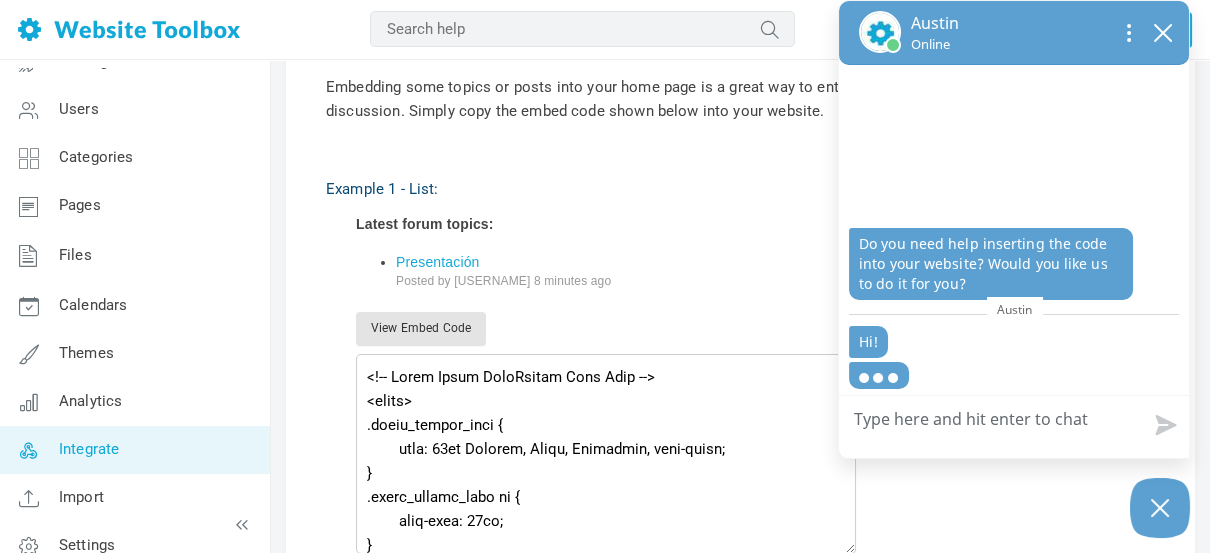 click on "Integrate" at bounding box center (89, 449) 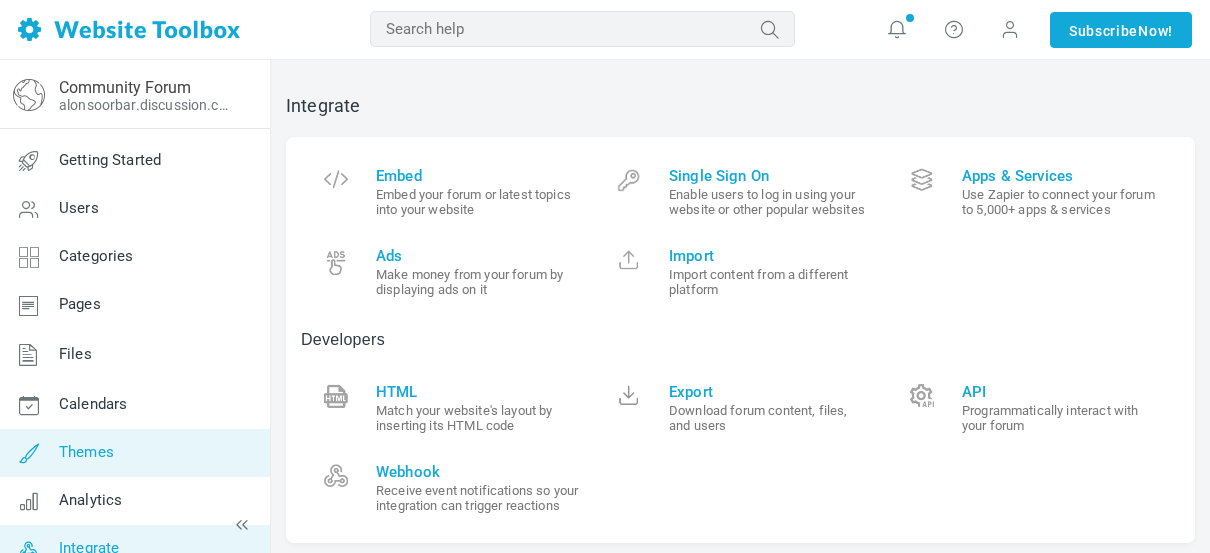 scroll, scrollTop: 0, scrollLeft: 0, axis: both 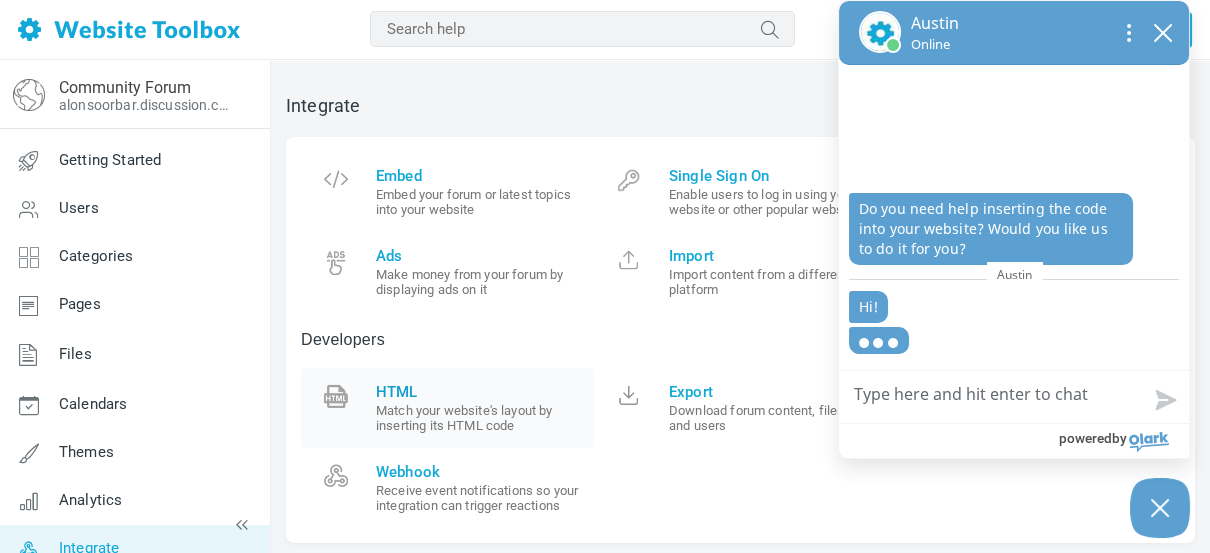 click on "Match your website's layout by inserting its HTML code" at bounding box center [477, 418] 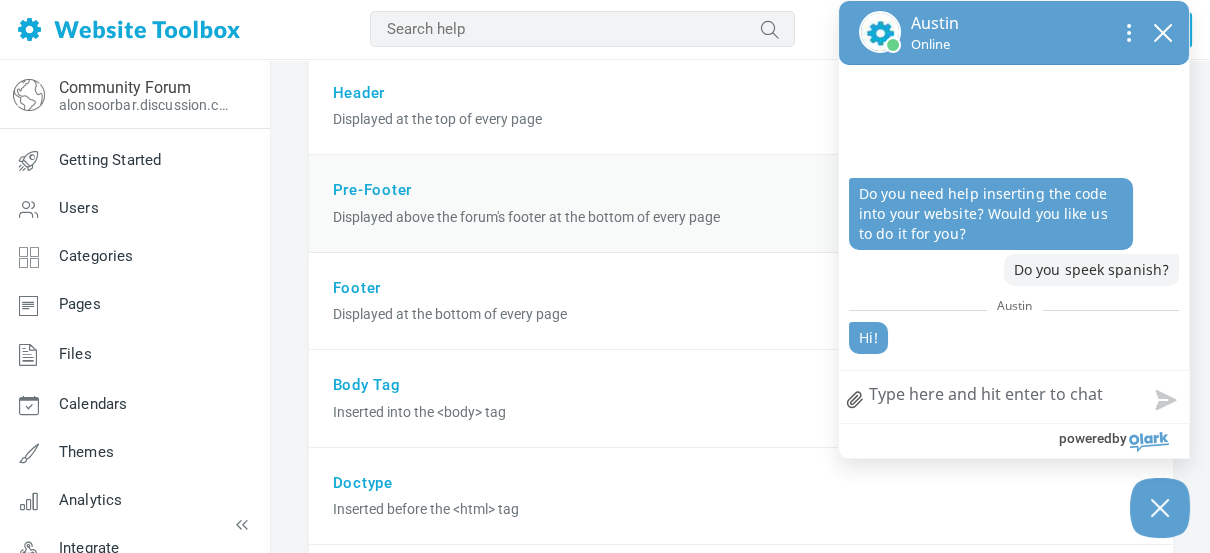 scroll, scrollTop: 300, scrollLeft: 0, axis: vertical 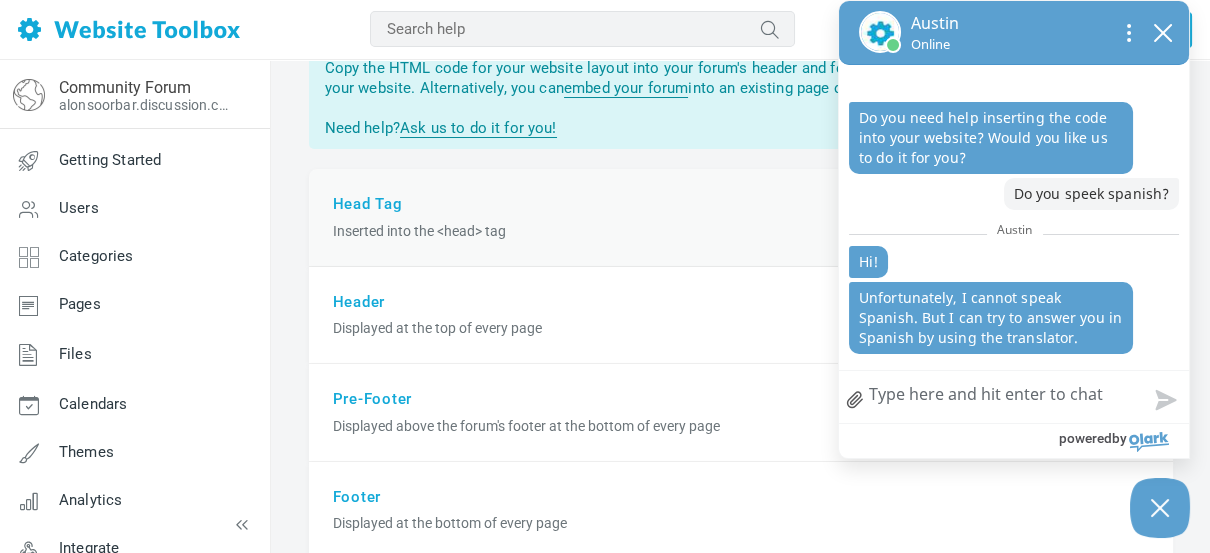 click on "Head Tag
Inserted into the <head> tag" at bounding box center (741, 218) 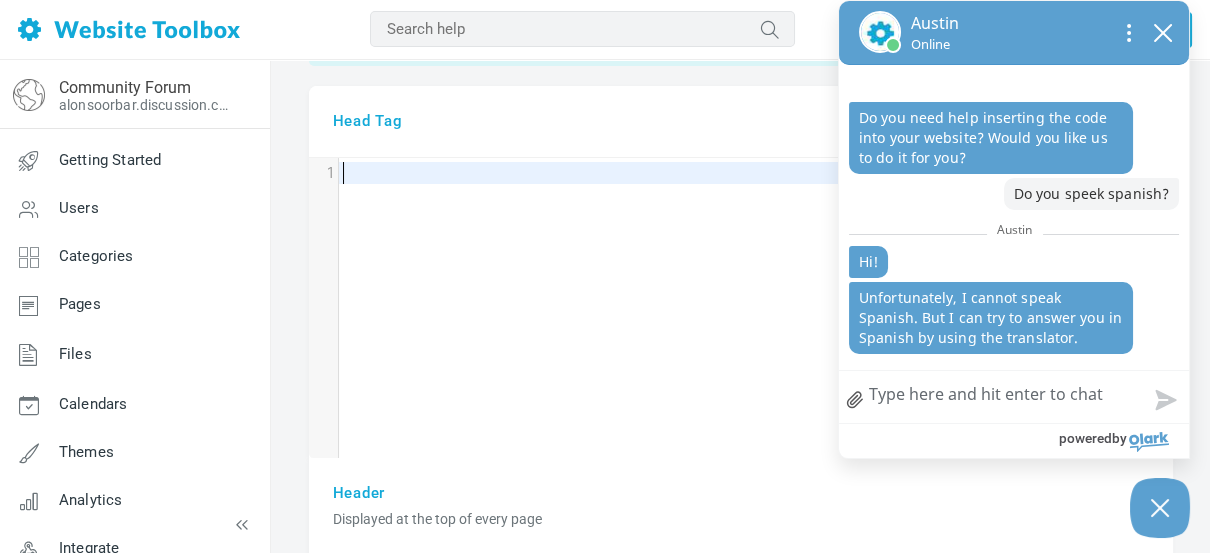 scroll, scrollTop: 175, scrollLeft: 0, axis: vertical 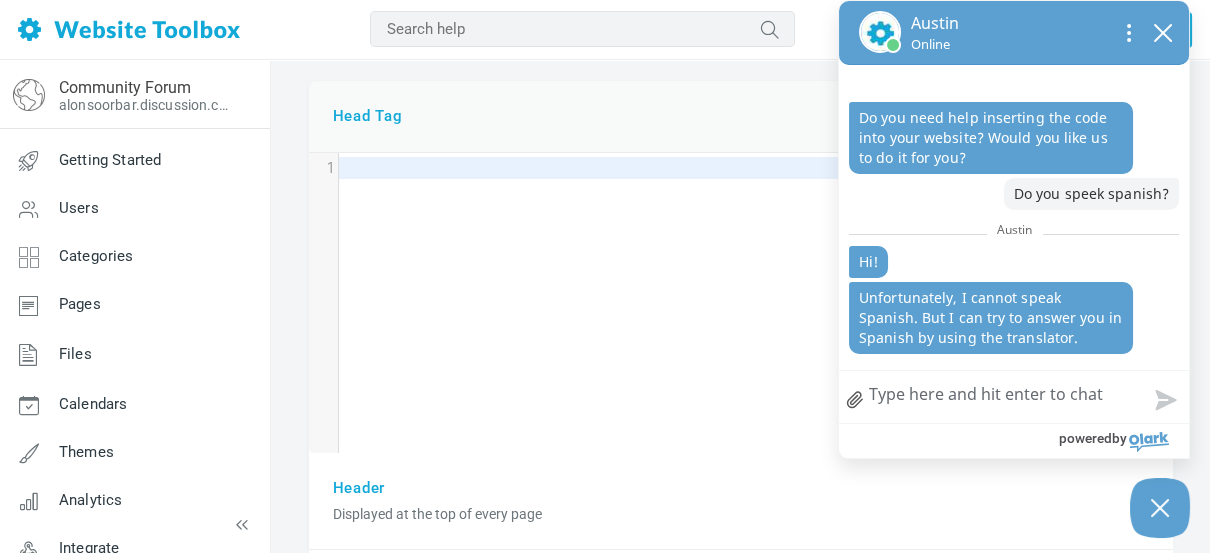 click on "Head Tag
Inserted into the <head> tag" at bounding box center (741, 117) 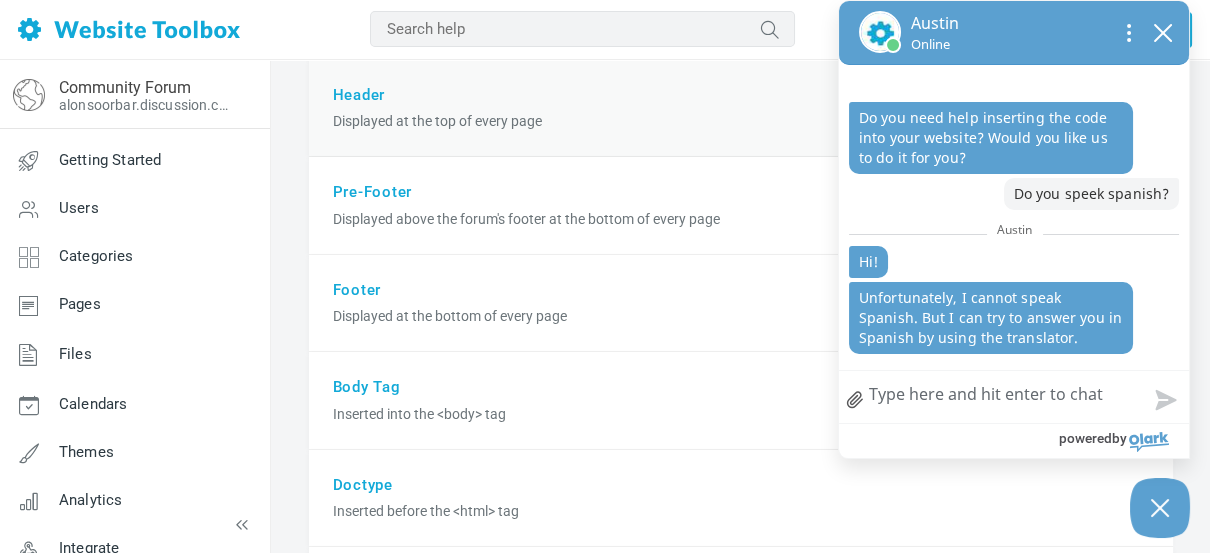 scroll, scrollTop: 300, scrollLeft: 0, axis: vertical 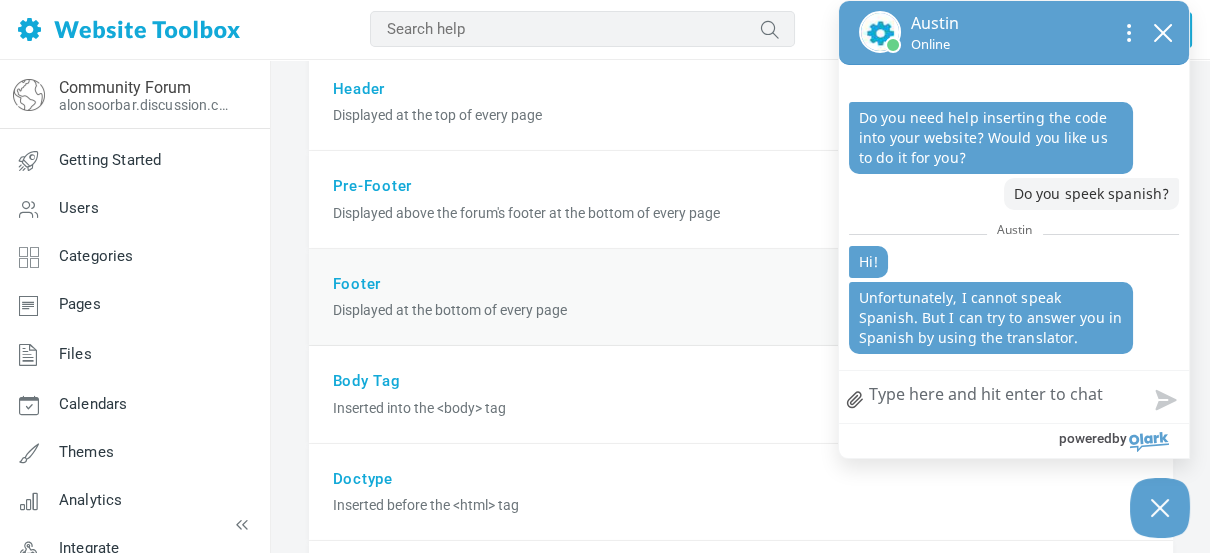 click on "Footer
Displayed at the bottom of every page" at bounding box center (741, 298) 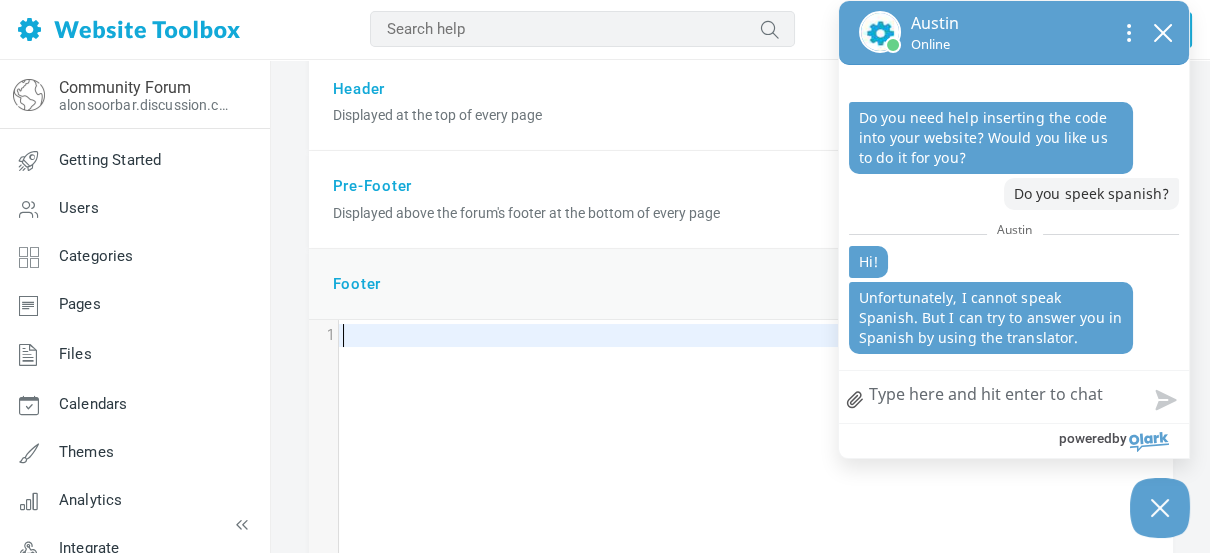 scroll, scrollTop: 333, scrollLeft: 0, axis: vertical 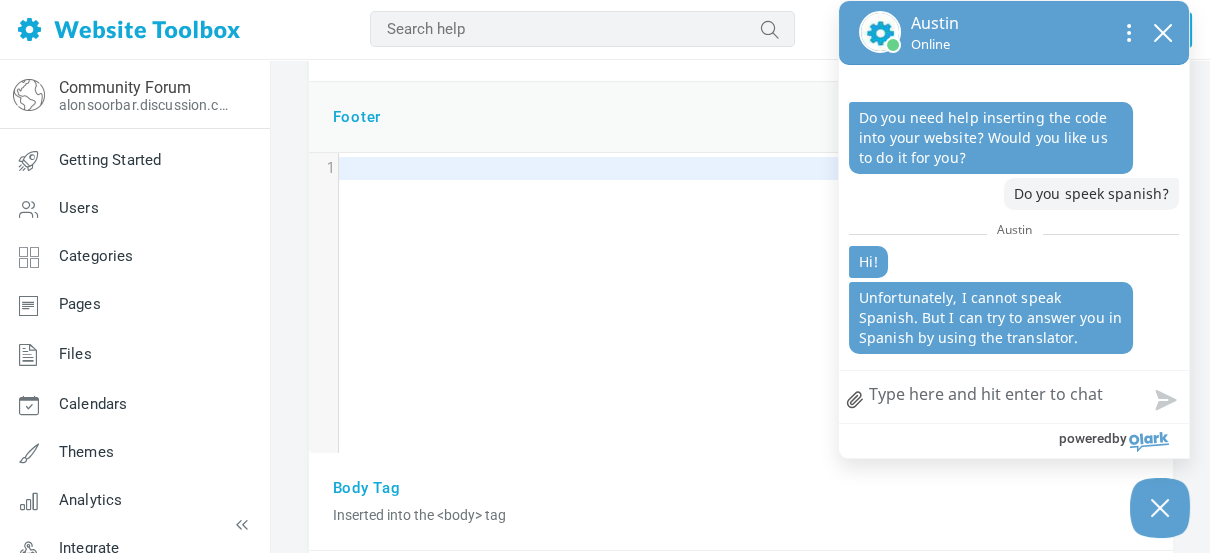 click on "Footer
Displayed at the bottom of every page" at bounding box center (741, 118) 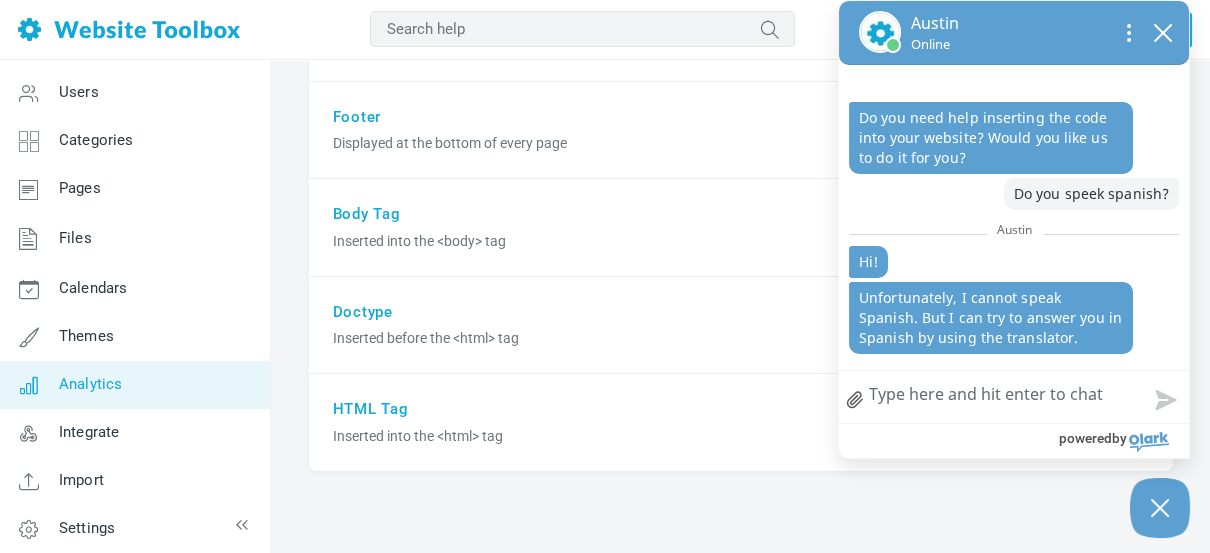 scroll, scrollTop: 122, scrollLeft: 0, axis: vertical 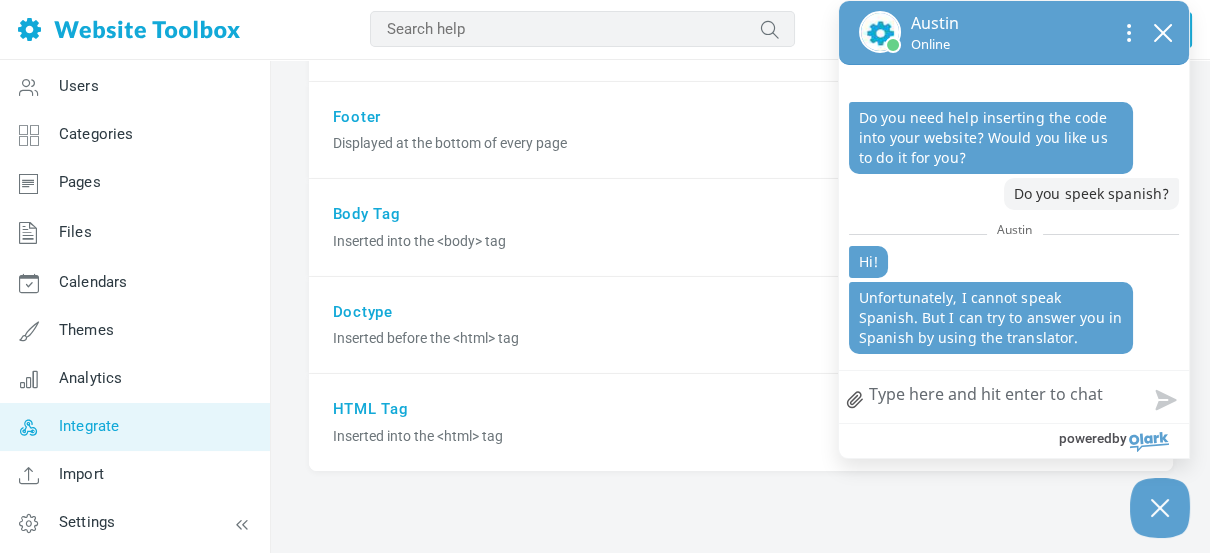 click on "Integrate" at bounding box center (89, 426) 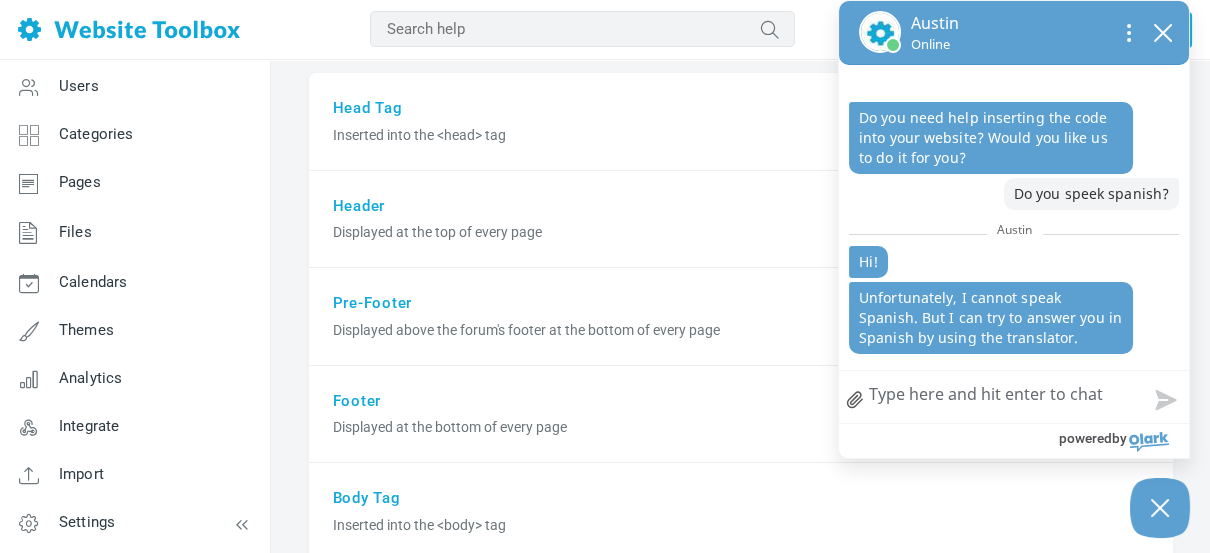 scroll, scrollTop: 0, scrollLeft: 0, axis: both 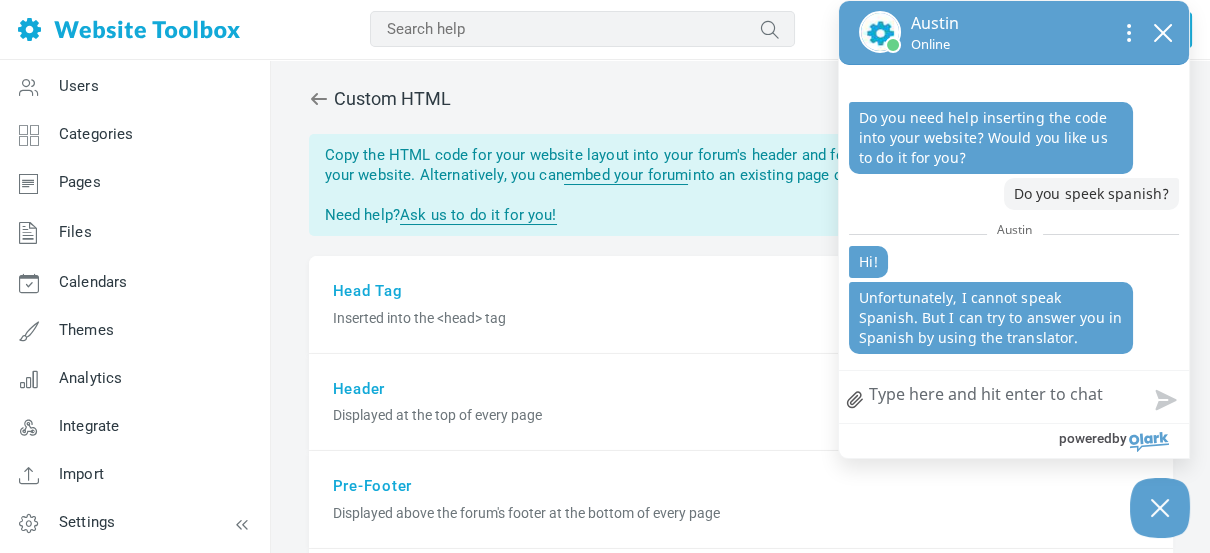 click on "Custom HTML
You have unsaved changes.
Save
Copy the HTML code for your website layout into your forum's header and footer to make your forum look exactly like your website.
Alternatively, you can  embed your forum  into an existing page of your website.
Need help?  Ask us to do it for you!
saved.
The title tag you specified will be ignored by browsers.
You can change the title of your forum by  customizing your theme .
Don't see your ads on the forum? You're using  Google Adsense Auto Ads , which automatically decides when and where to display ads. If you want full control over when and where ads appear, use  ad units  instead.
Don't see your ads on the forum? You're currently using a default domain name for your forum. Google Adsense requires you to  use your own domain name  to display ads.
contact us  or consider  embedding your forum" at bounding box center (741, 556) 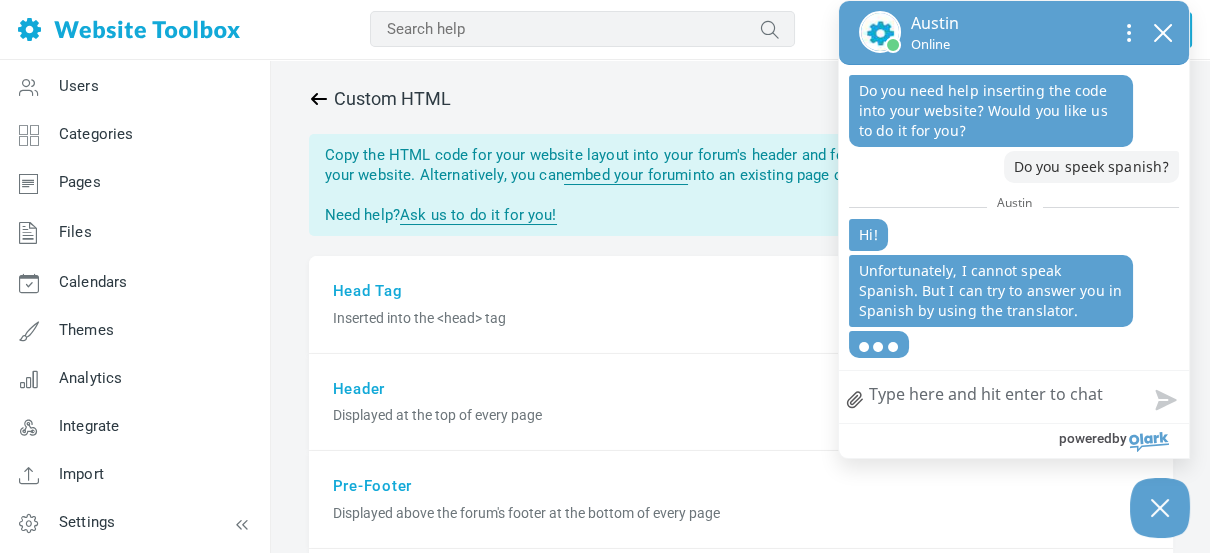 scroll, scrollTop: 3, scrollLeft: 0, axis: vertical 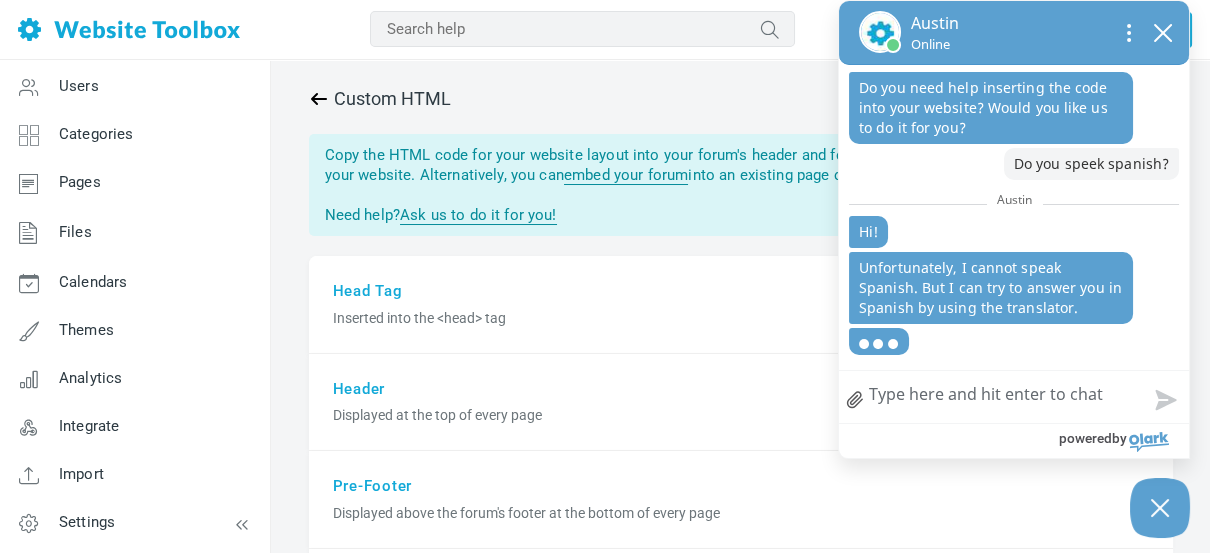 click at bounding box center [319, 99] 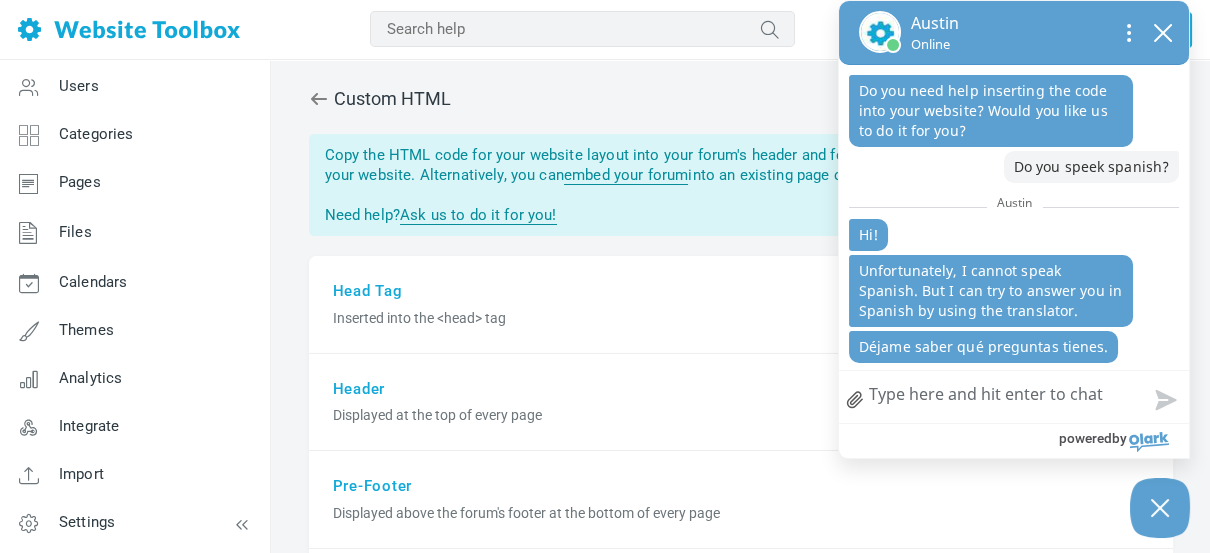 scroll, scrollTop: 9, scrollLeft: 0, axis: vertical 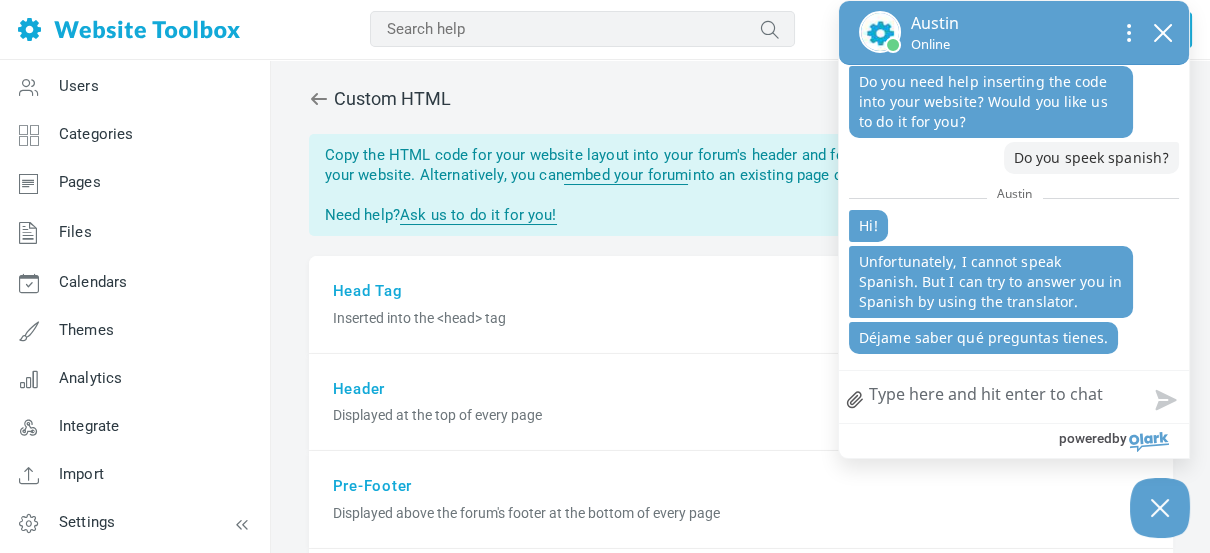click on "How can we help?" at bounding box center [1014, 397] 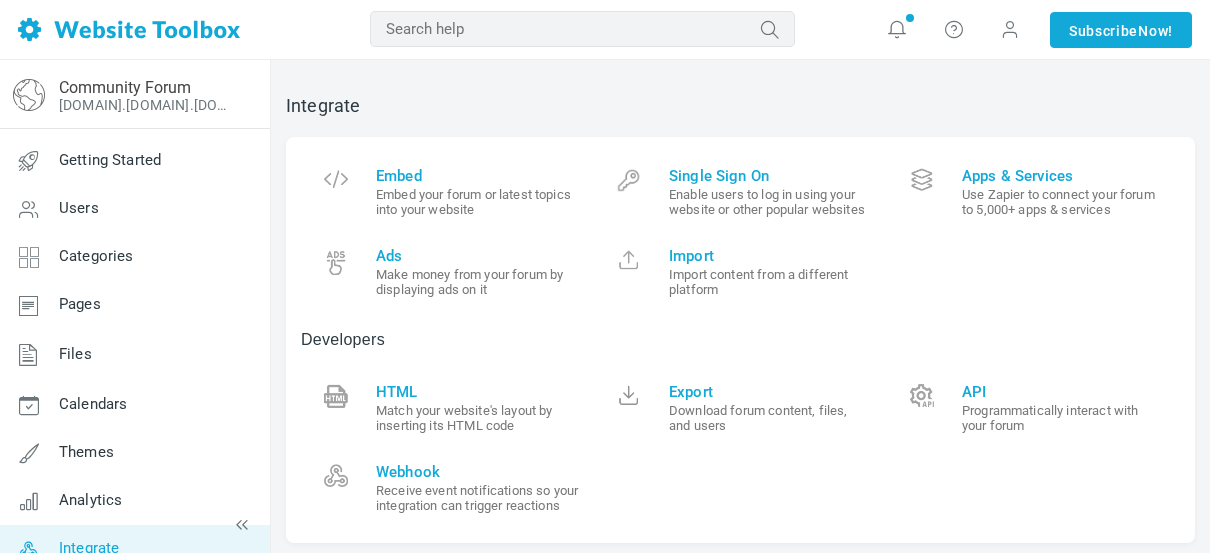 scroll, scrollTop: 0, scrollLeft: 0, axis: both 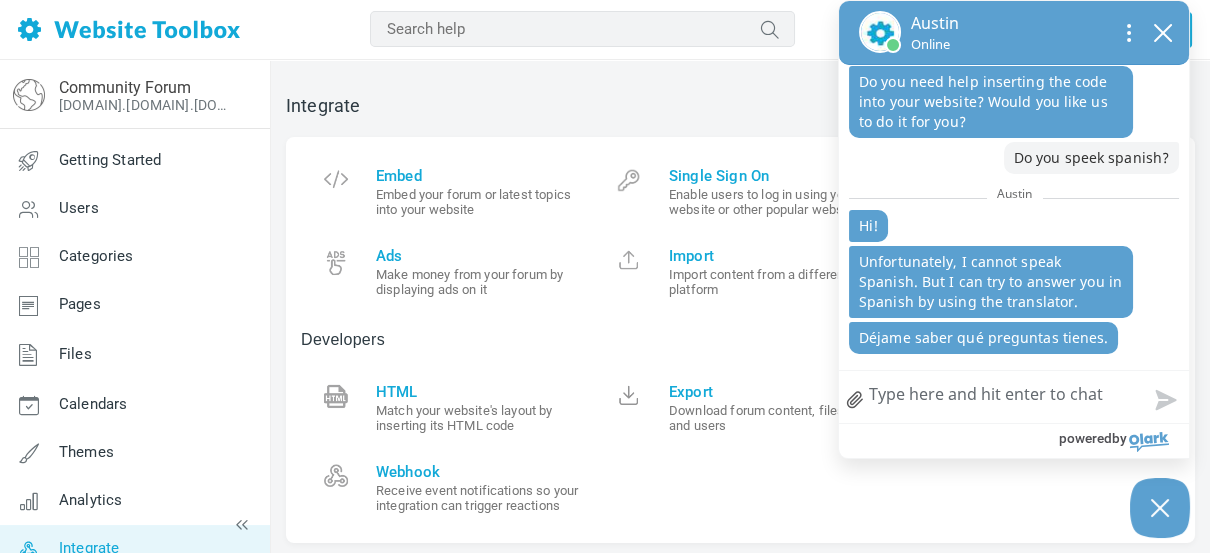 click on "Embed
Embed your  forum or latest topics into your website
Single Sign On
Enable users to log in using your website or other popular websites
Apps & Services
Use Zapier to connect your  forum to 5,000+ apps & services
Ads
Make money from your  forum by displaying ads on it
Import
Import content from a different platform
Developers
HTML
Match your website's layout by inserting its HTML code
Export
Download forum content, files, and users
API
Programmatically interact with your  forum
Webhook
Receive event notifications so your integration can trigger reactions" at bounding box center [740, 340] 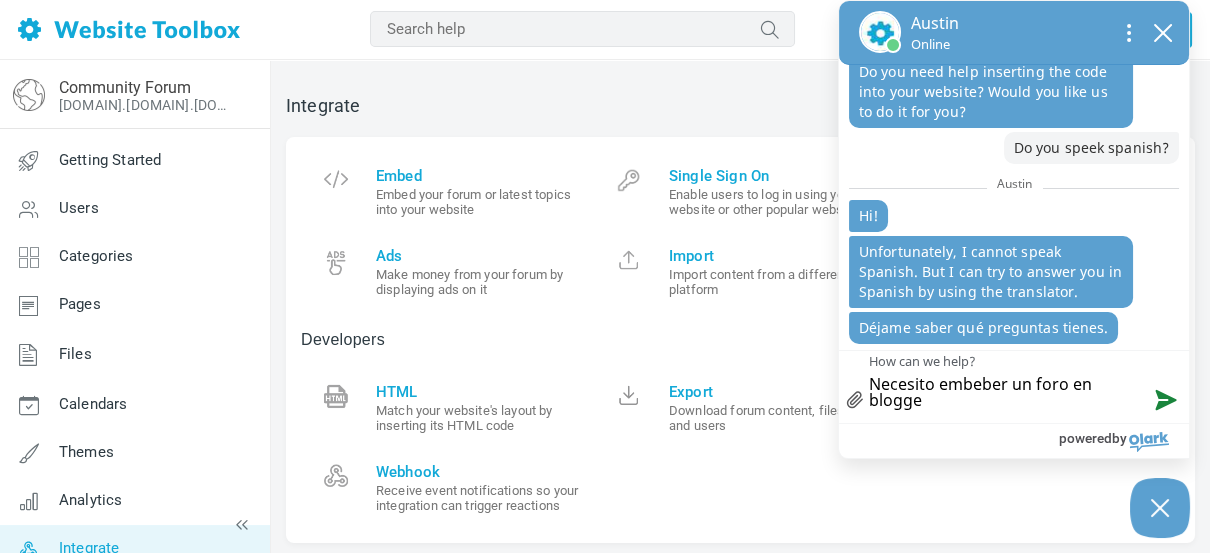 scroll, scrollTop: 28, scrollLeft: 0, axis: vertical 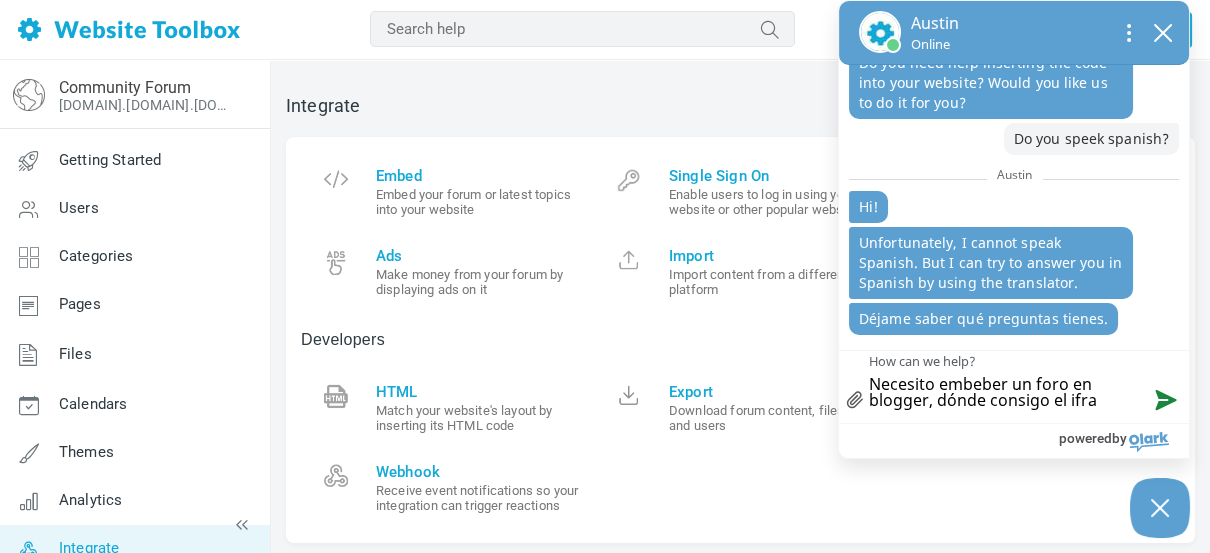 type on "Necesito embeber un foro en blogger, dónde consigo el ifram" 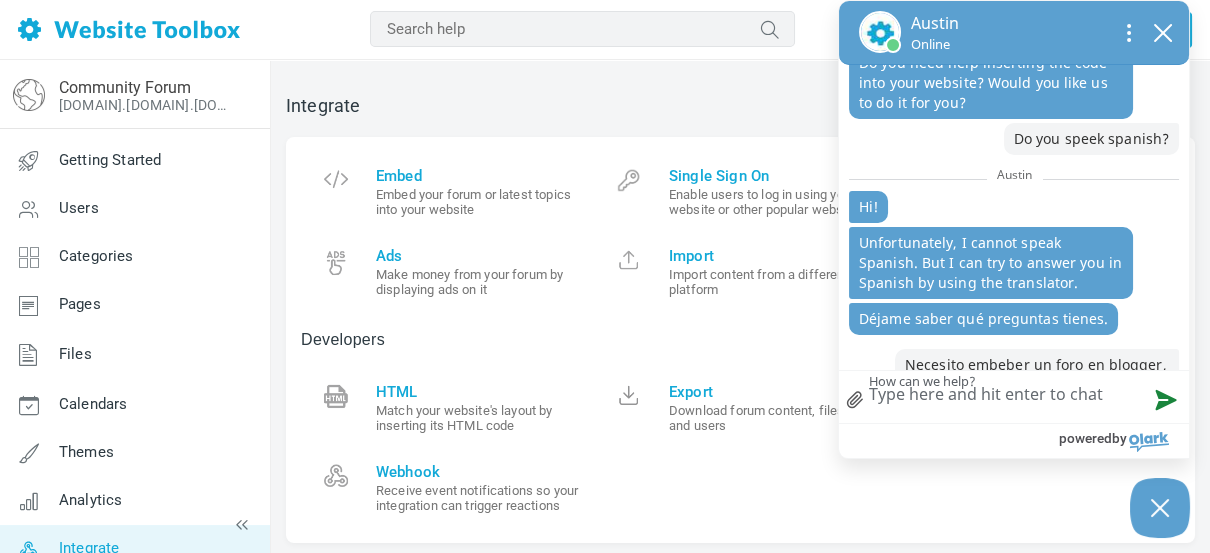 scroll, scrollTop: 75, scrollLeft: 0, axis: vertical 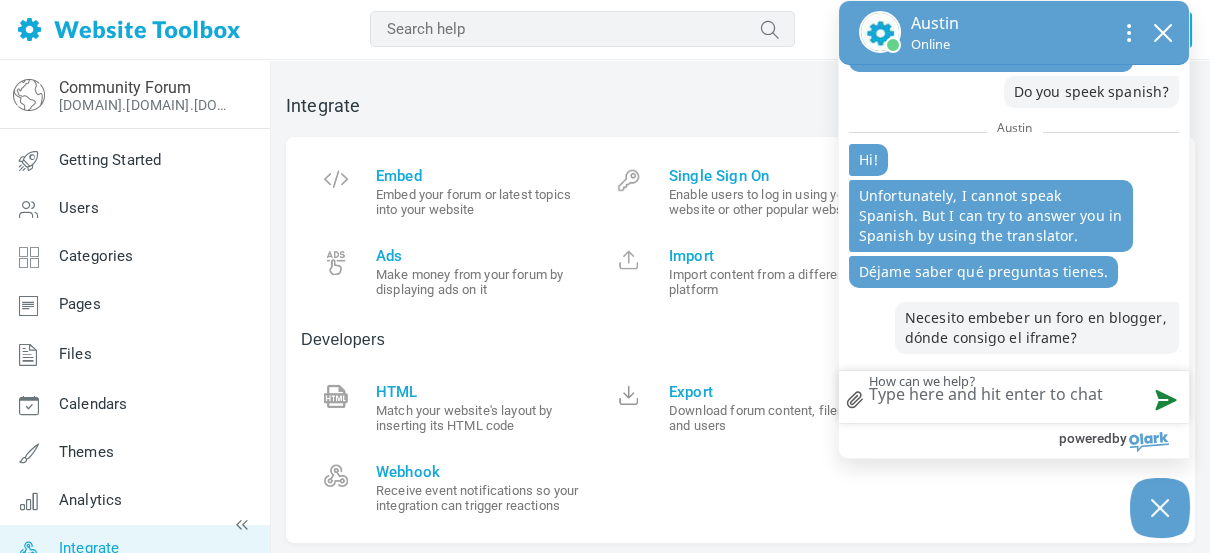 click on "HTML
Match your website's layout by inserting its HTML code
Export
Download forum content, files, and users
API
Programmatically interact with your  forum
Webhook
Receive event notifications so your integration can trigger reactions" at bounding box center (740, 448) 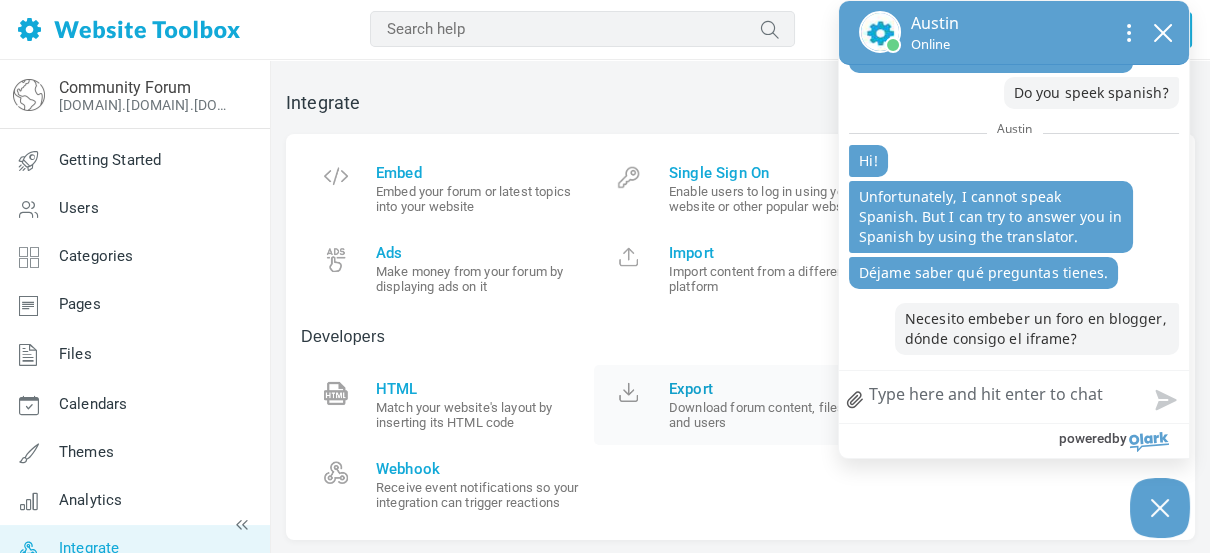 scroll, scrollTop: 0, scrollLeft: 0, axis: both 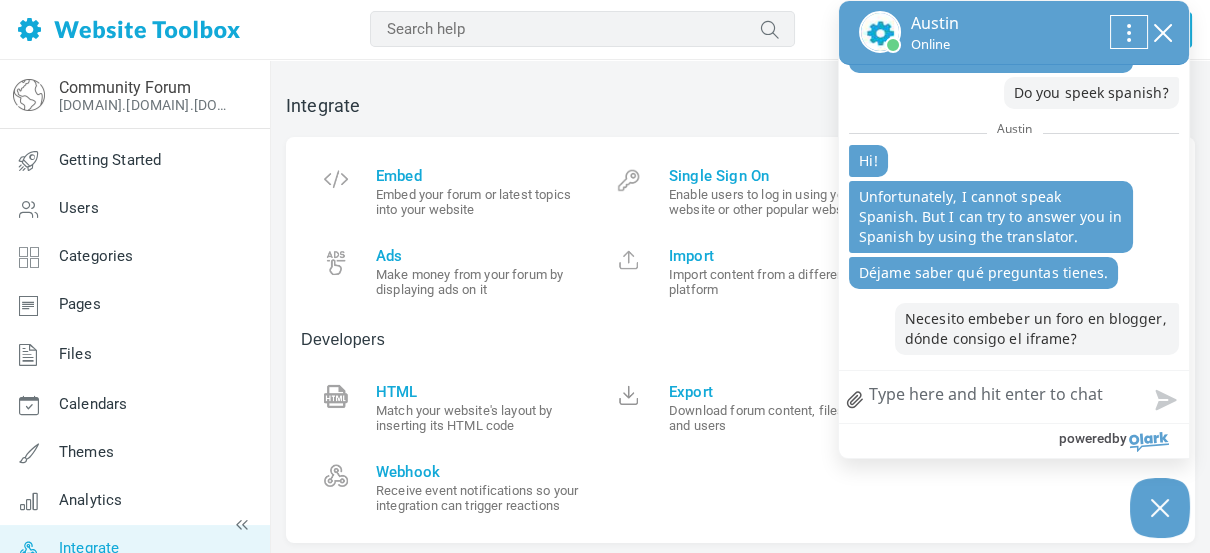 click at bounding box center (1129, 33) 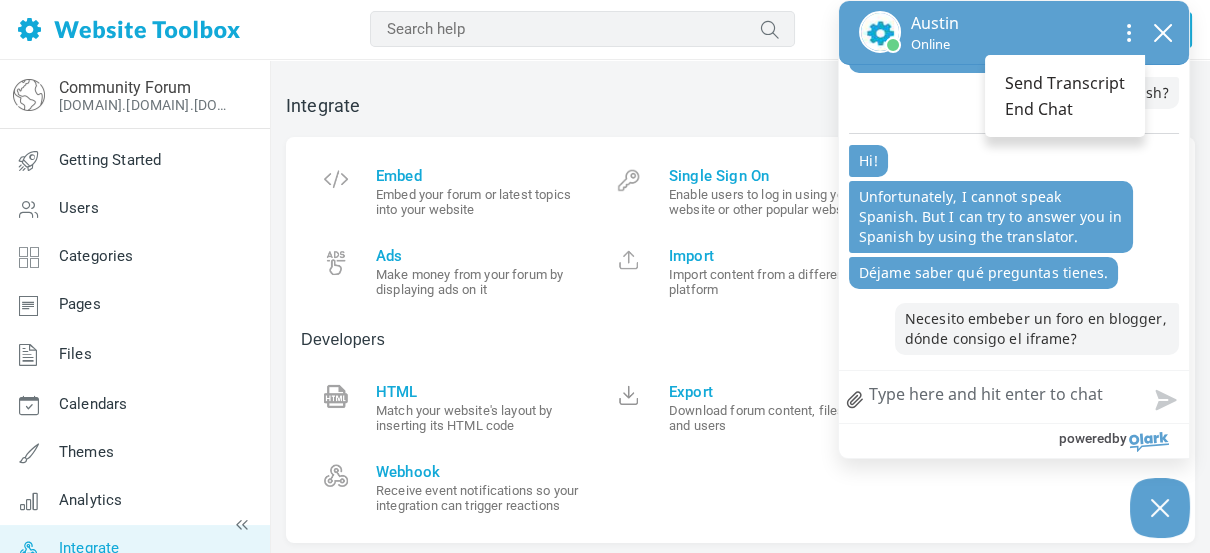 click on "Integrate" at bounding box center [740, 106] 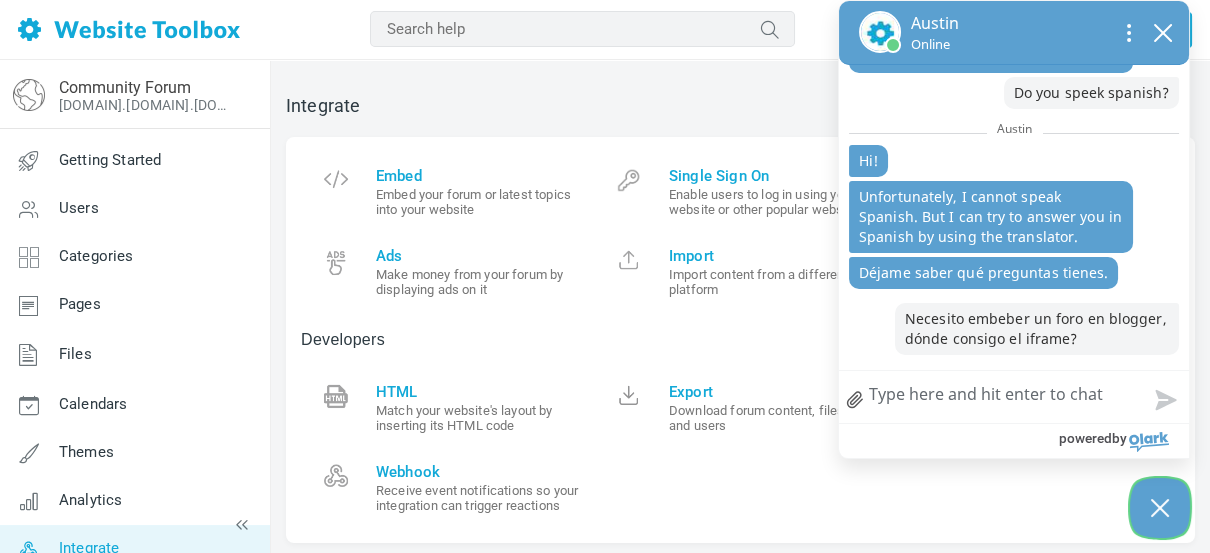 click at bounding box center [1160, 508] 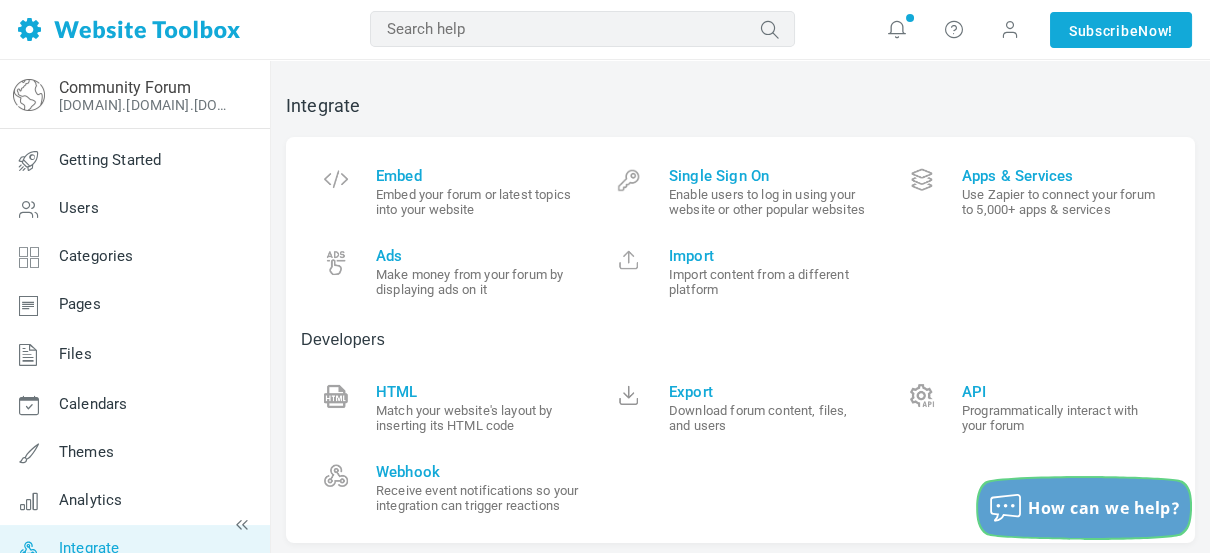 click on "How can we help?" at bounding box center [1104, 508] 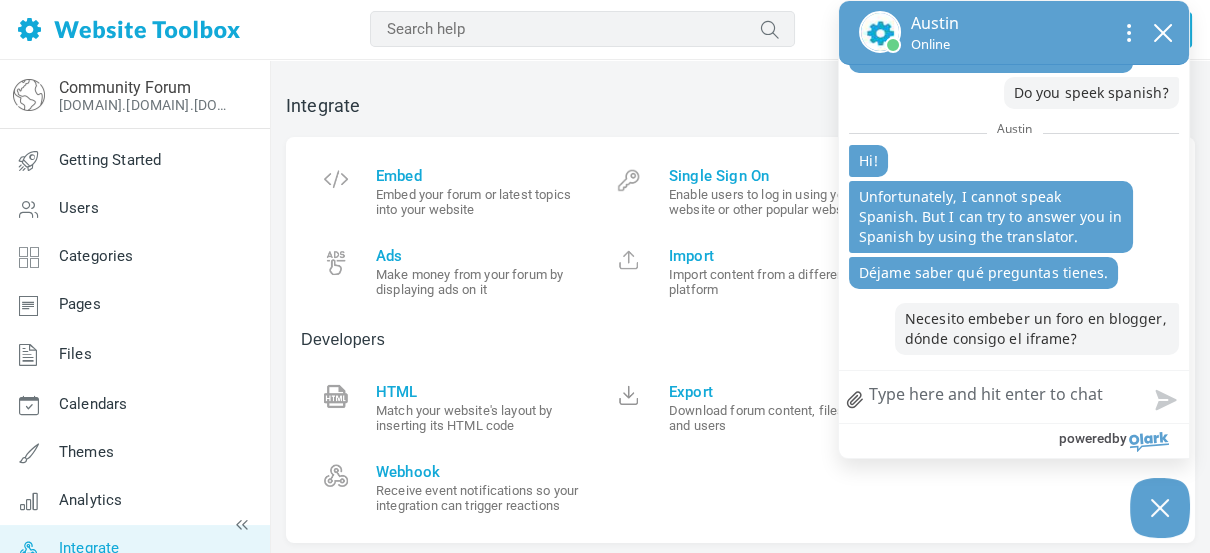 scroll, scrollTop: 75, scrollLeft: 0, axis: vertical 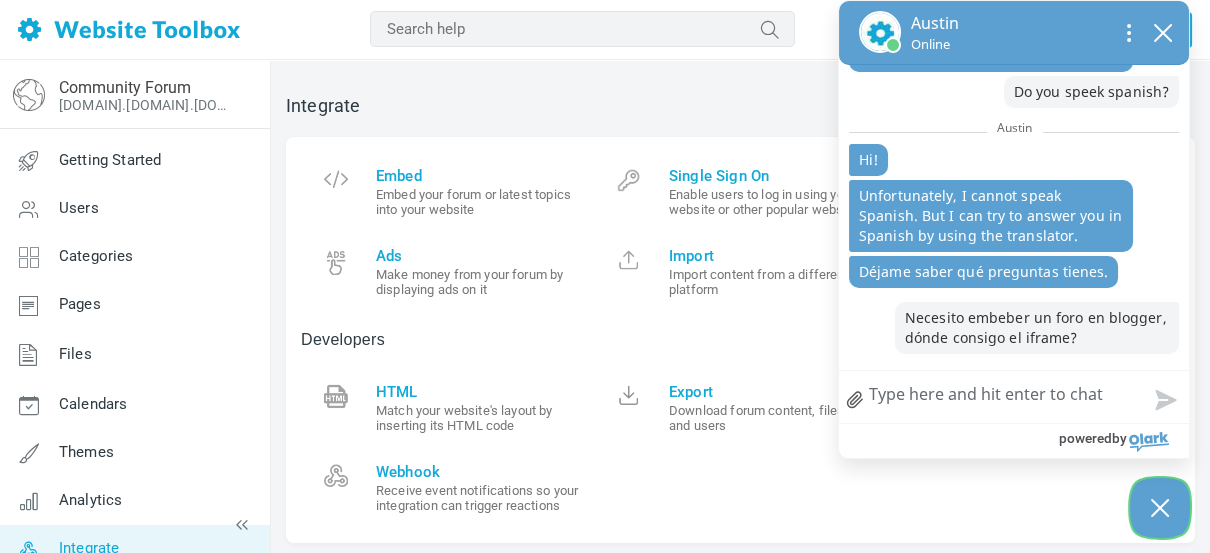 click at bounding box center [1160, 508] 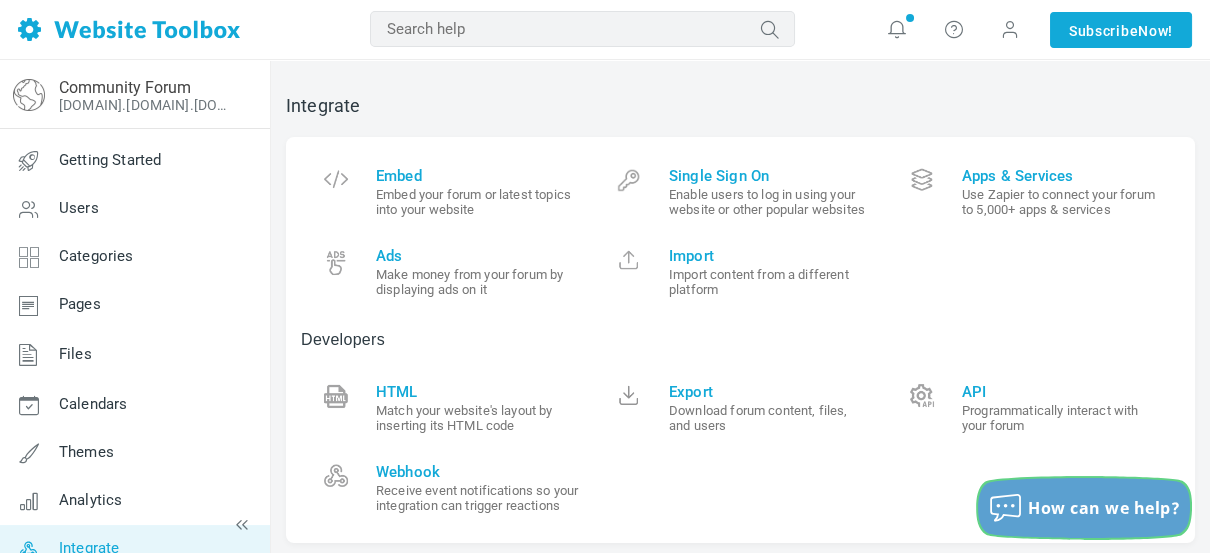 scroll, scrollTop: 0, scrollLeft: 0, axis: both 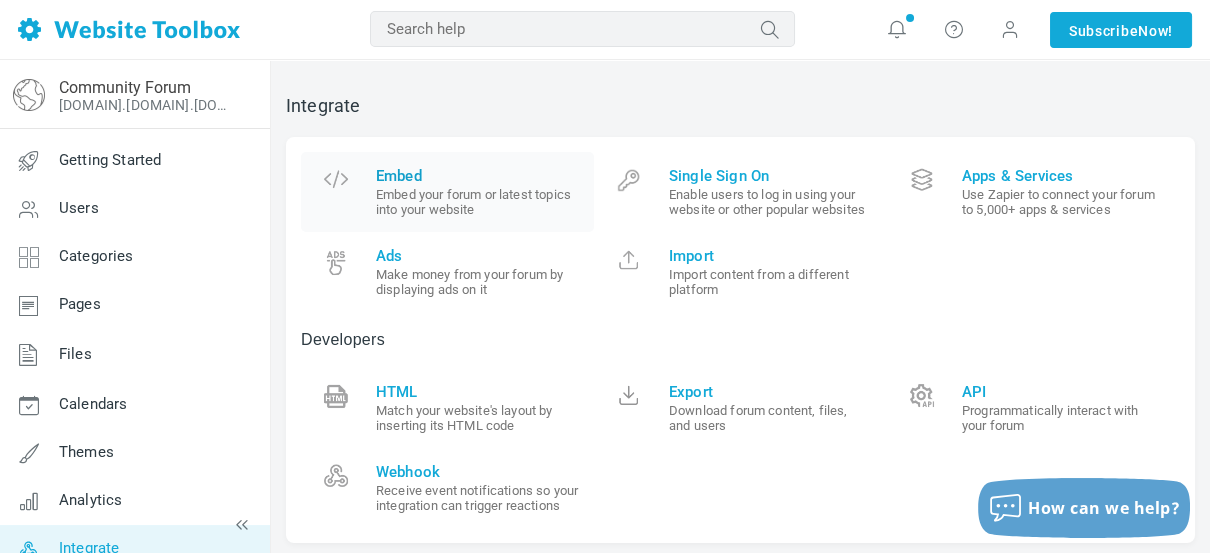 click on "Embed your  forum or latest topics into your website" at bounding box center (477, 202) 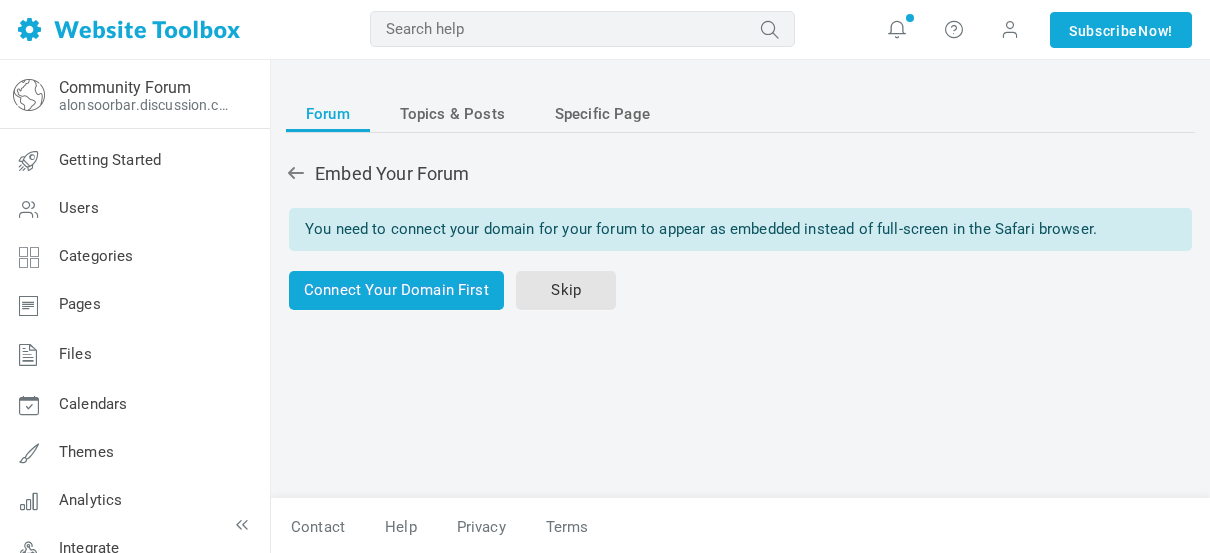 scroll, scrollTop: 0, scrollLeft: 0, axis: both 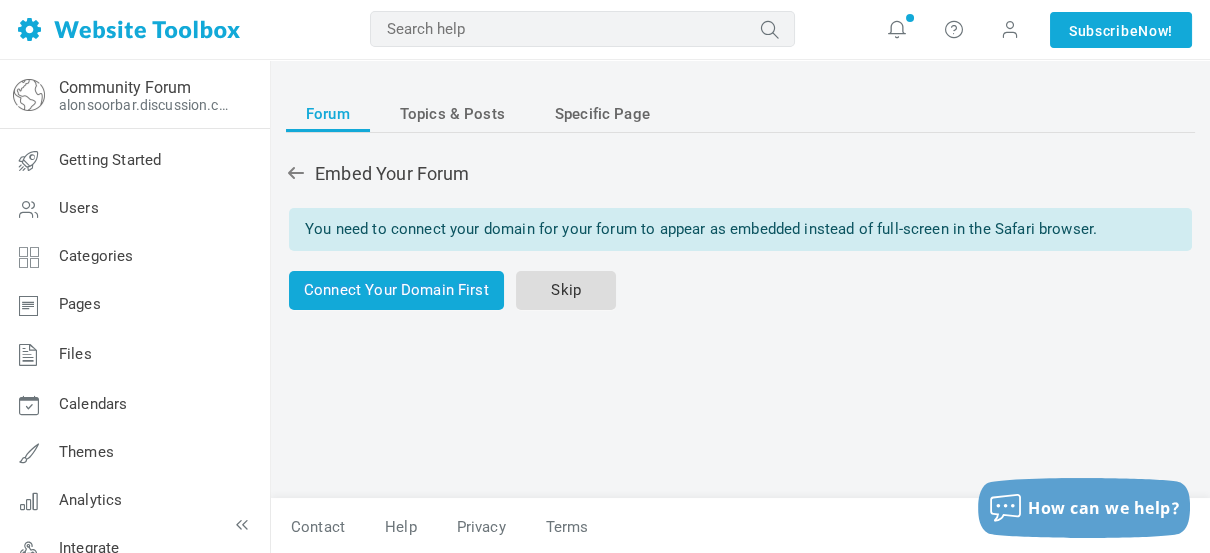 click on "Skip" at bounding box center (566, 290) 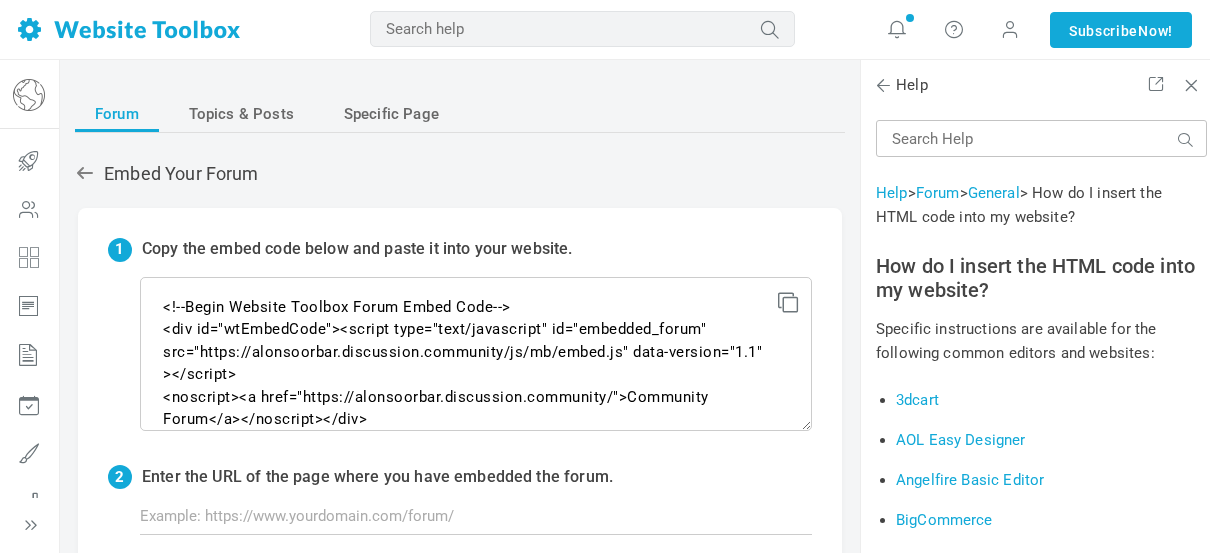 scroll, scrollTop: 0, scrollLeft: 0, axis: both 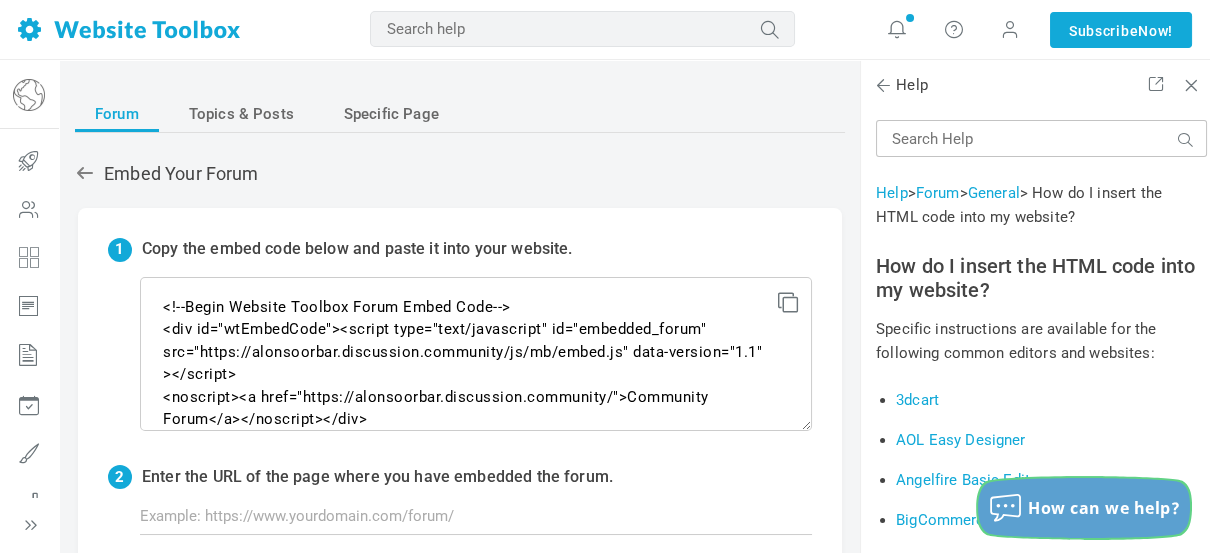click on "How can we help?" at bounding box center [1084, 508] 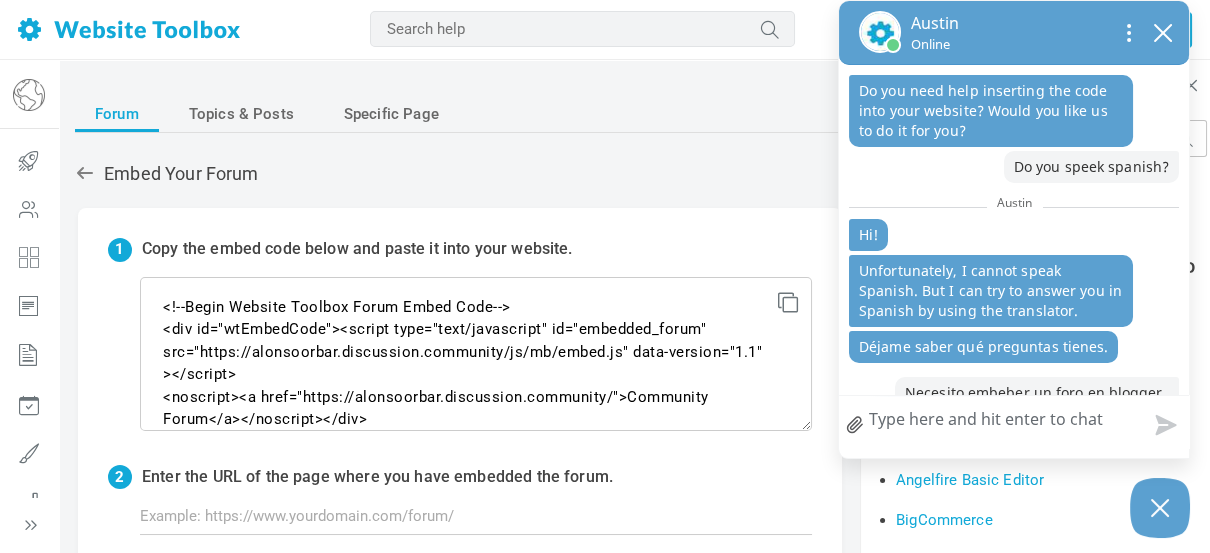 scroll, scrollTop: 38, scrollLeft: 0, axis: vertical 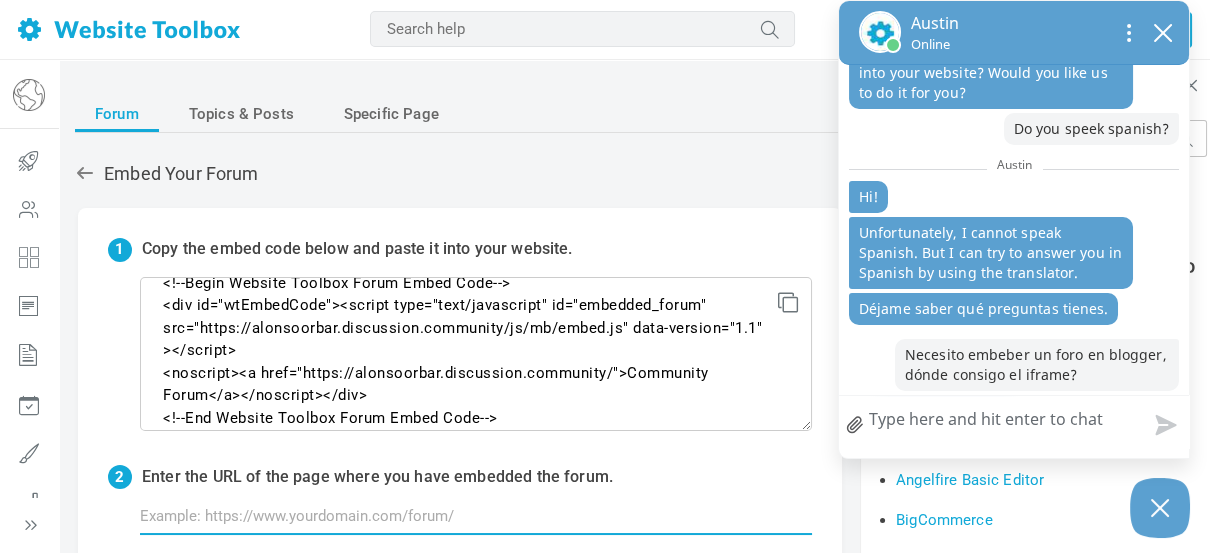 click at bounding box center (476, 516) 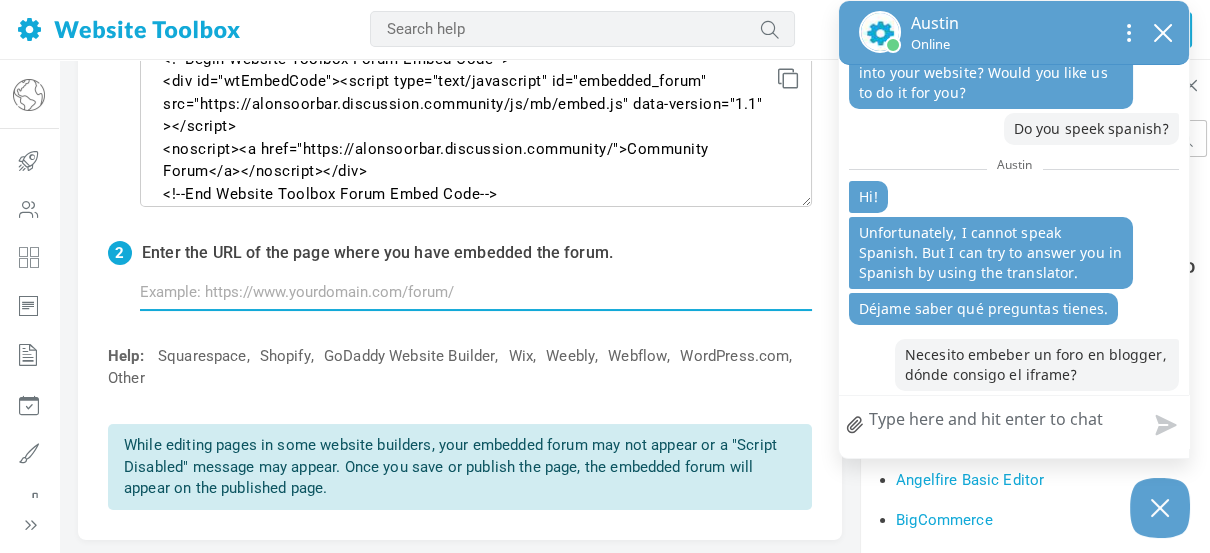 scroll, scrollTop: 300, scrollLeft: 0, axis: vertical 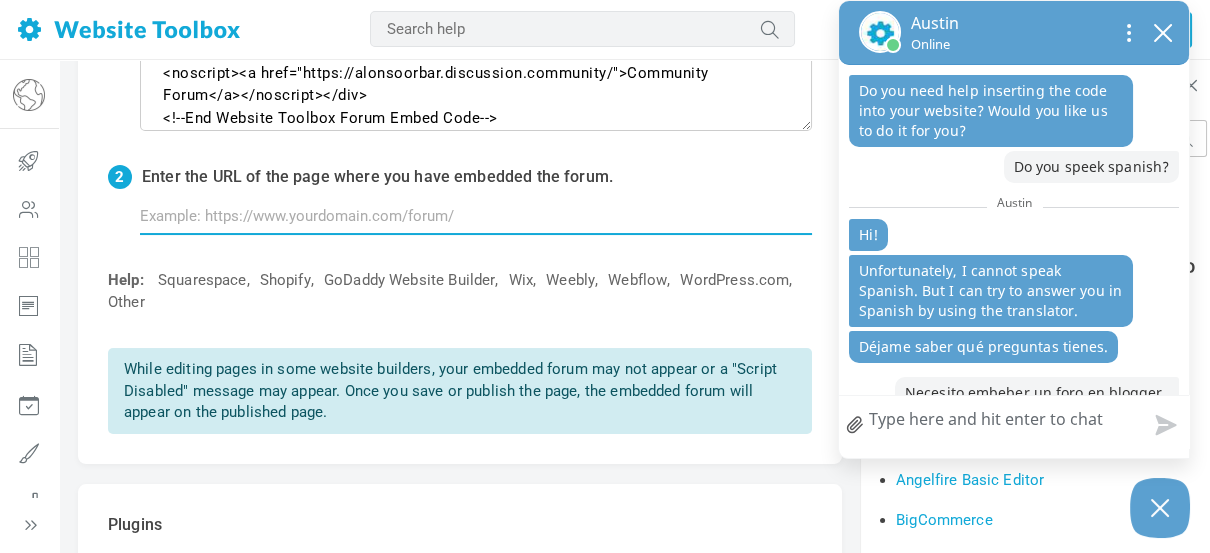 click at bounding box center [476, 216] 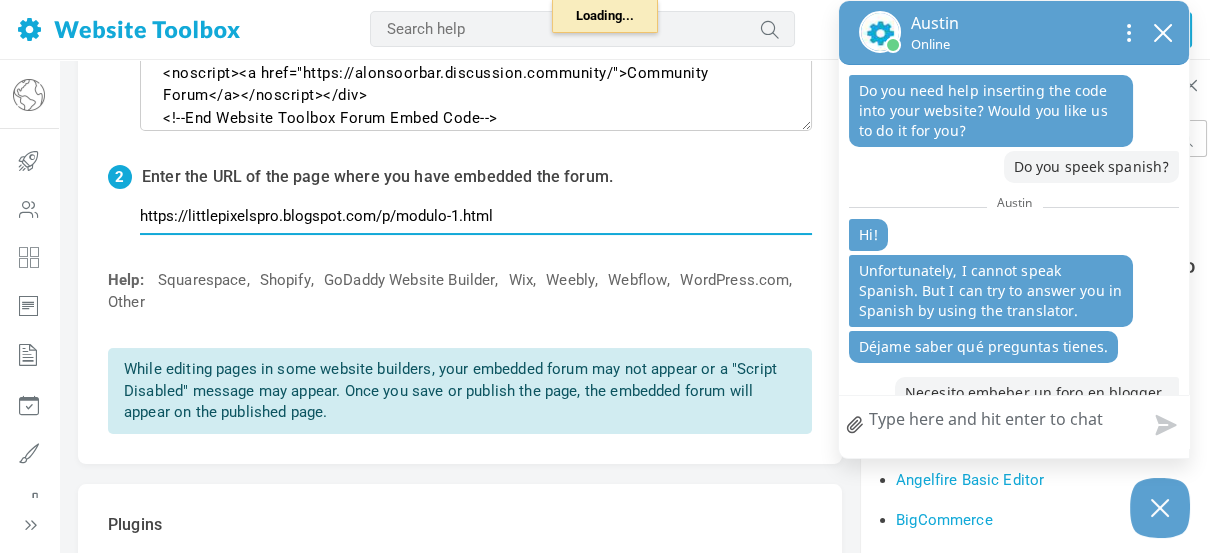 type on "https://littlepixelspro.blogspot.com/p/modulo-1.html" 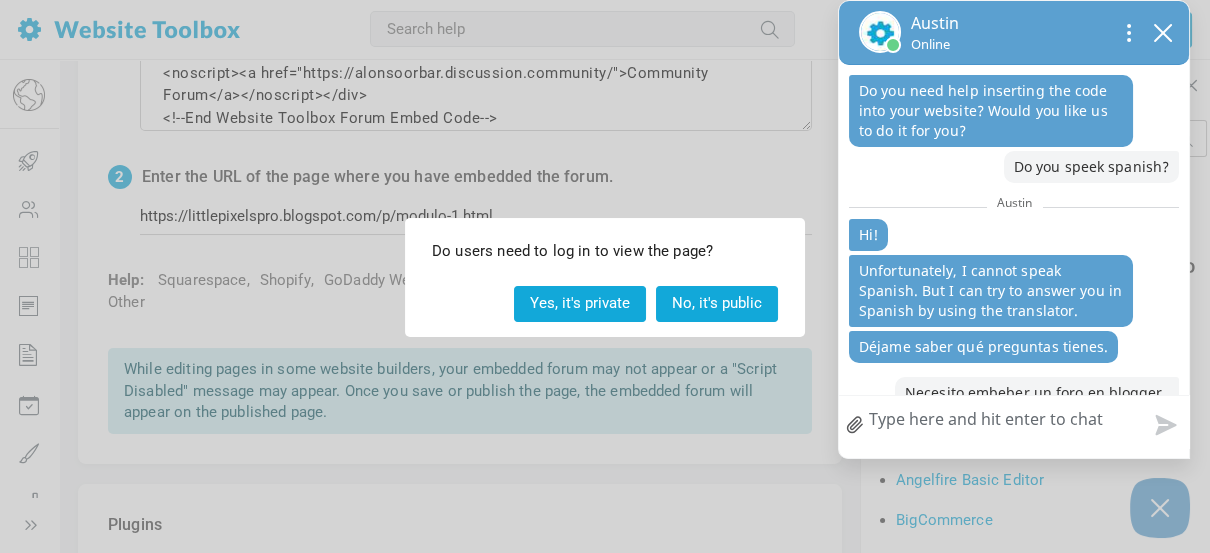click on "Yes, it's private" at bounding box center (580, 303) 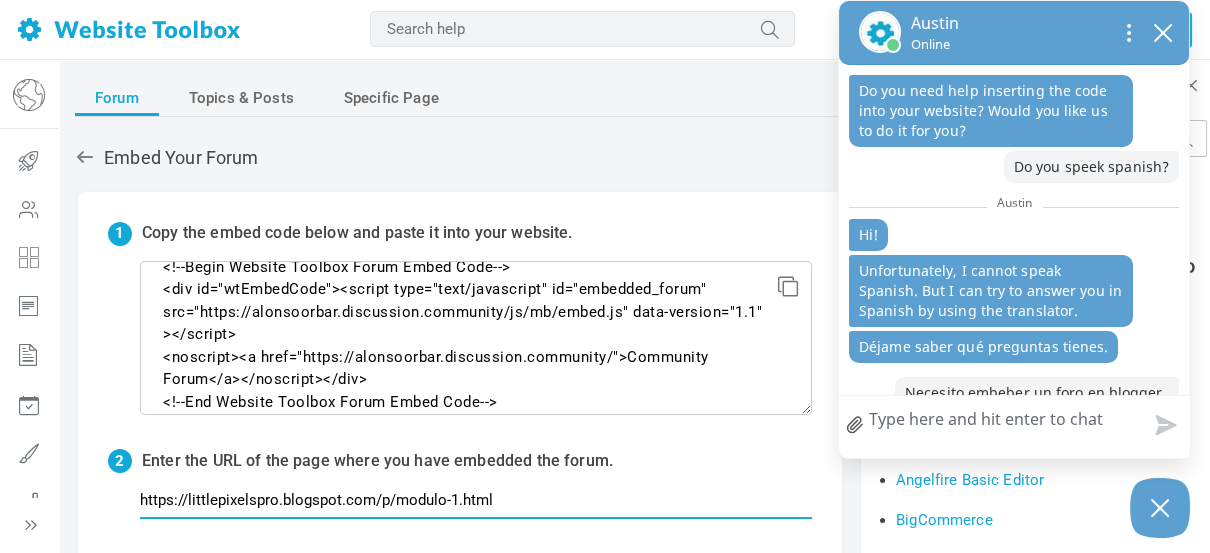 scroll, scrollTop: 0, scrollLeft: 0, axis: both 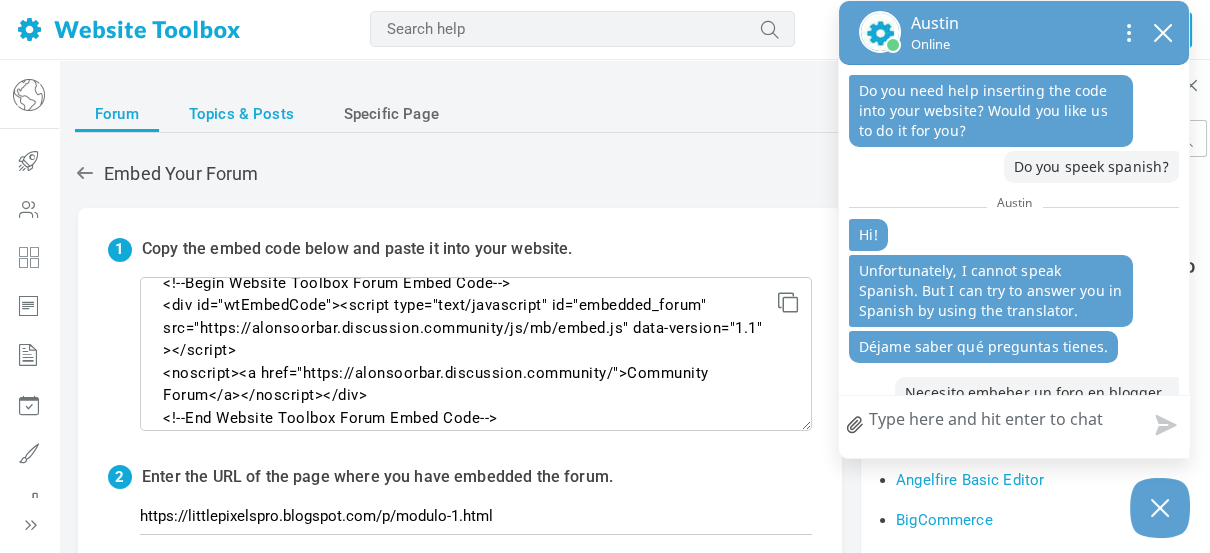 click on "Topics & Posts" at bounding box center (241, 114) 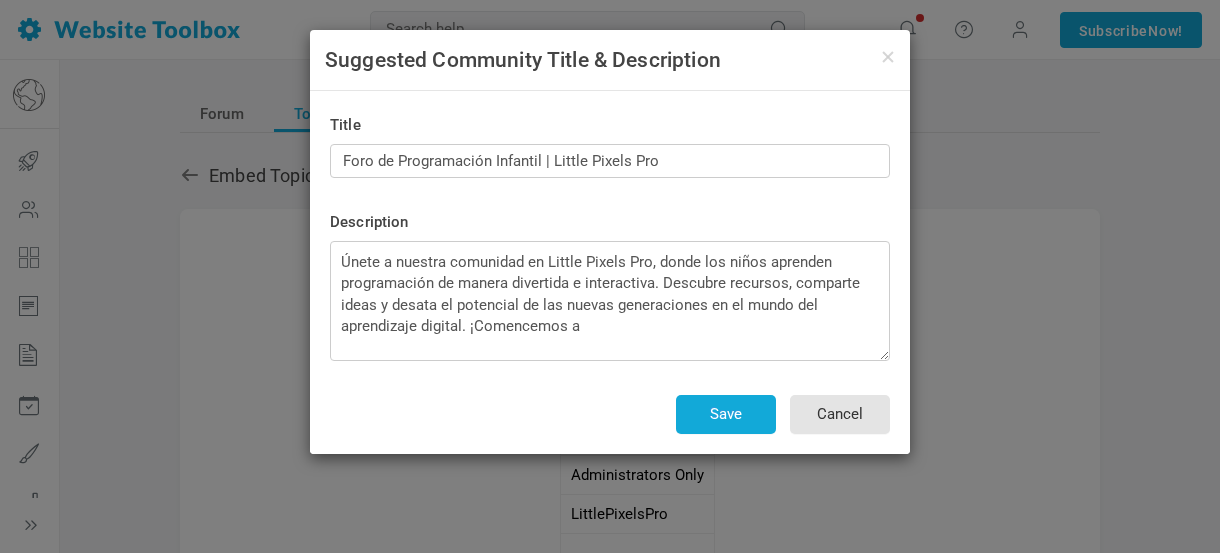 scroll, scrollTop: 0, scrollLeft: 0, axis: both 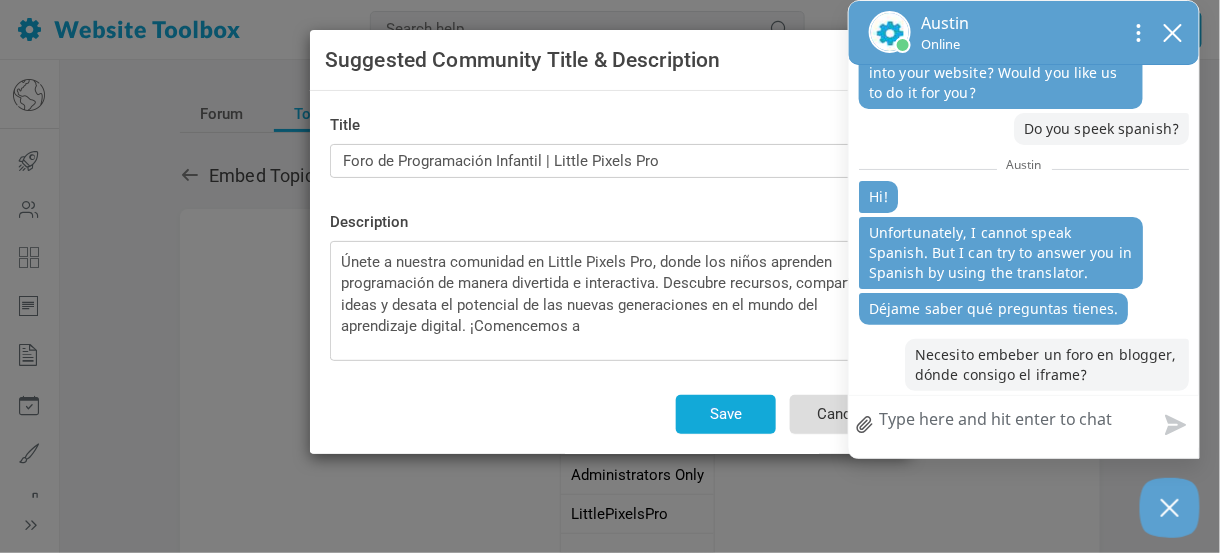 click on "Cancel" at bounding box center [840, 414] 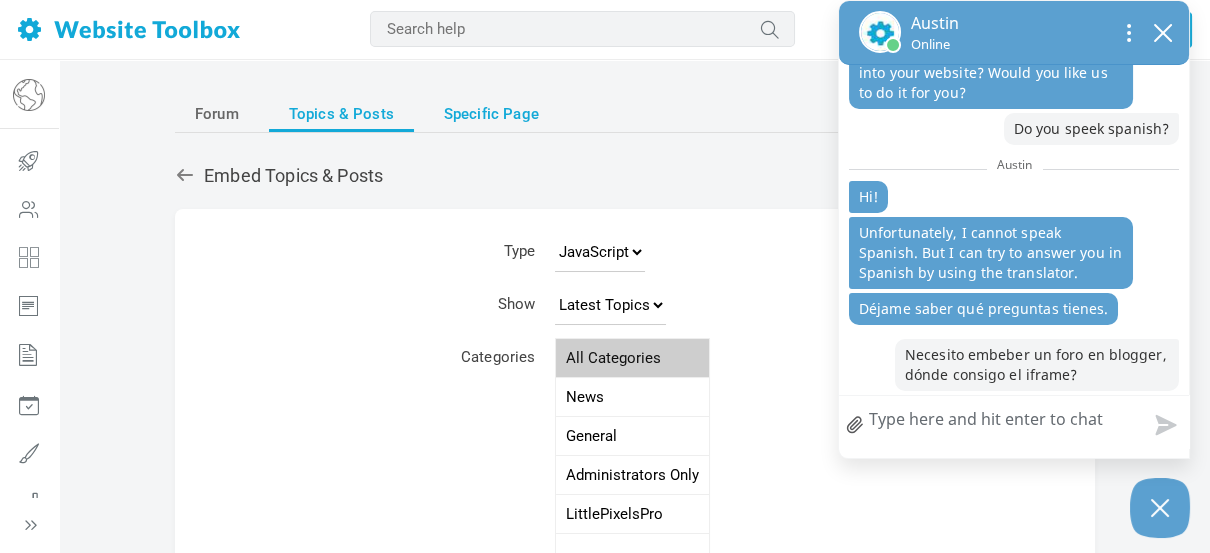 click on "Specific Page" at bounding box center [491, 114] 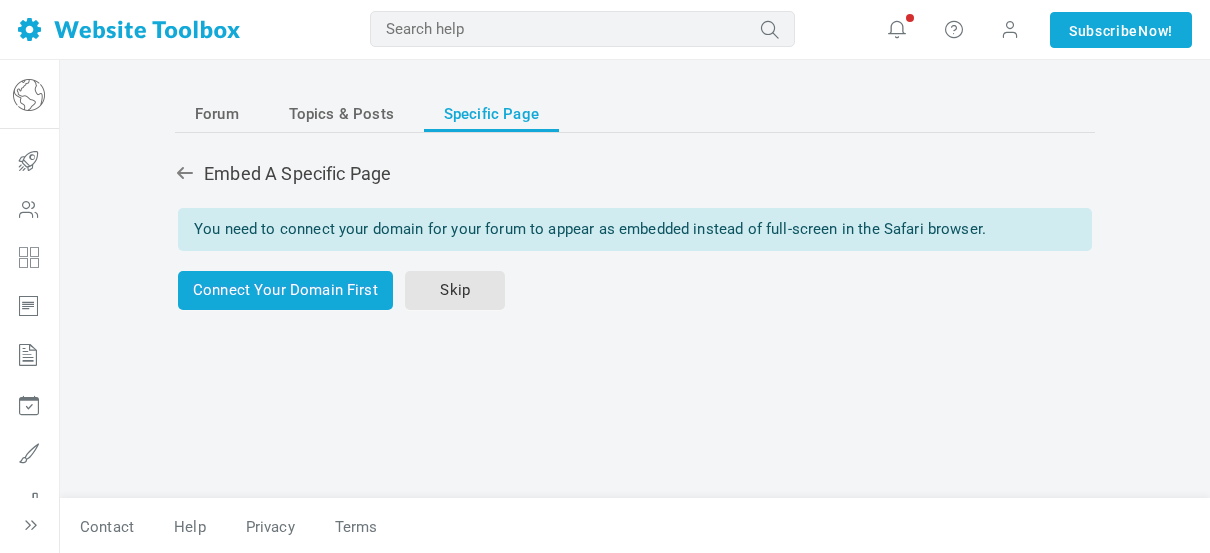 scroll, scrollTop: 0, scrollLeft: 0, axis: both 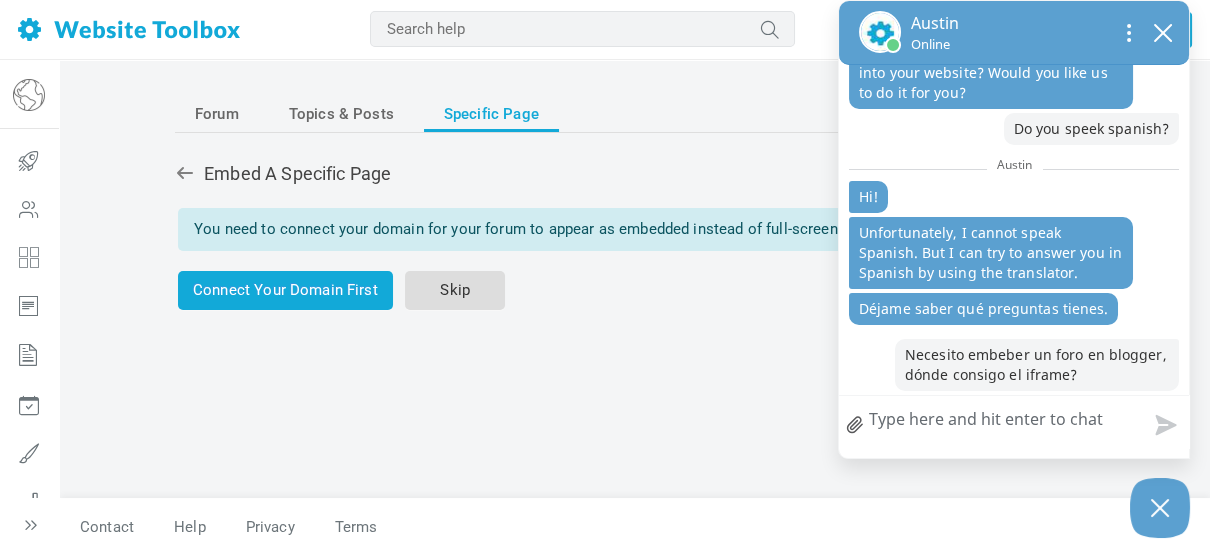 click on "Skip" at bounding box center (455, 290) 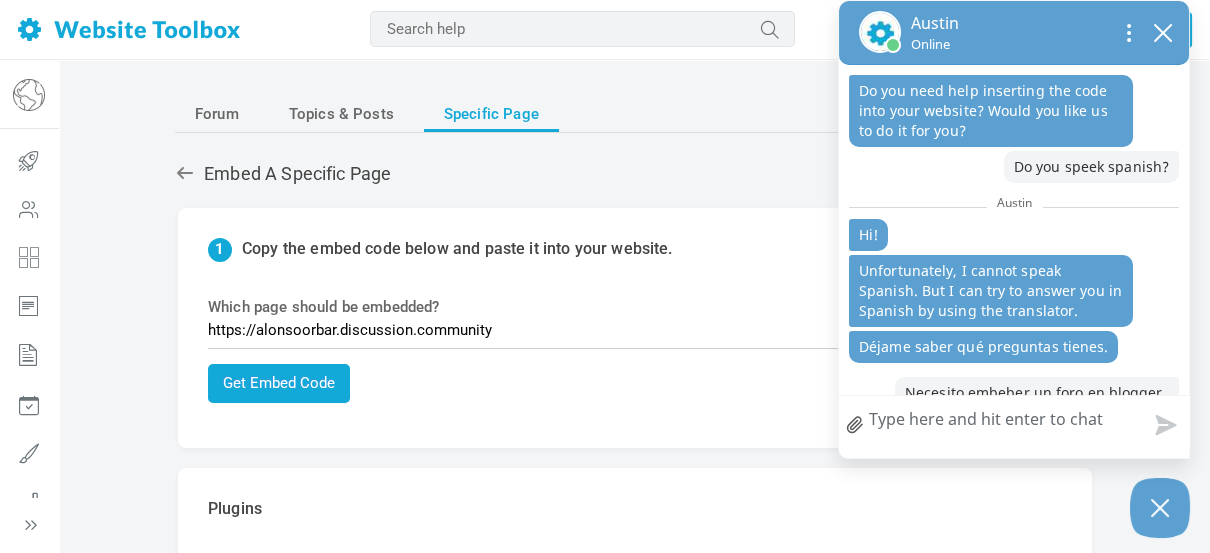 scroll, scrollTop: 99, scrollLeft: 0, axis: vertical 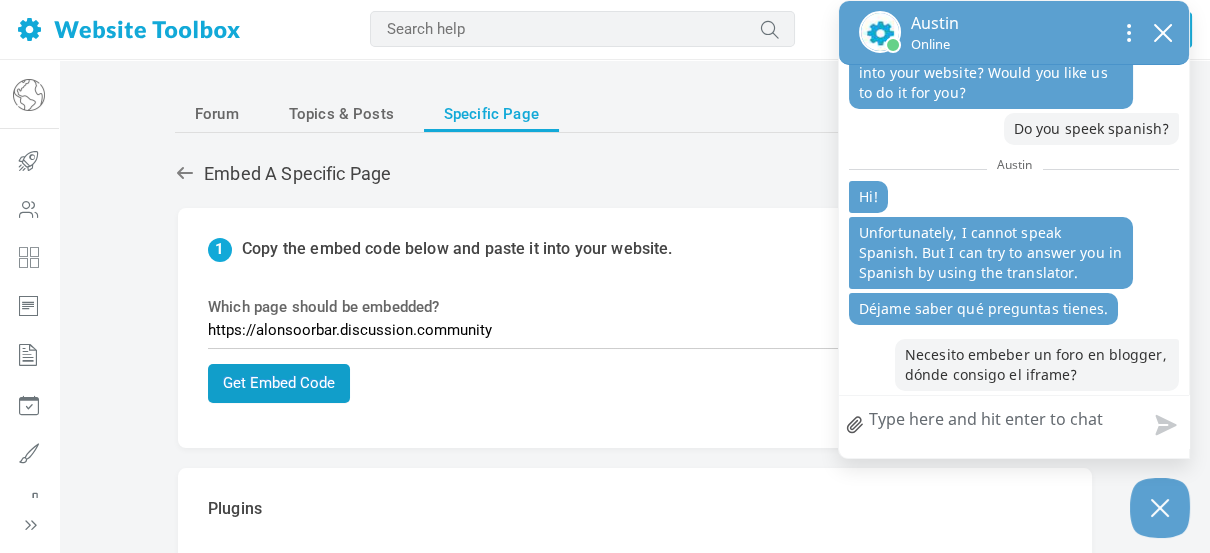 click on "Get Embed Code" at bounding box center [279, 383] 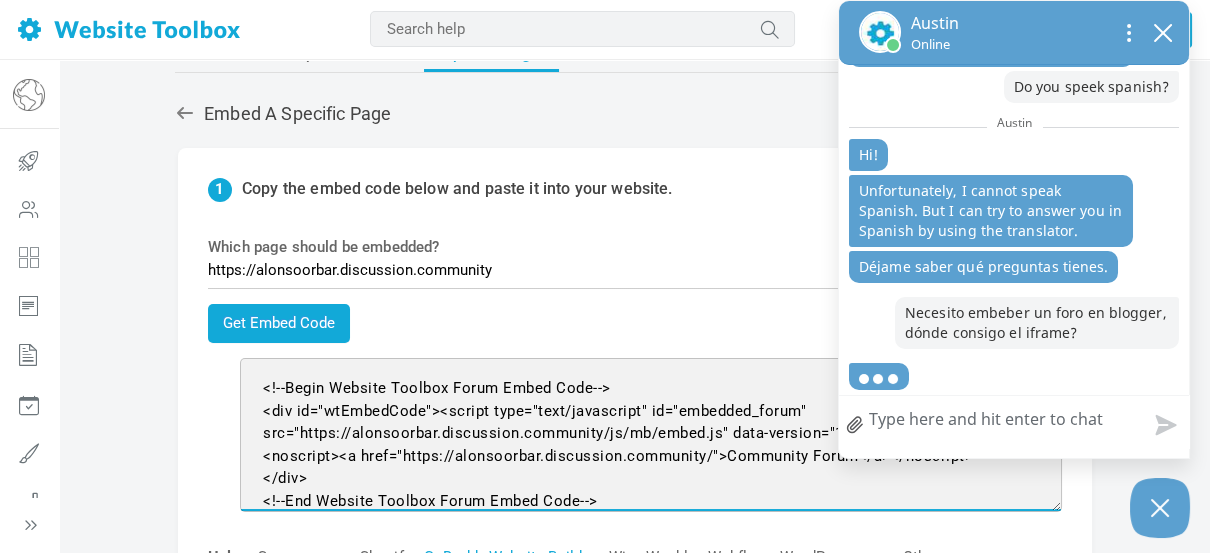 scroll, scrollTop: 0, scrollLeft: 0, axis: both 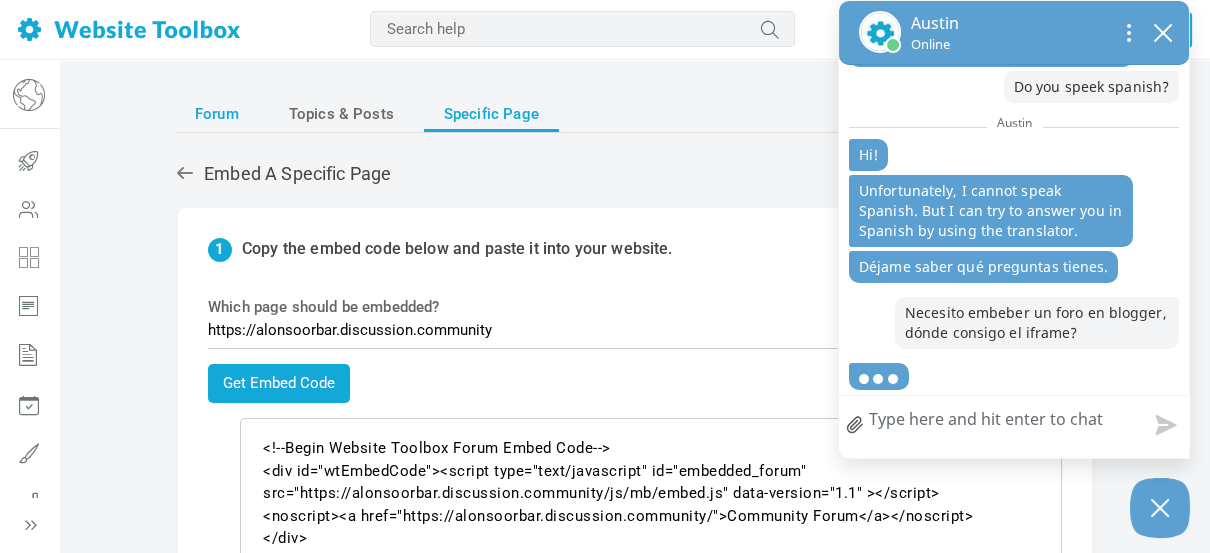 click on "Forum" at bounding box center (217, 114) 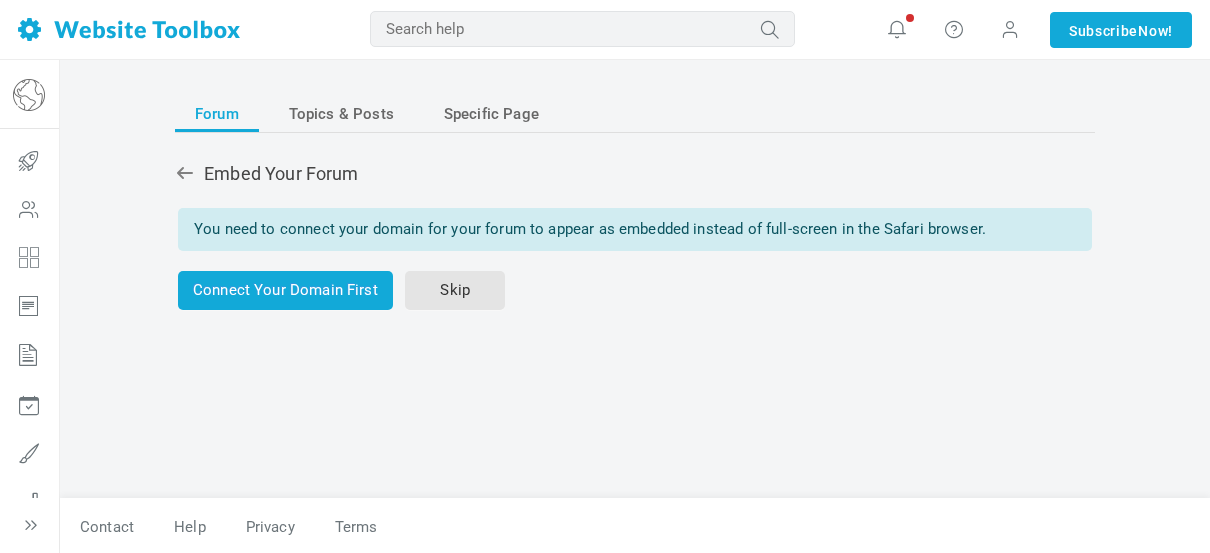 scroll, scrollTop: 0, scrollLeft: 0, axis: both 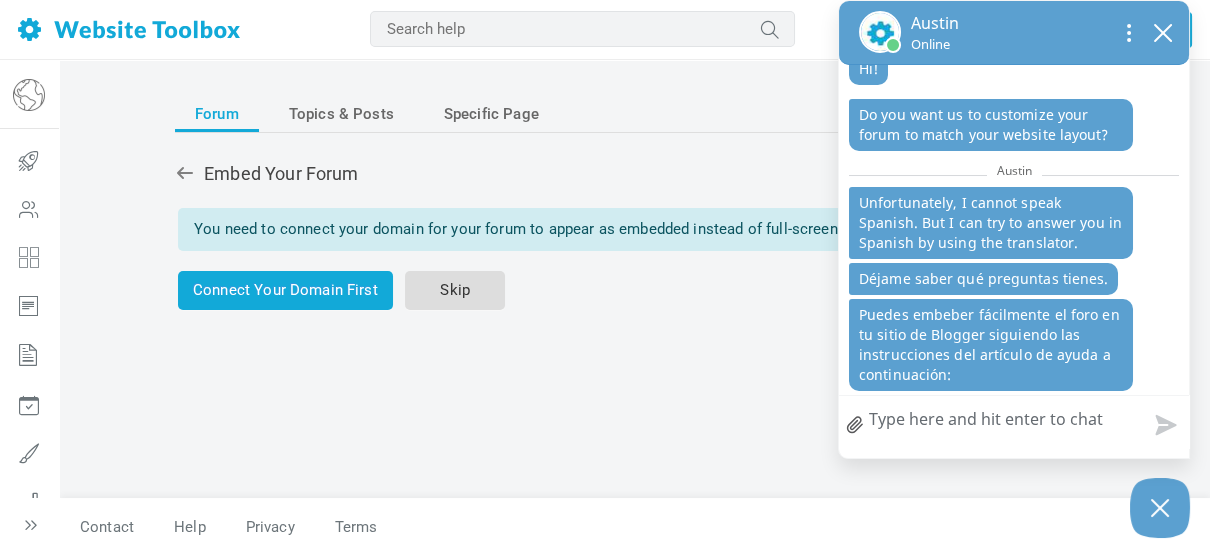 click on "Skip" at bounding box center [455, 290] 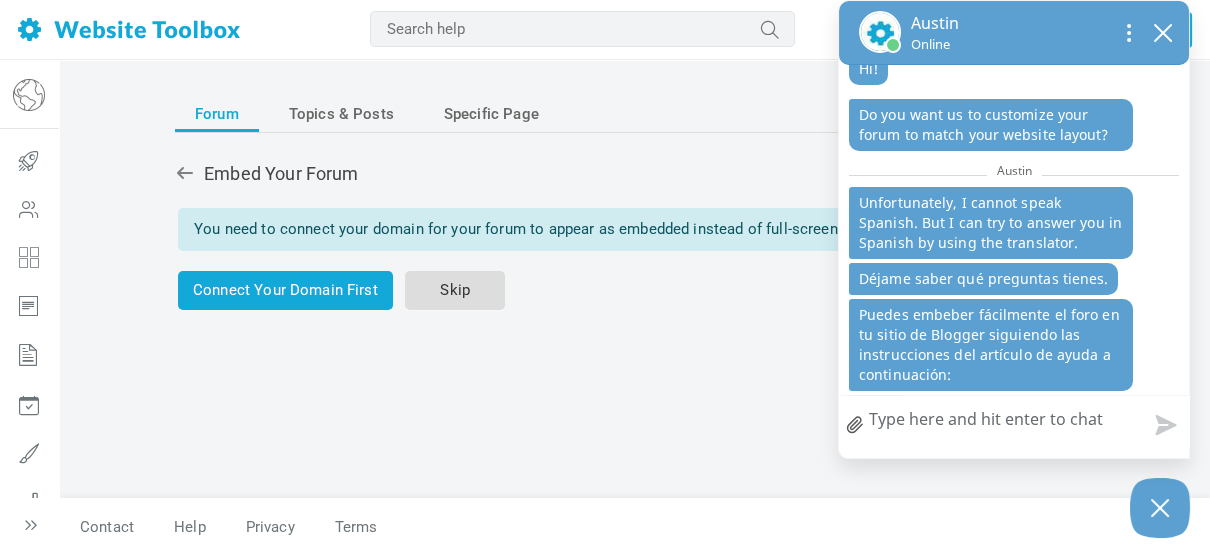 scroll, scrollTop: 197, scrollLeft: 0, axis: vertical 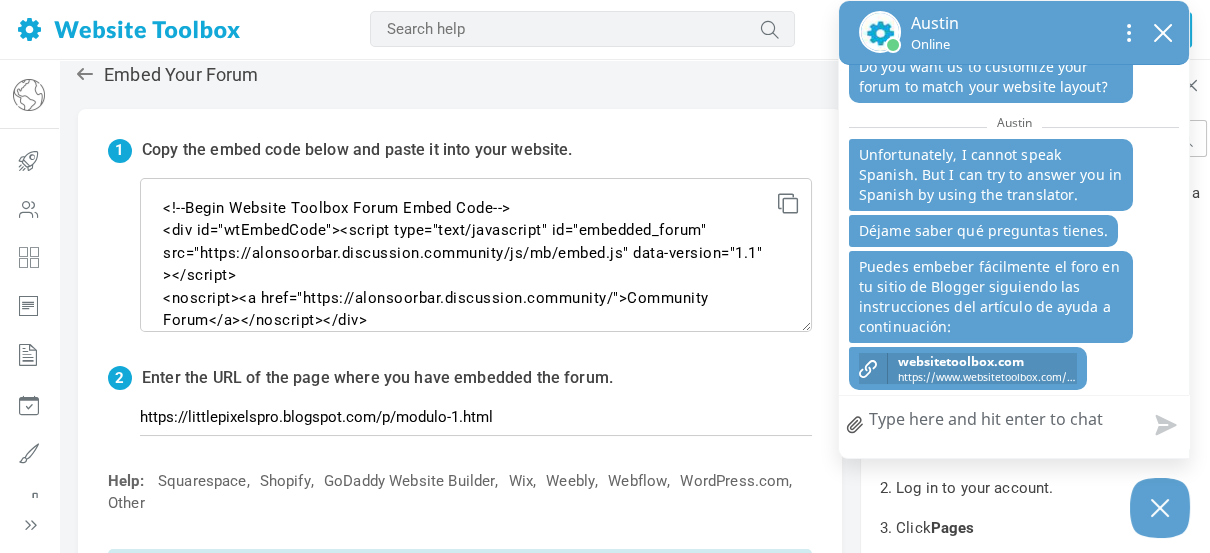 click on "websitetoolbox.com https://www.websitetoolbox.com/blog/embedding-a-forum-into-your-blogger-website-639" at bounding box center (982, 368) 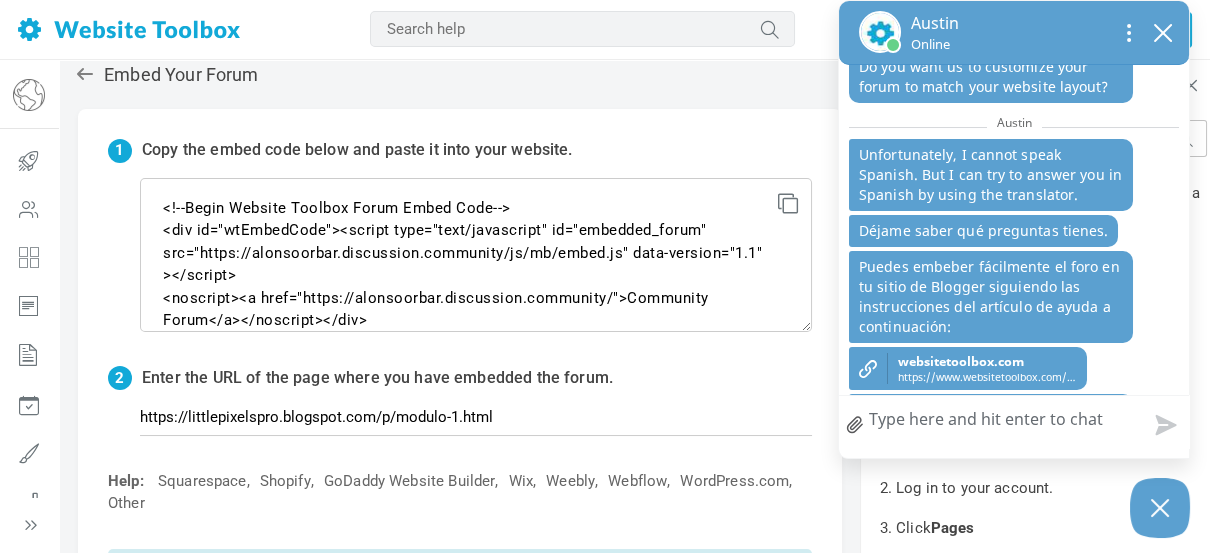 scroll, scrollTop: 270, scrollLeft: 0, axis: vertical 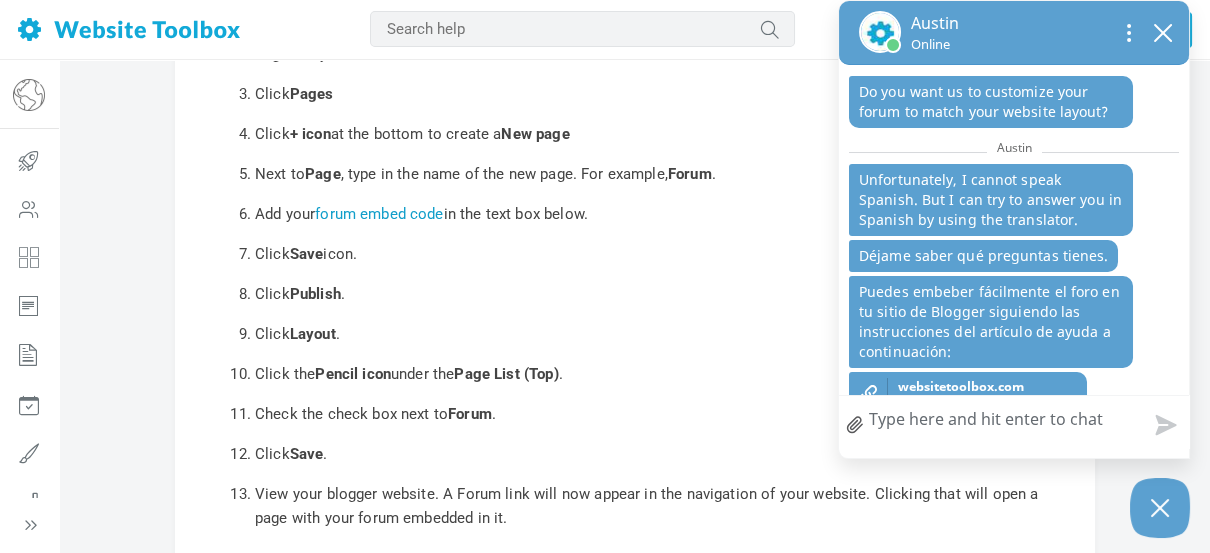 click on "forum embed code" at bounding box center [379, 214] 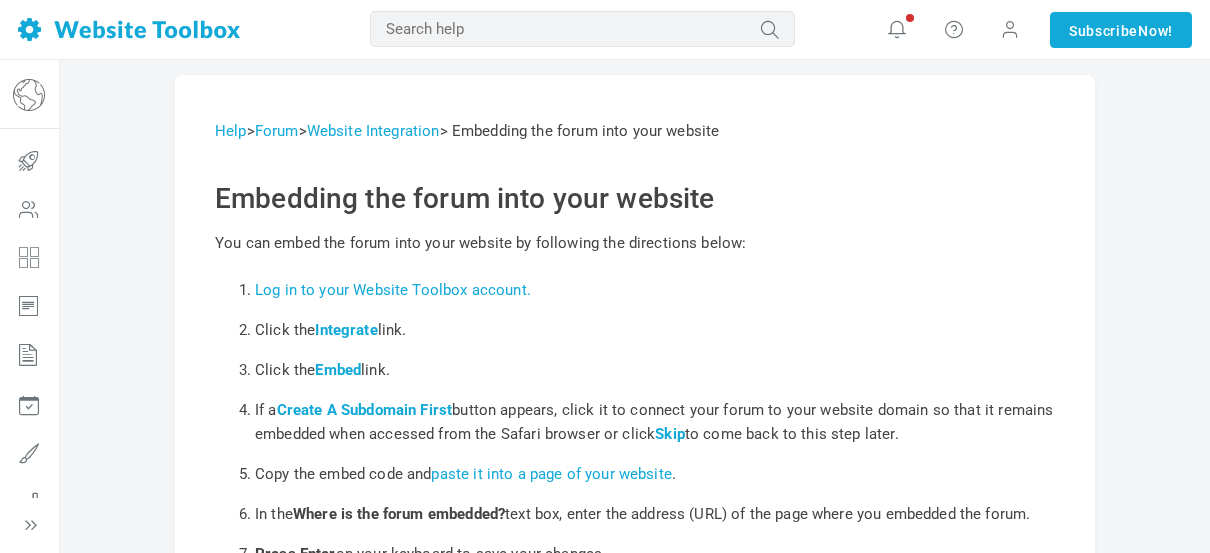 scroll, scrollTop: 0, scrollLeft: 0, axis: both 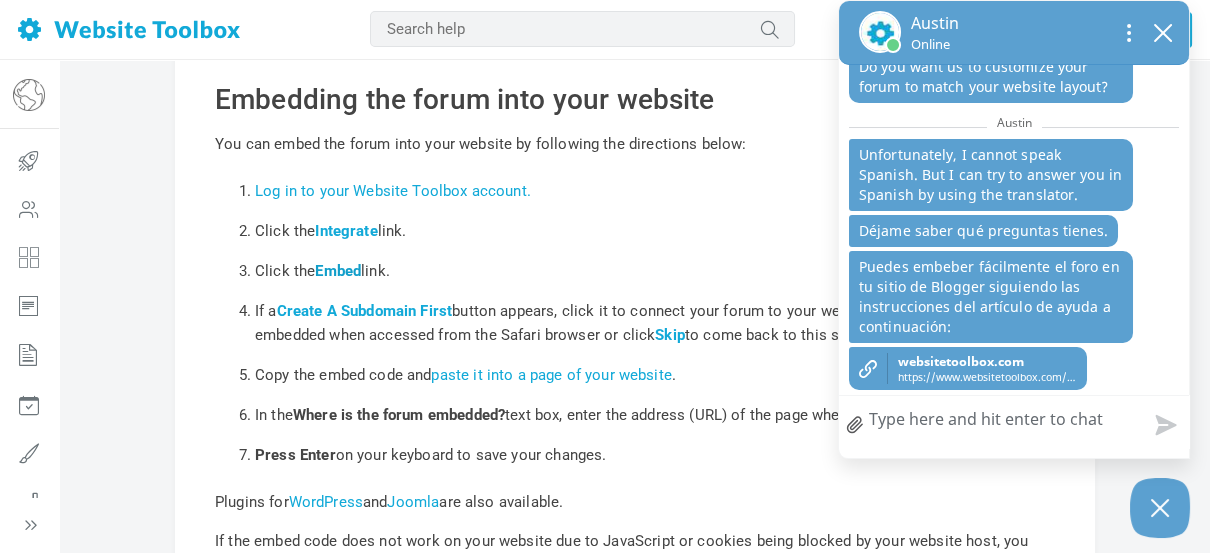 click on "Embed" at bounding box center [338, 271] 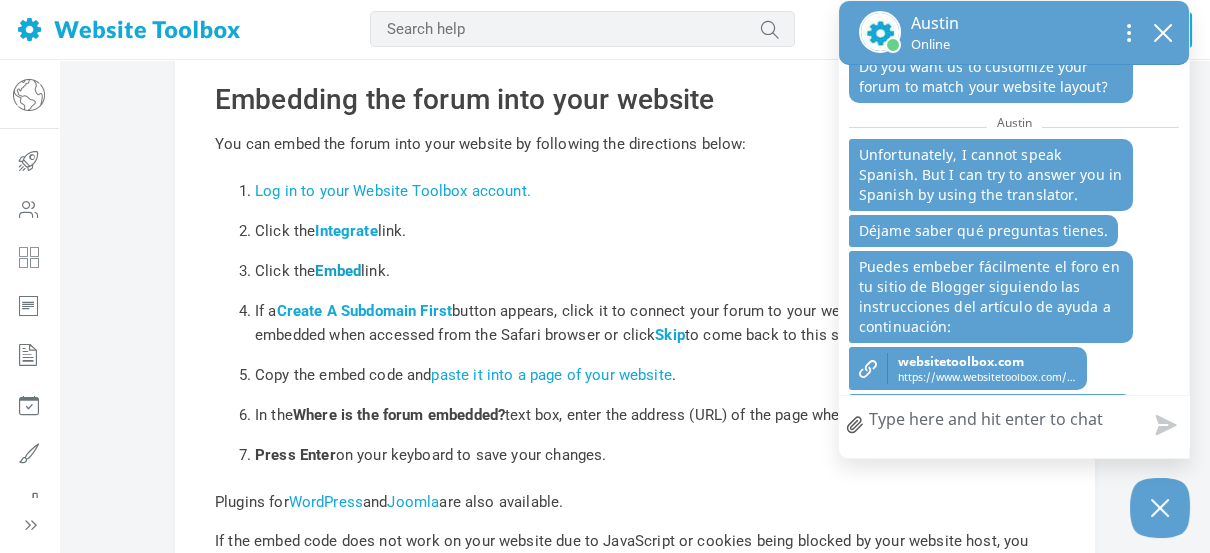 scroll, scrollTop: 270, scrollLeft: 0, axis: vertical 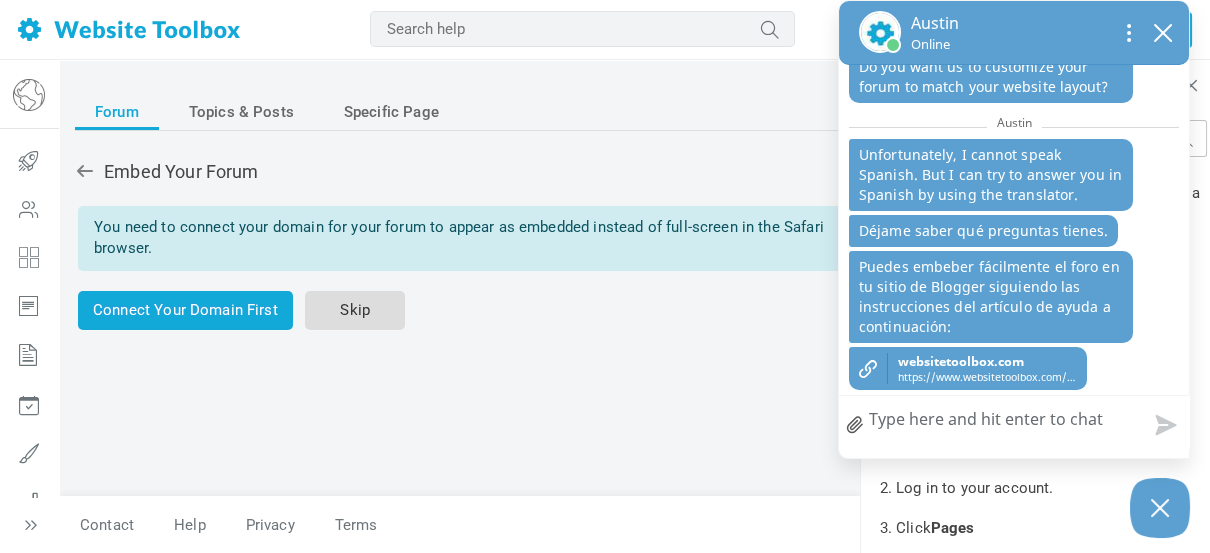 click on "Skip" at bounding box center [355, 310] 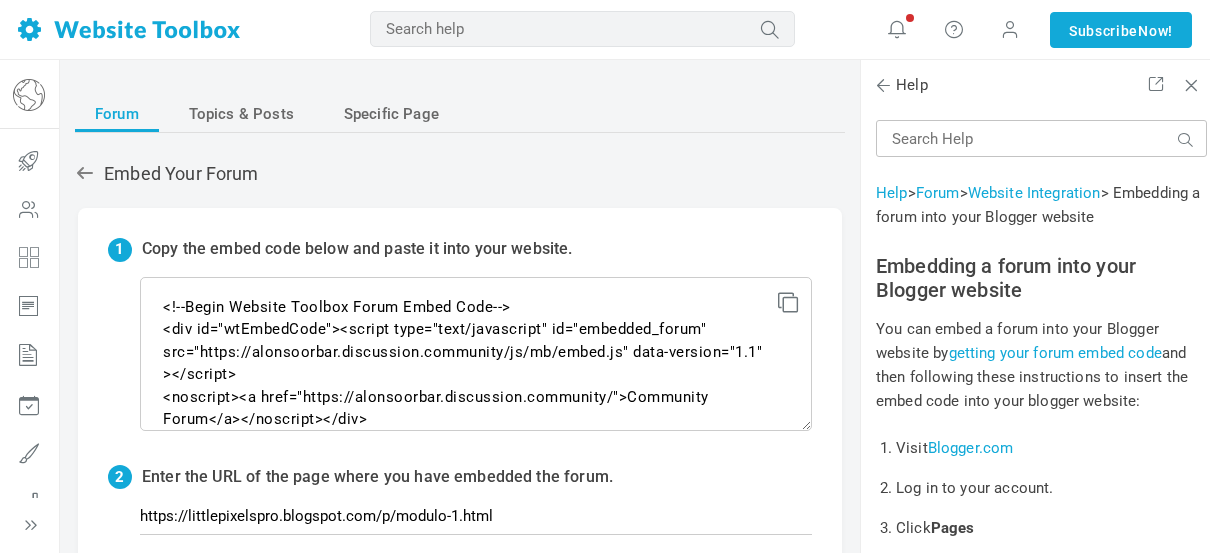 scroll, scrollTop: 0, scrollLeft: 0, axis: both 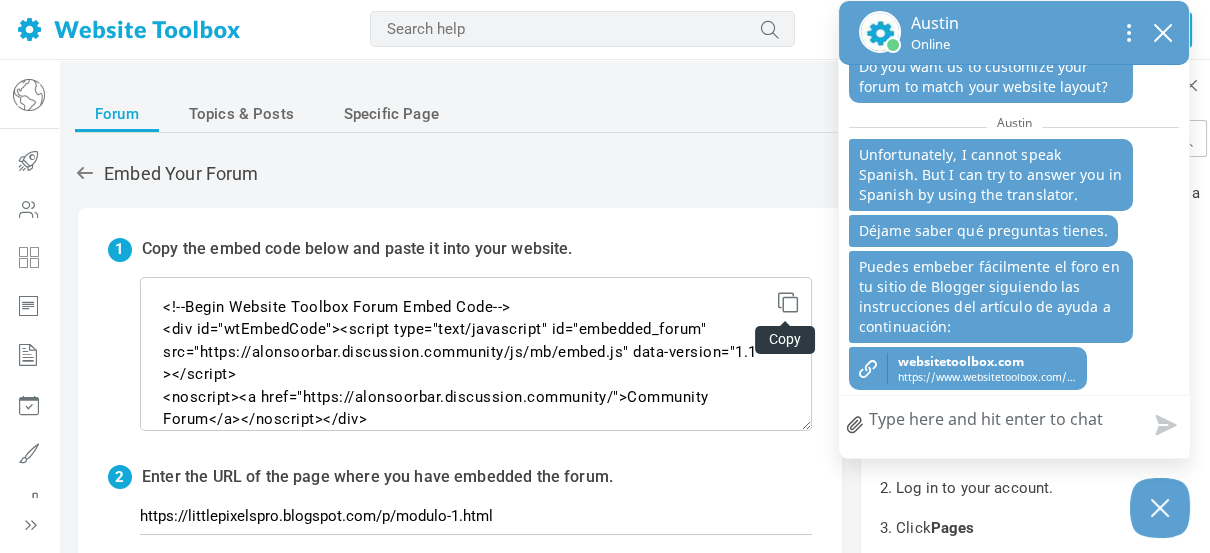 click at bounding box center (785, 299) 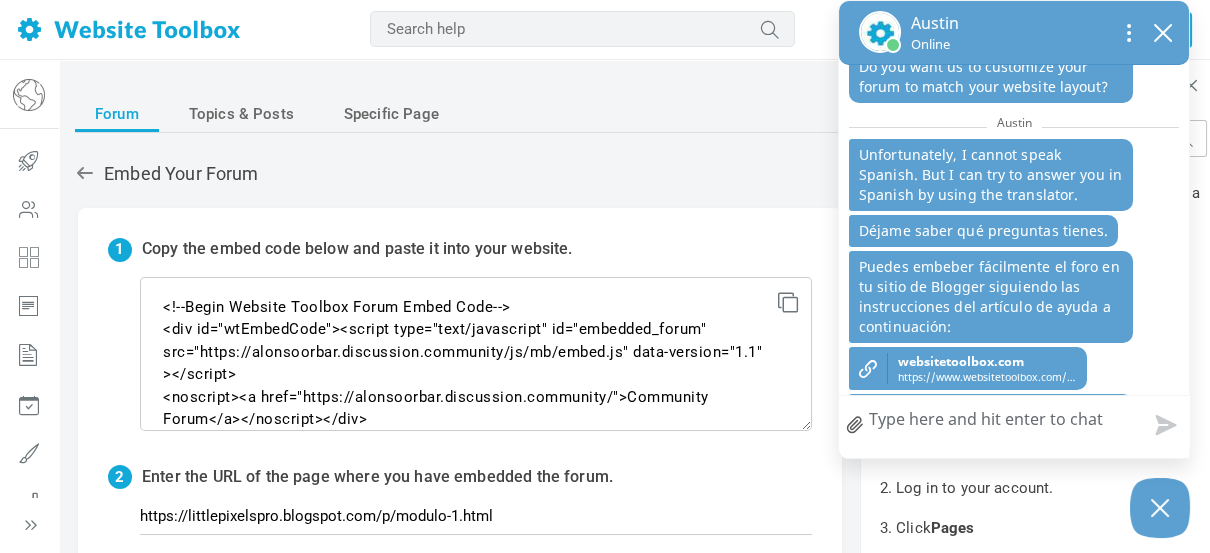 scroll, scrollTop: 270, scrollLeft: 0, axis: vertical 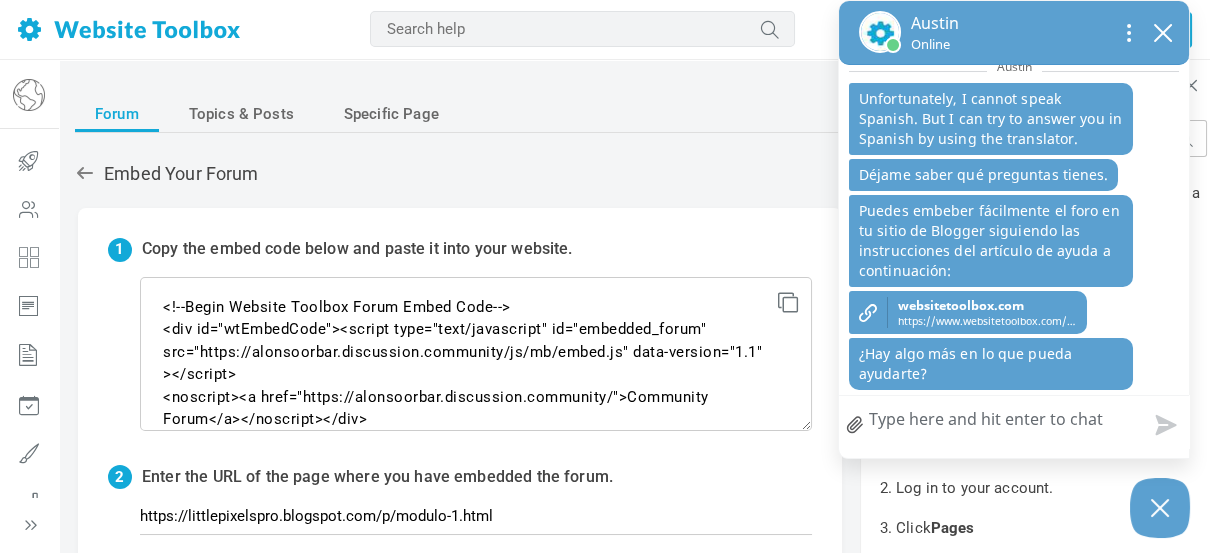 click on "How can we help?" at bounding box center (1014, 422) 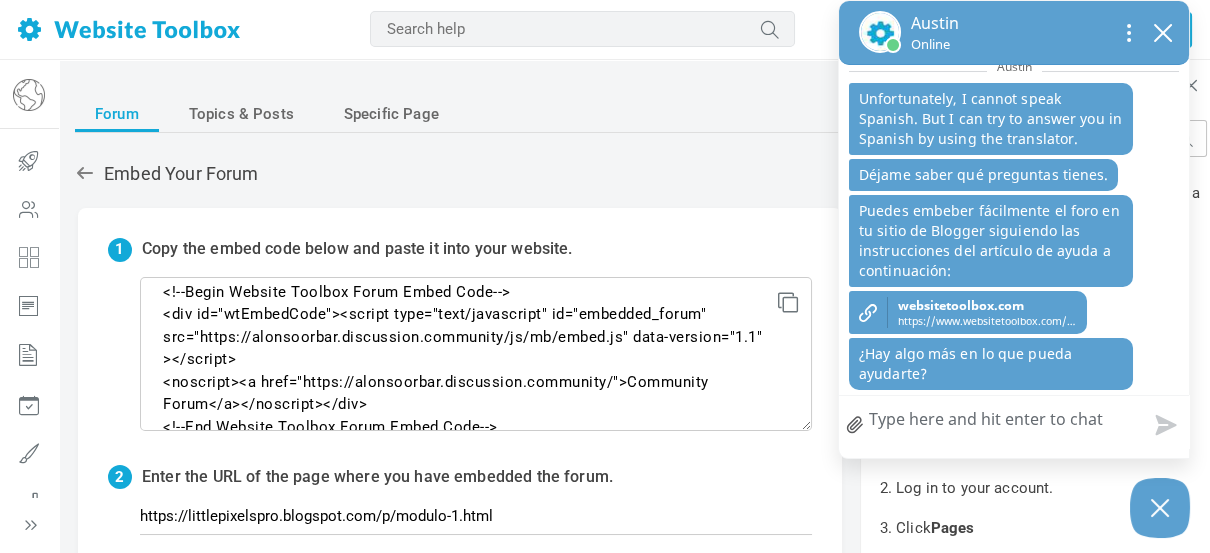 scroll, scrollTop: 0, scrollLeft: 0, axis: both 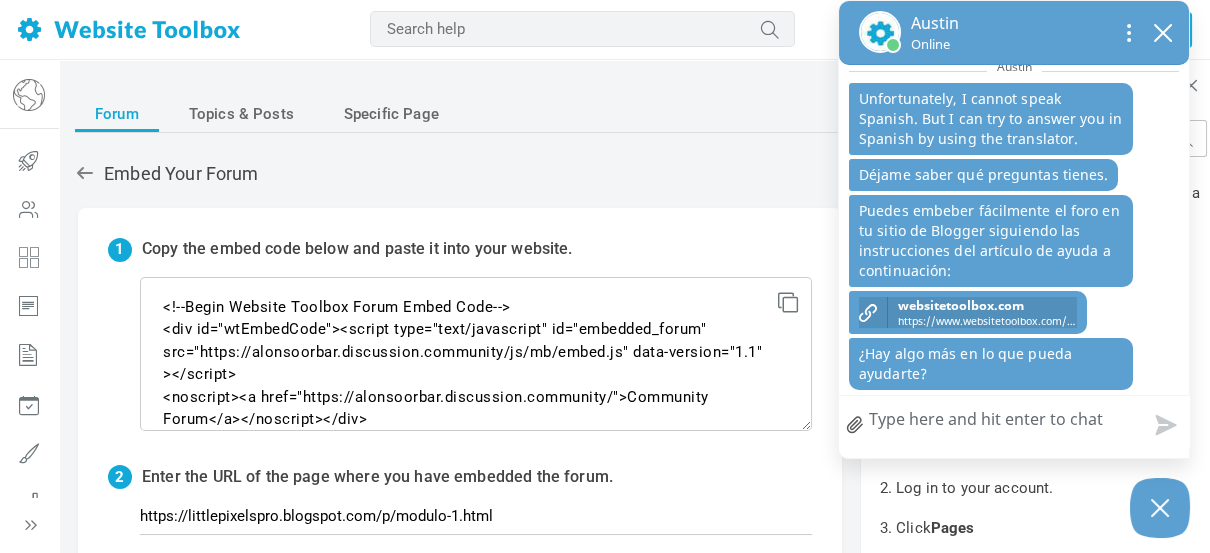 click on "websitetoolbox.com" at bounding box center [987, 305] 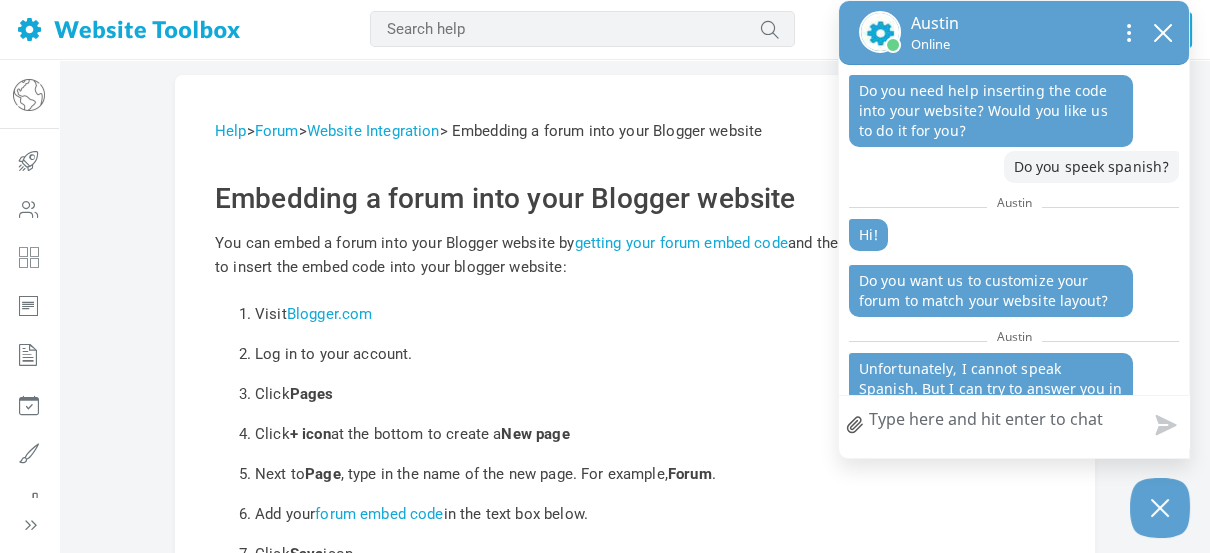 scroll, scrollTop: 200, scrollLeft: 0, axis: vertical 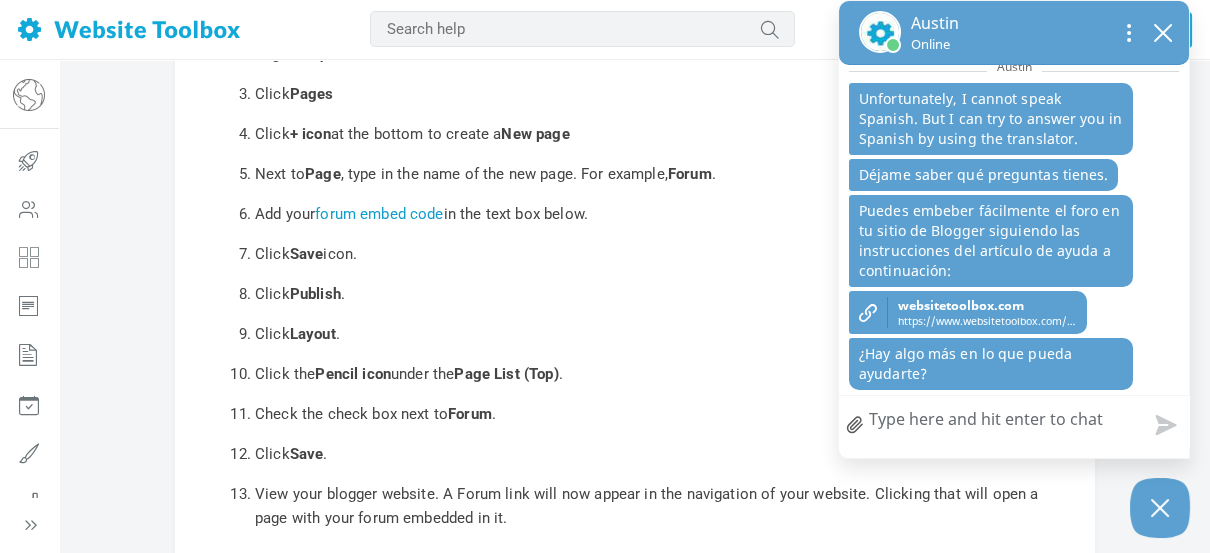 click on "forum embed code" at bounding box center [379, 214] 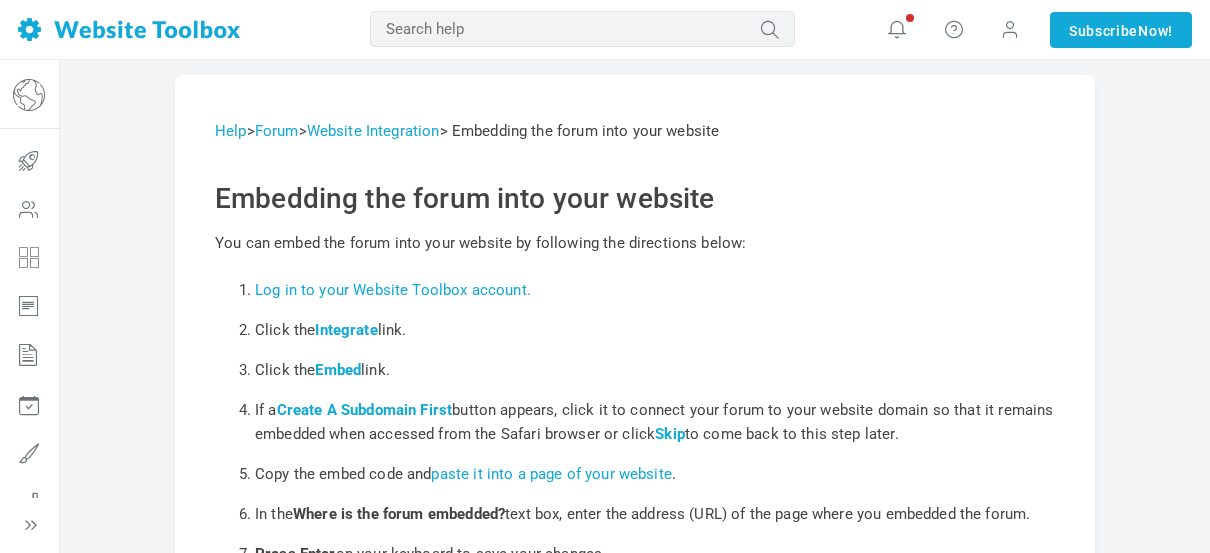 scroll, scrollTop: 0, scrollLeft: 0, axis: both 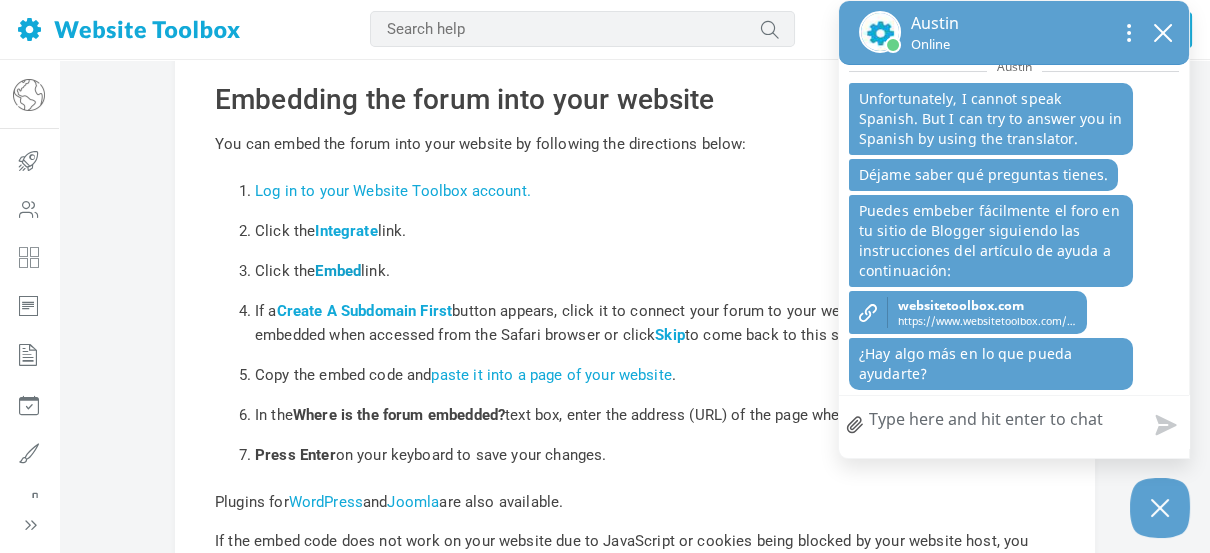 click on "Embed" at bounding box center [338, 271] 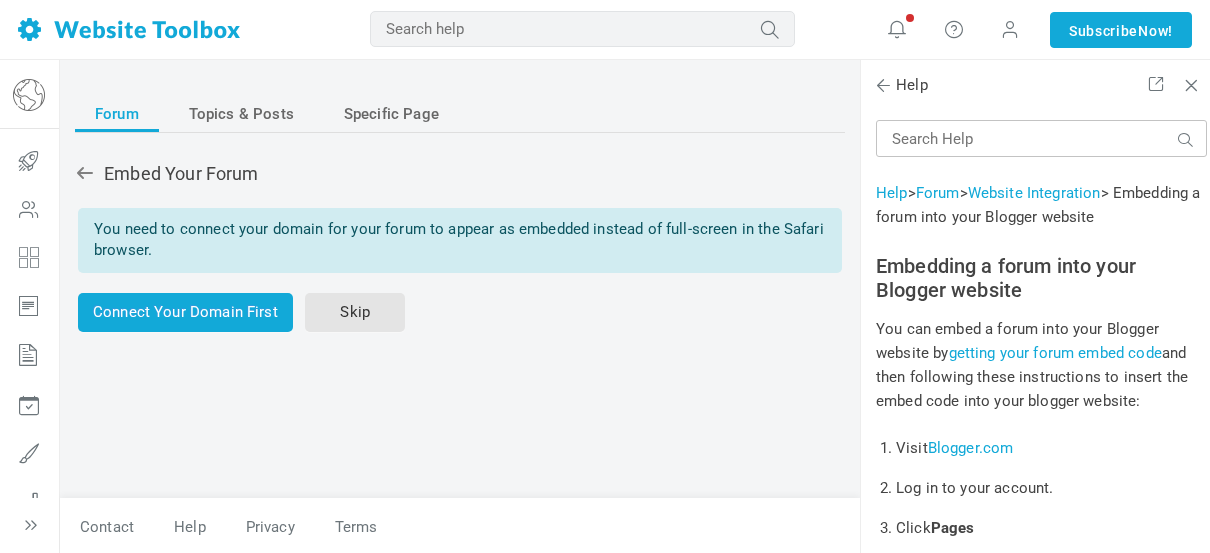 scroll, scrollTop: 0, scrollLeft: 0, axis: both 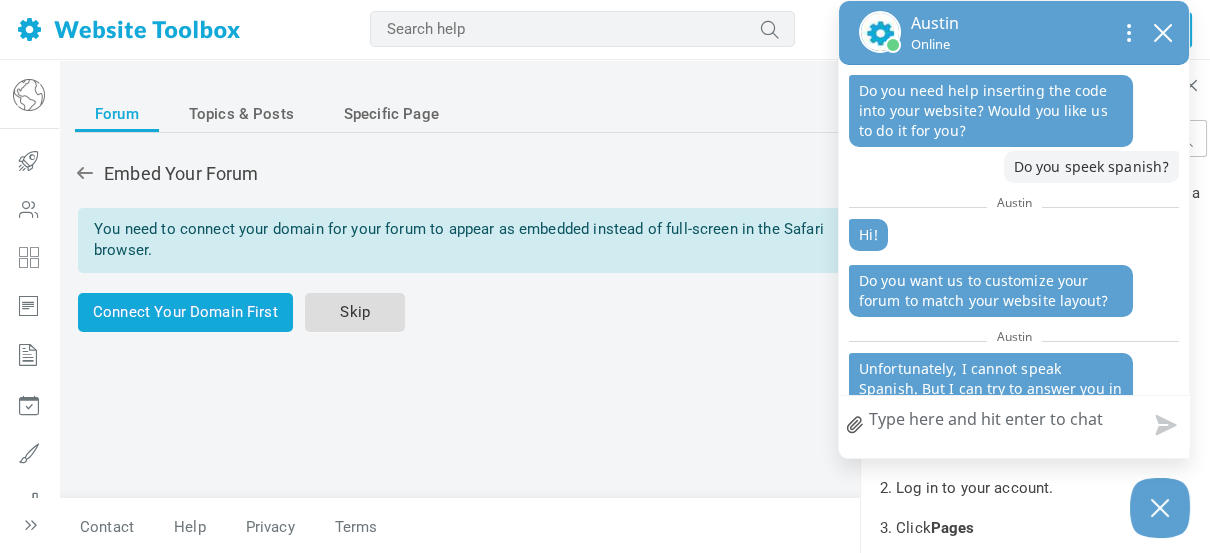 click on "Skip" at bounding box center [355, 312] 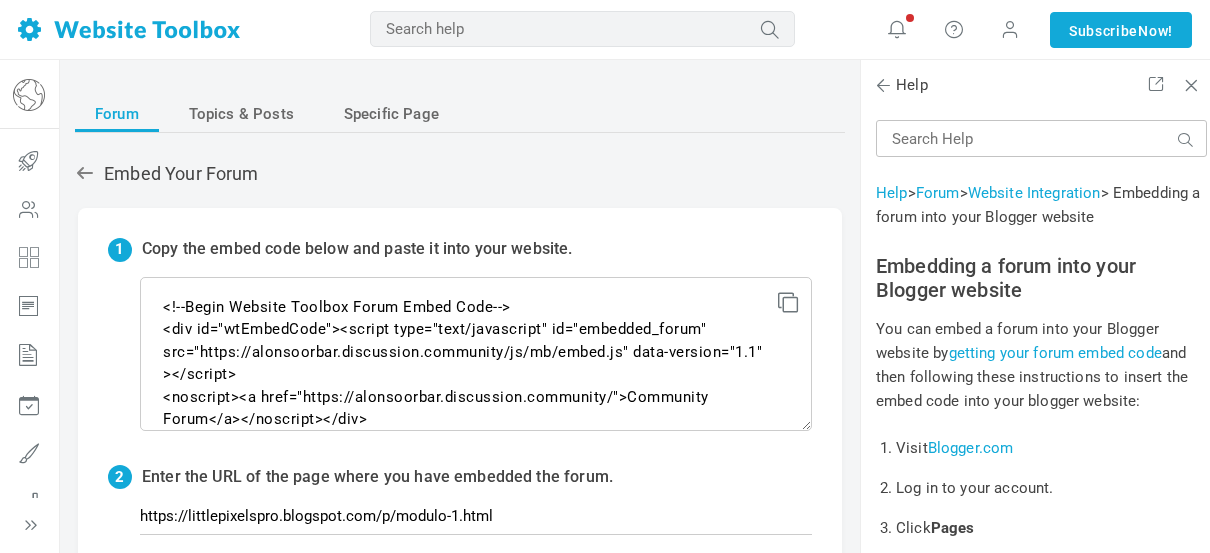 scroll, scrollTop: 0, scrollLeft: 0, axis: both 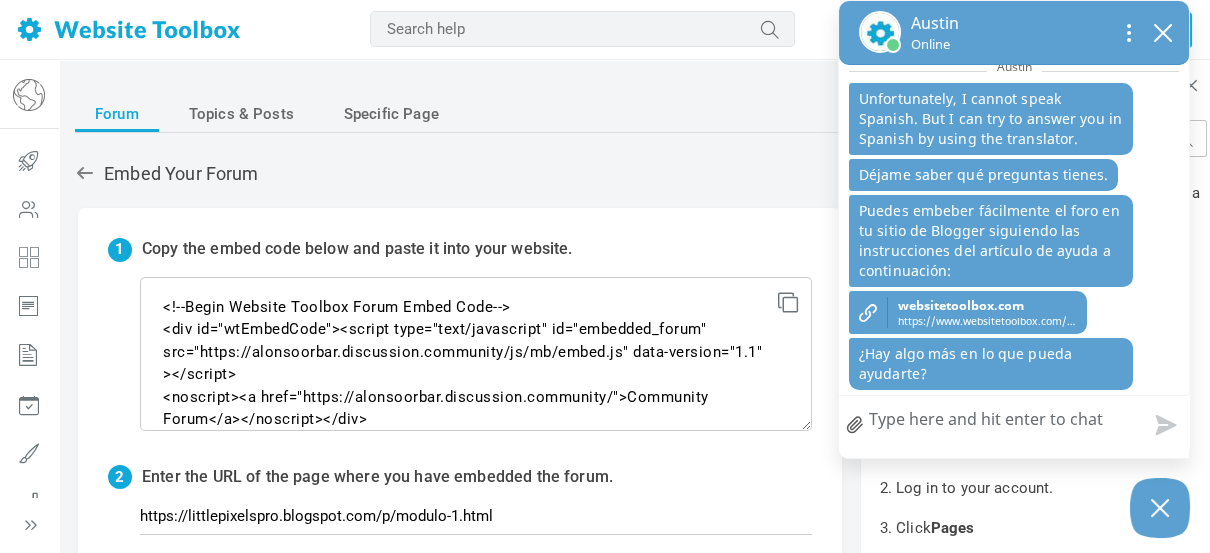 click at bounding box center [785, 299] 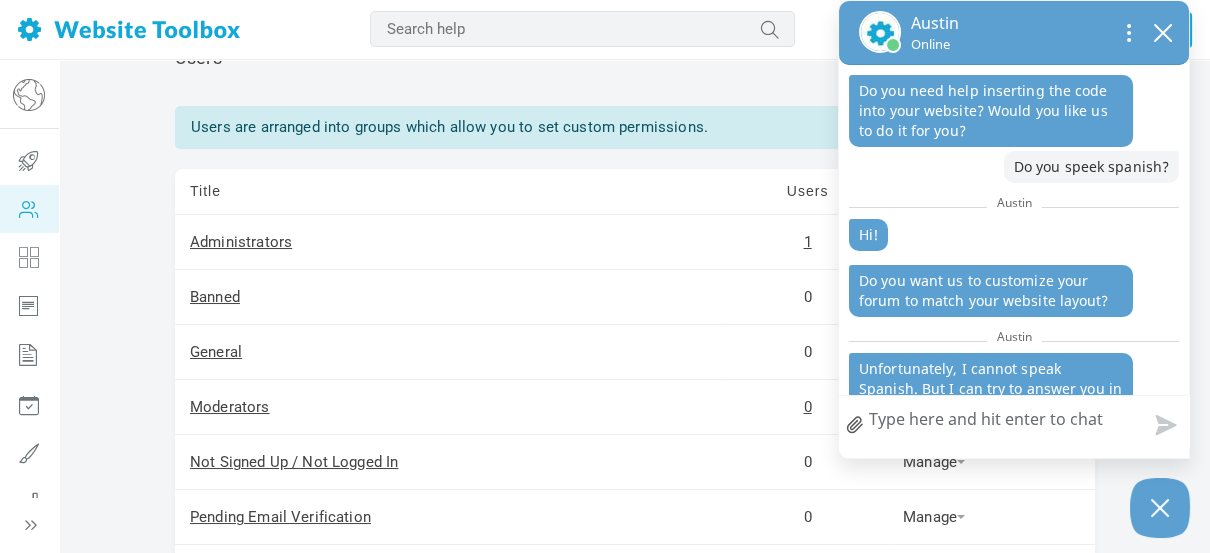 scroll, scrollTop: 0, scrollLeft: 0, axis: both 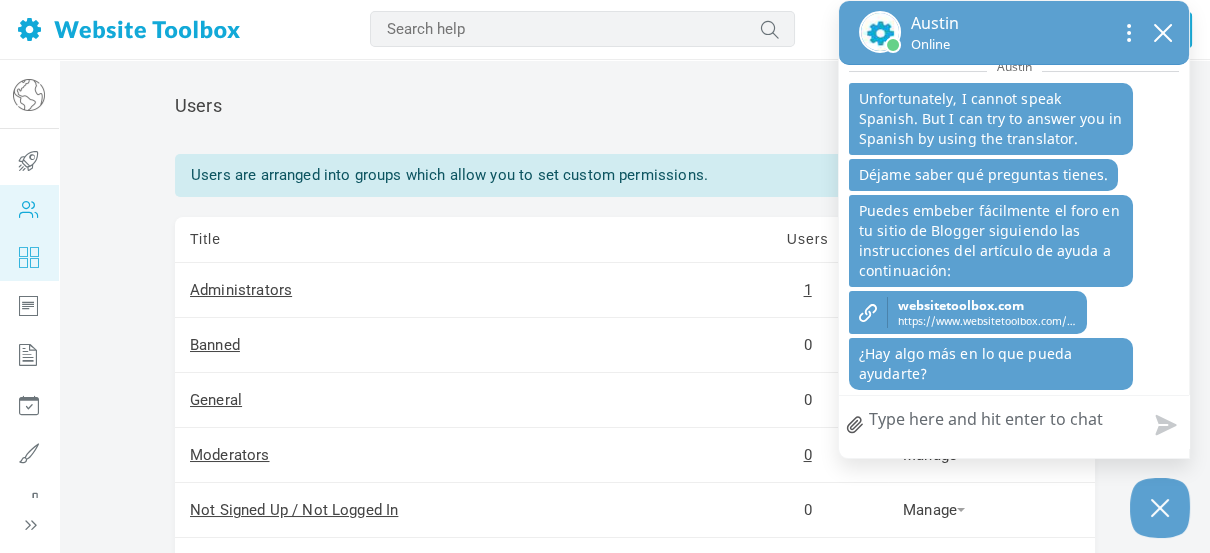 click at bounding box center (29, 257) 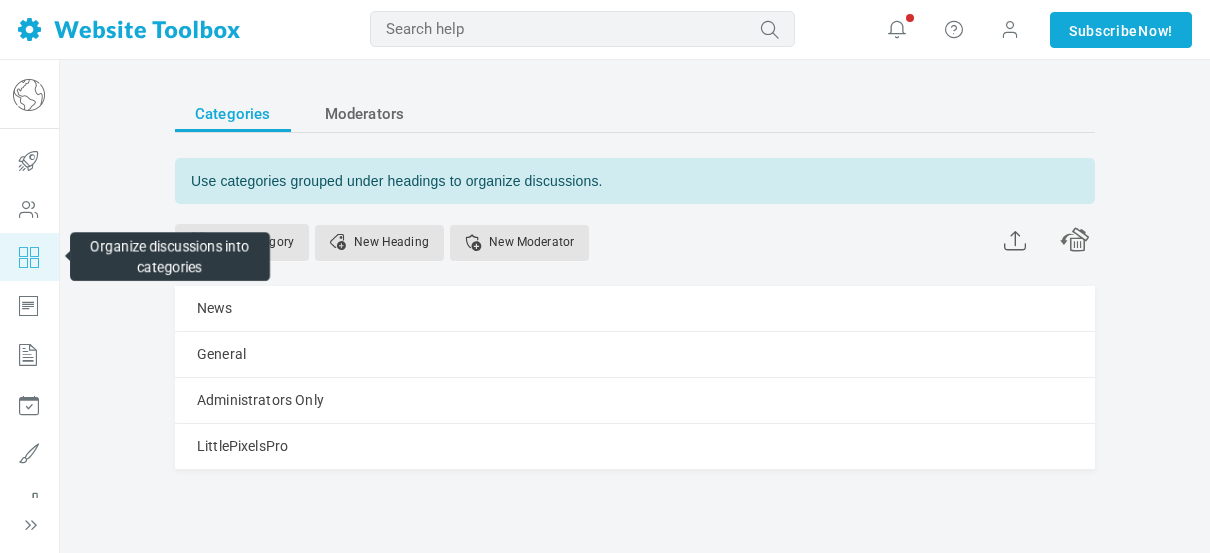 scroll, scrollTop: 0, scrollLeft: 0, axis: both 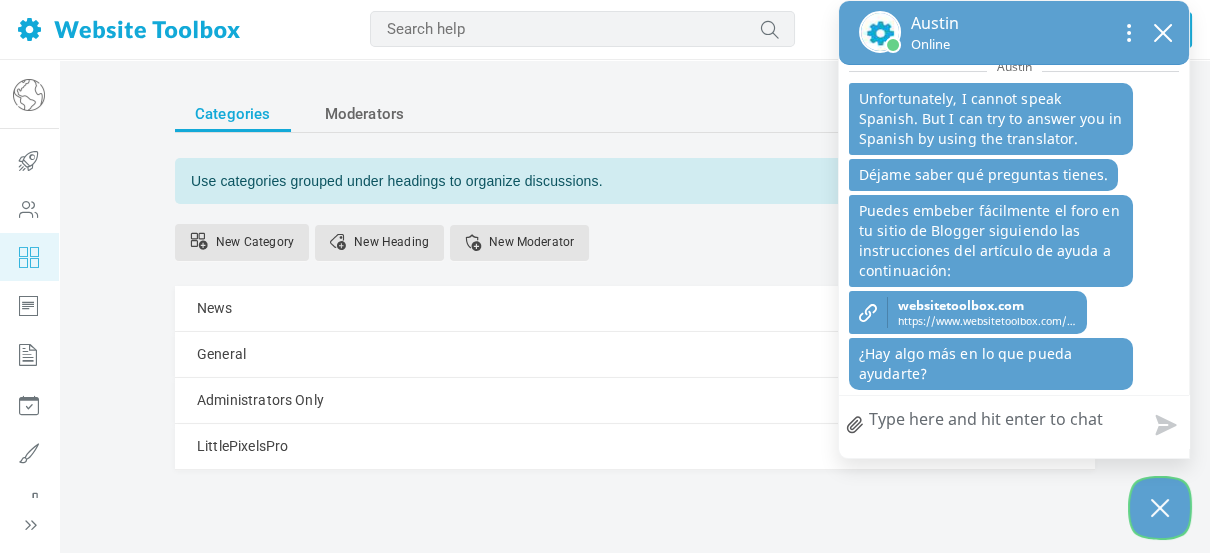 click at bounding box center [1160, 508] 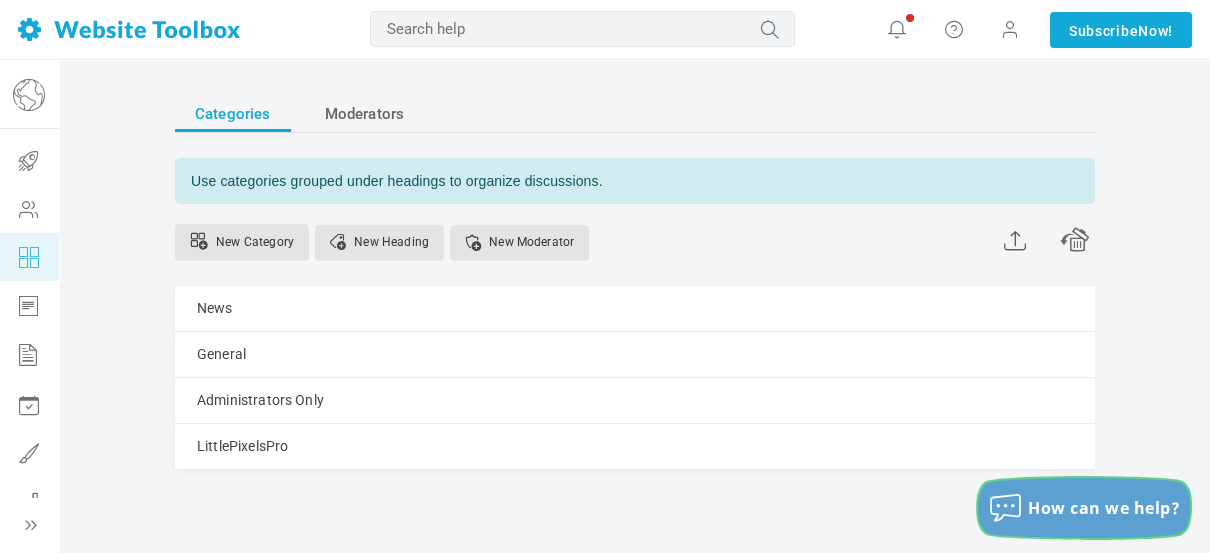 scroll, scrollTop: 150, scrollLeft: 0, axis: vertical 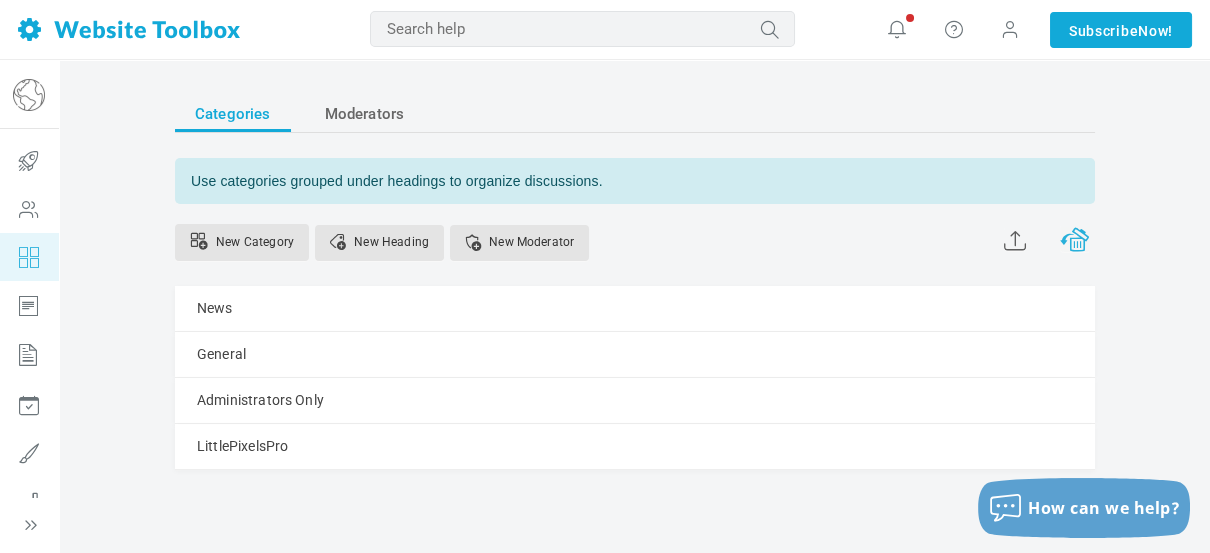click at bounding box center (1075, 238) 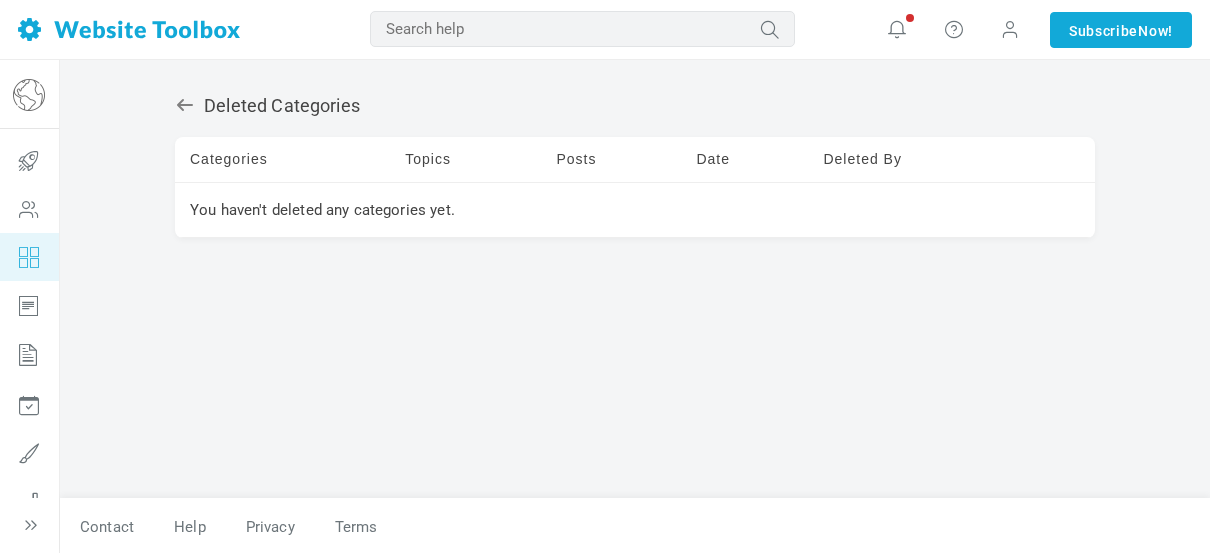 scroll, scrollTop: 0, scrollLeft: 0, axis: both 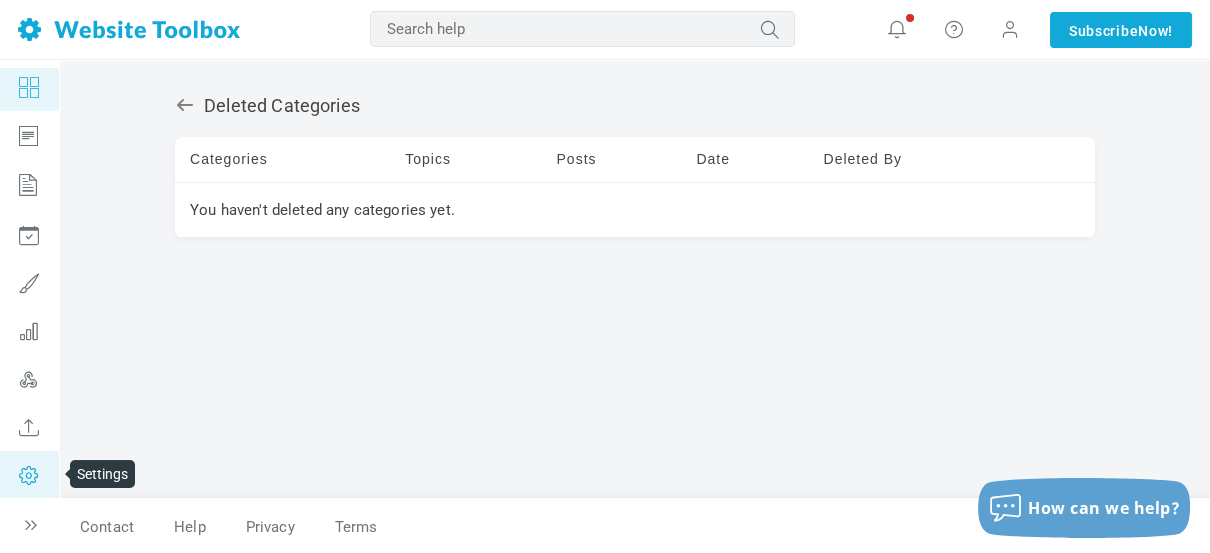 click at bounding box center (29, 475) 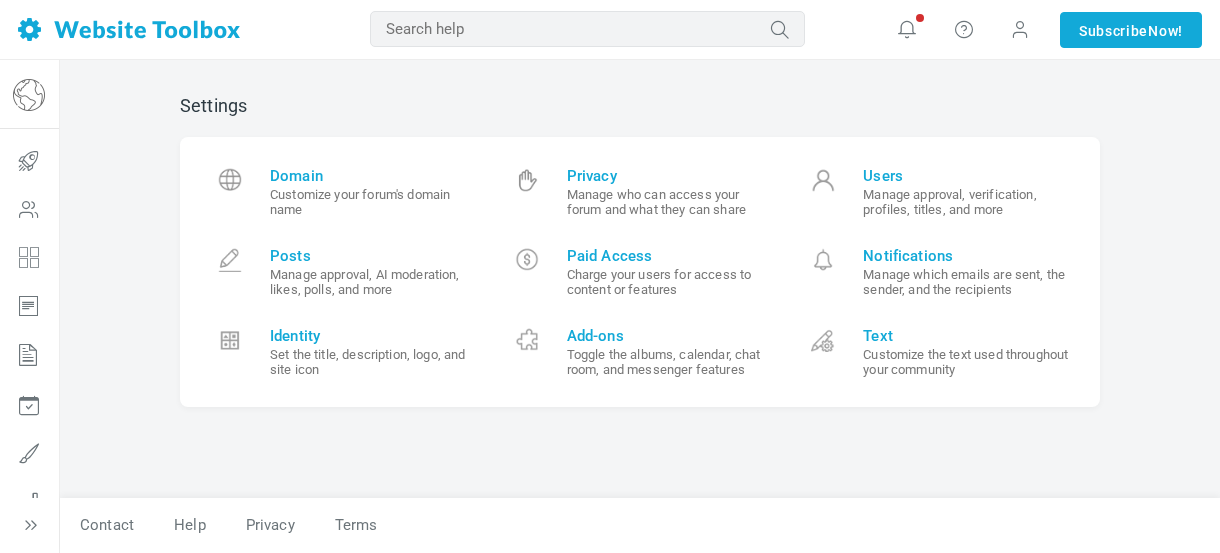 scroll, scrollTop: 0, scrollLeft: 0, axis: both 